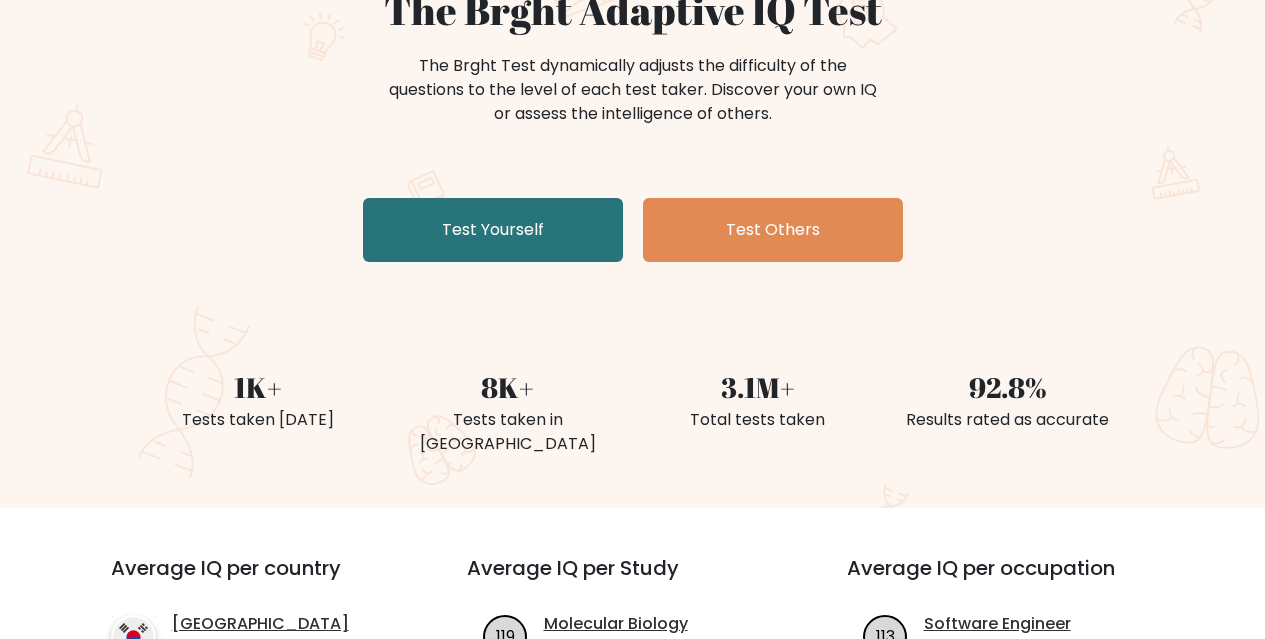 scroll, scrollTop: 300, scrollLeft: 0, axis: vertical 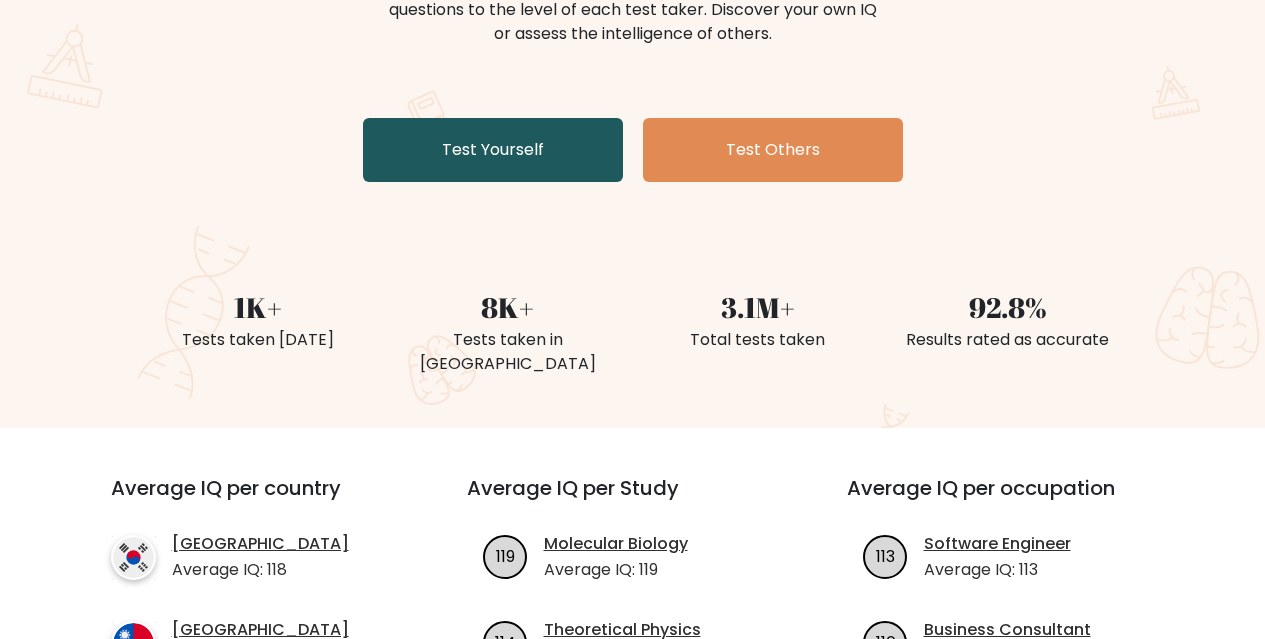 click on "Test Yourself" at bounding box center (493, 150) 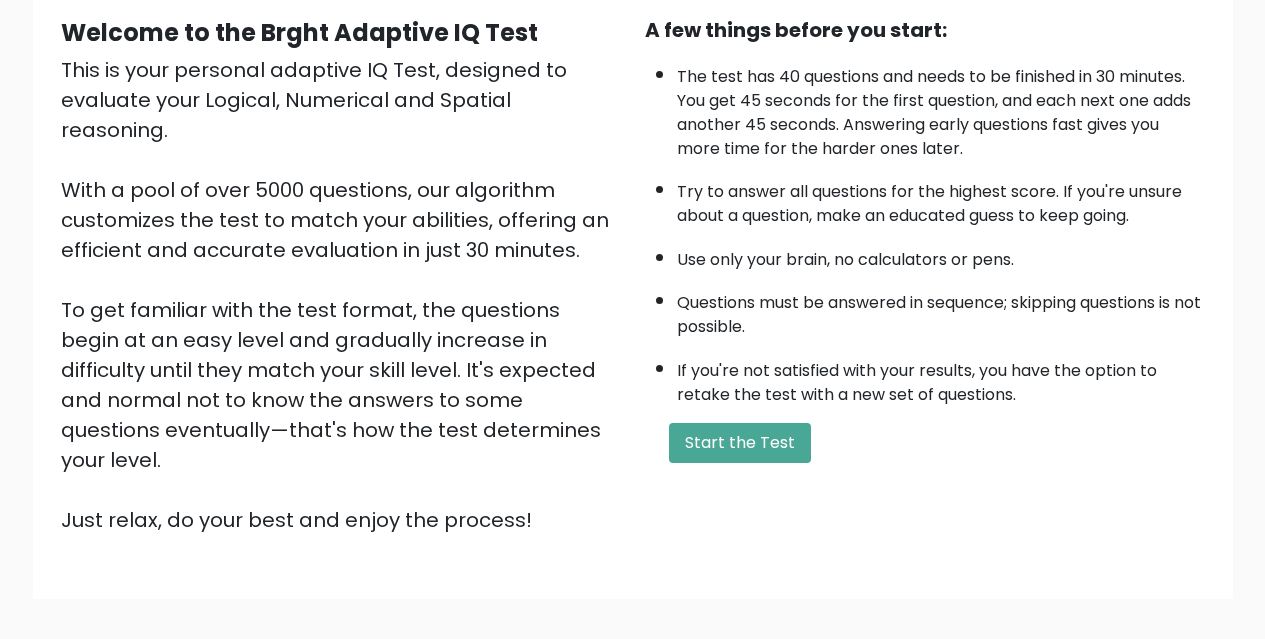 scroll, scrollTop: 277, scrollLeft: 0, axis: vertical 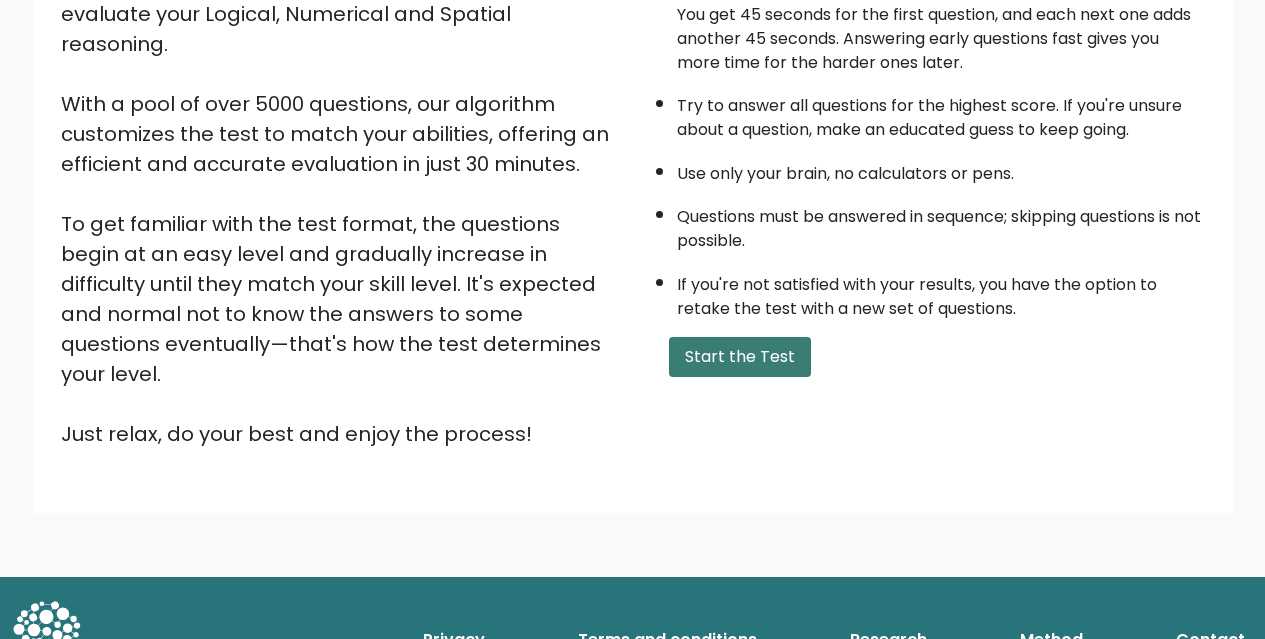 click on "Start the Test" at bounding box center (740, 357) 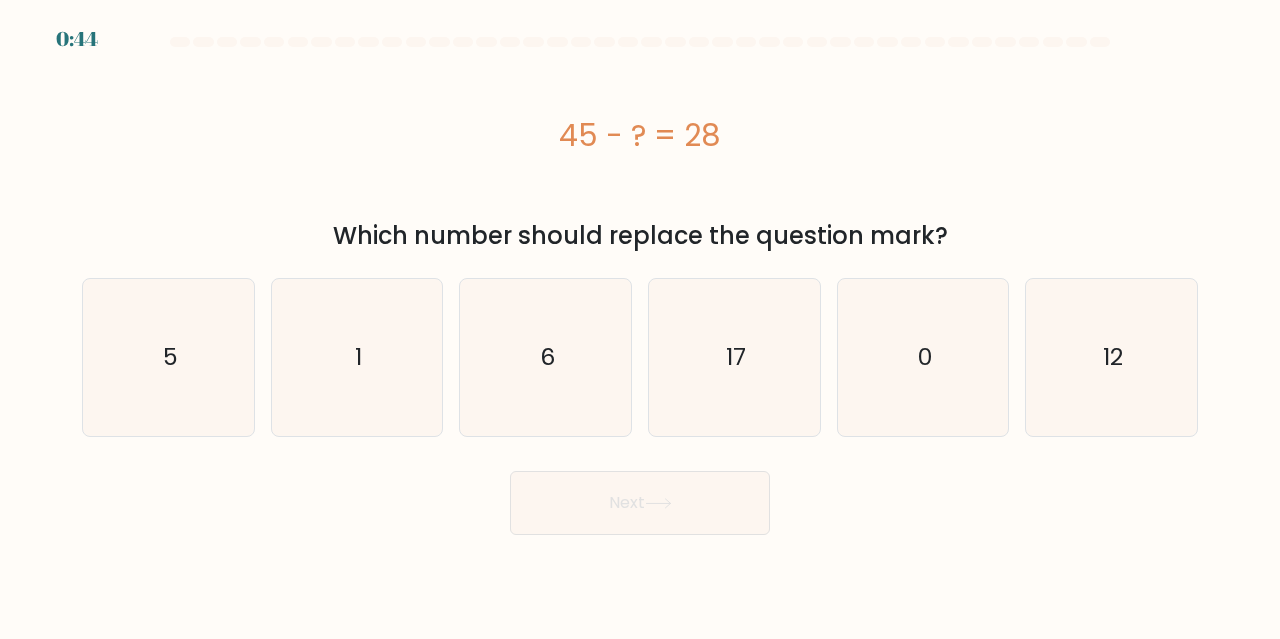 scroll, scrollTop: 0, scrollLeft: 0, axis: both 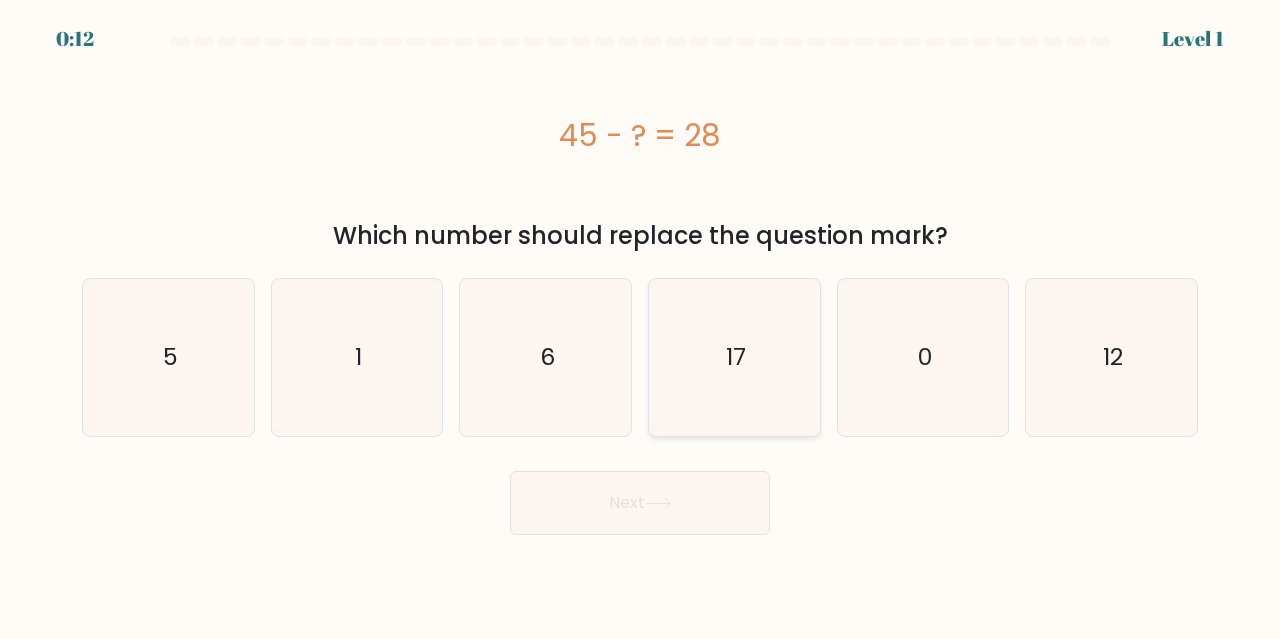 click on "17" 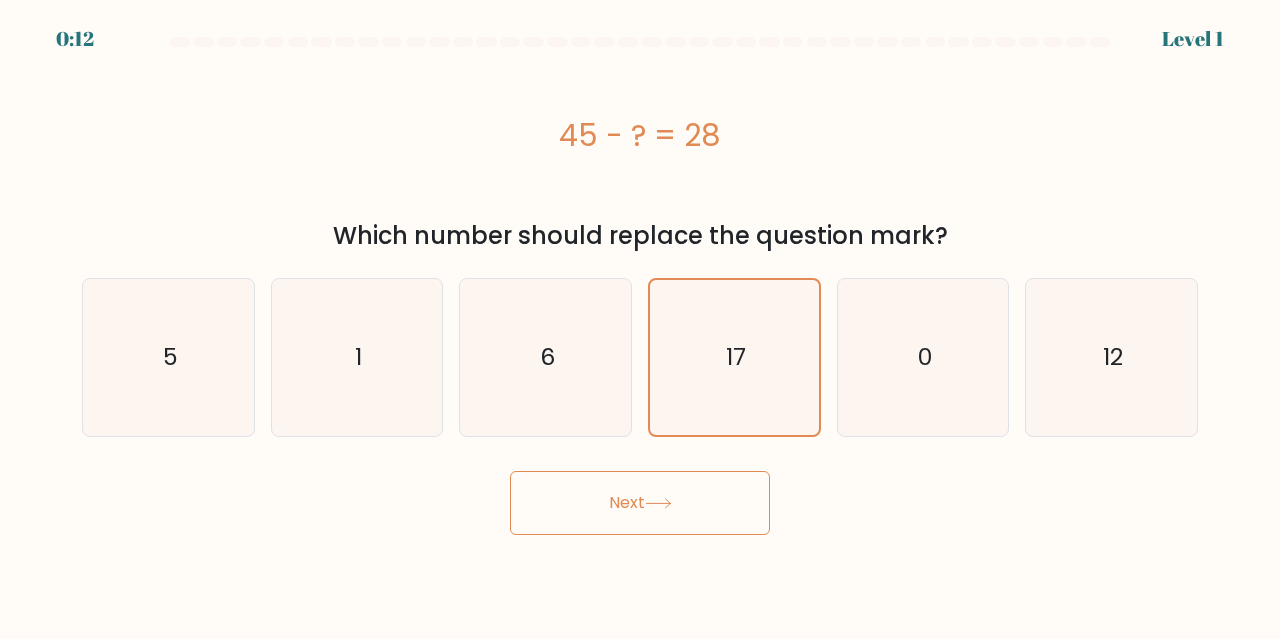 click on "Next" at bounding box center (640, 503) 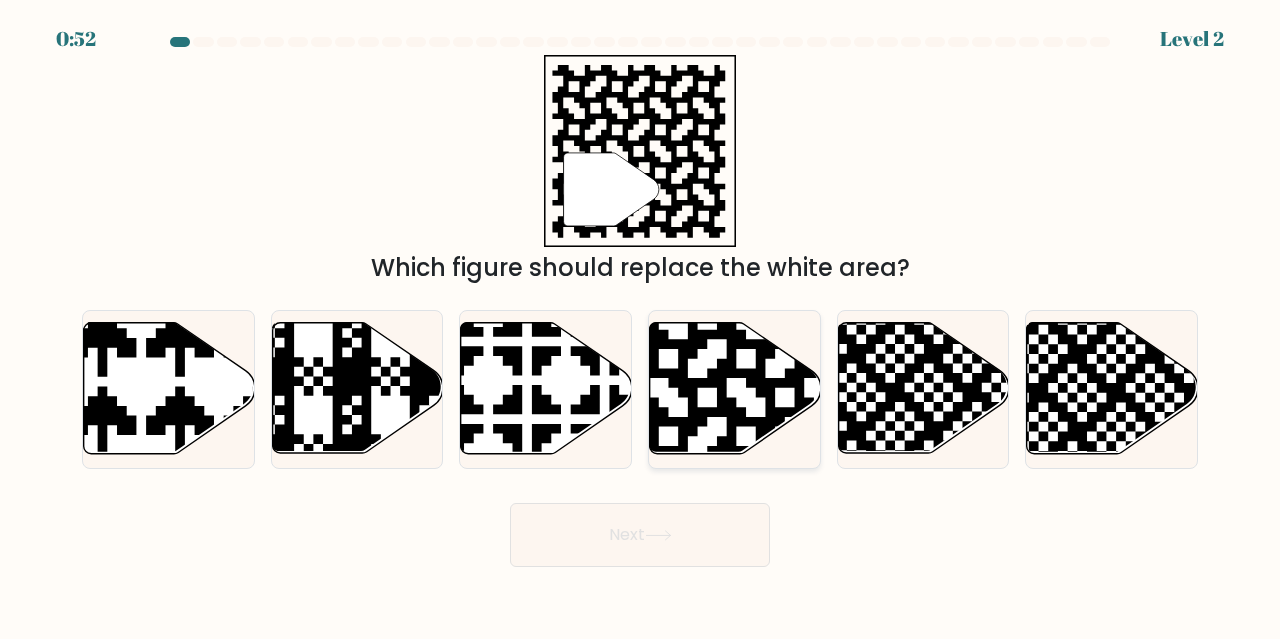 click 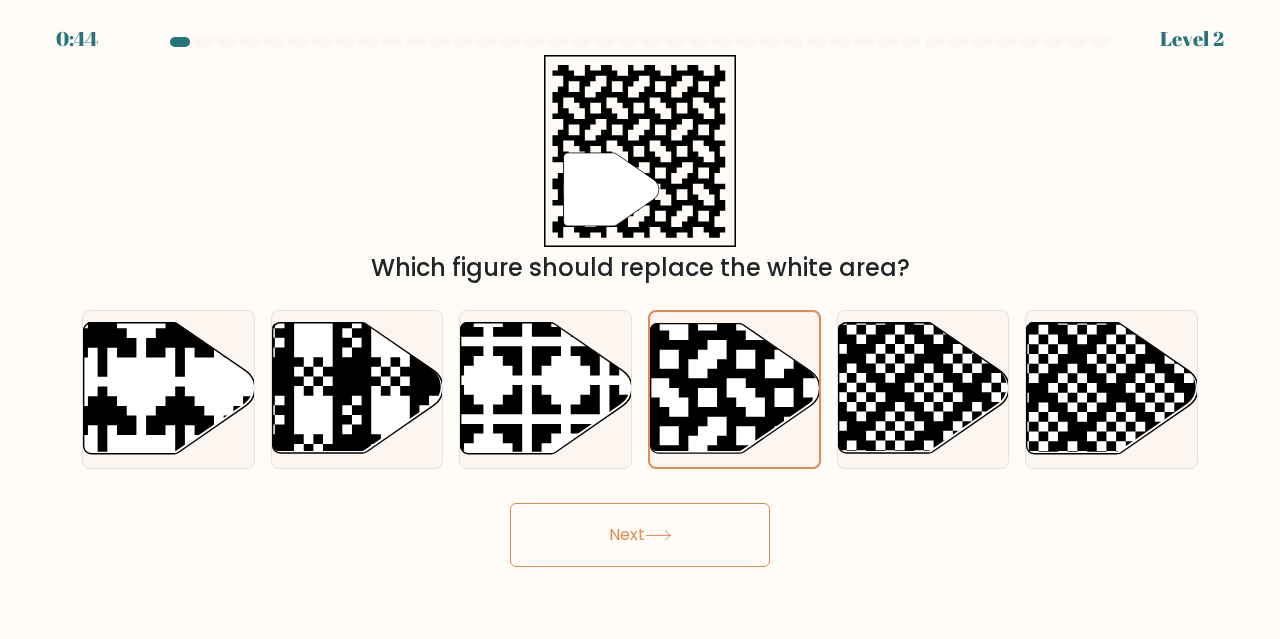 click on "Next" at bounding box center (640, 535) 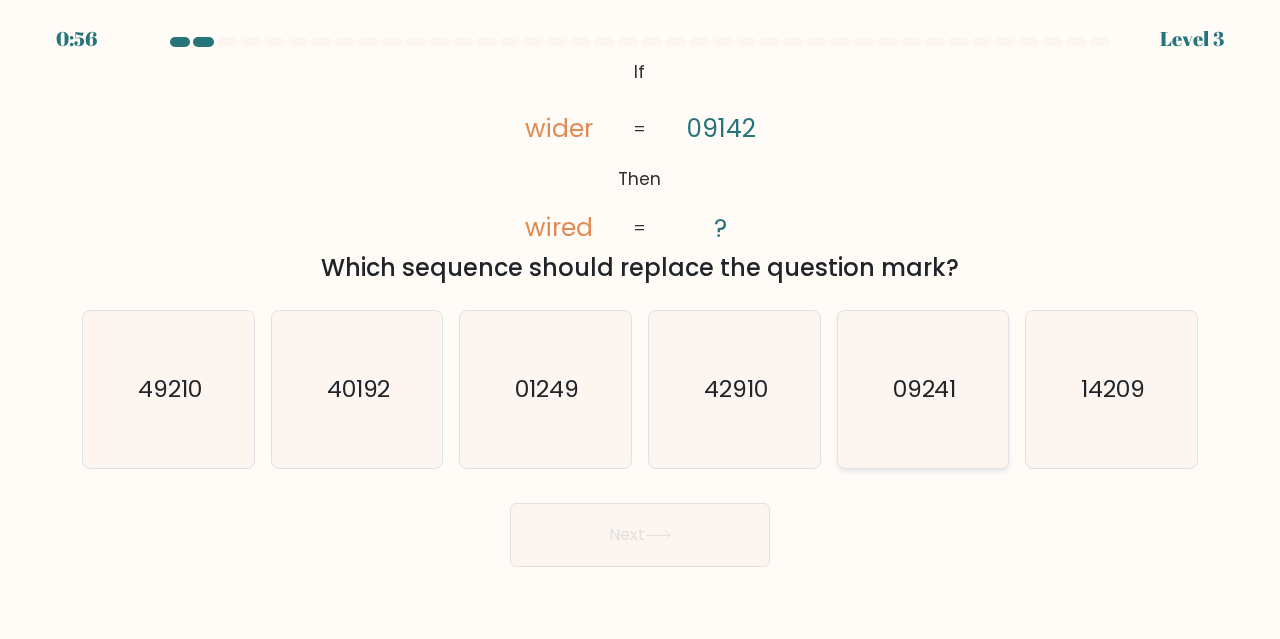 click on "09241" 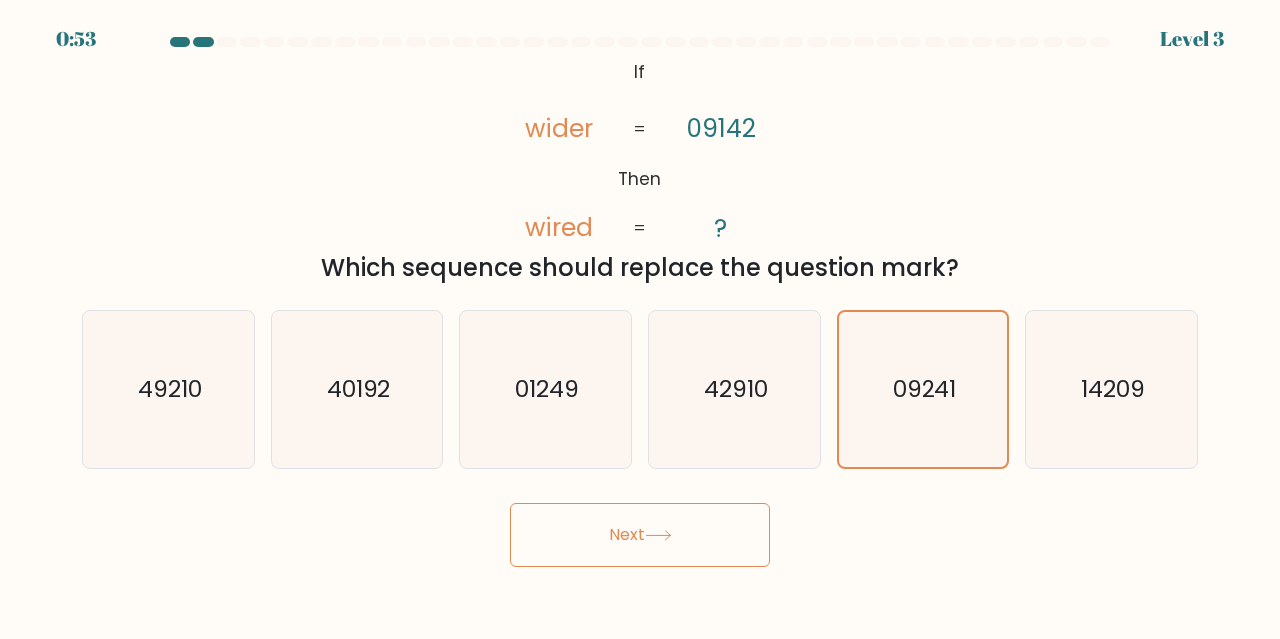 click on "Next" at bounding box center [640, 535] 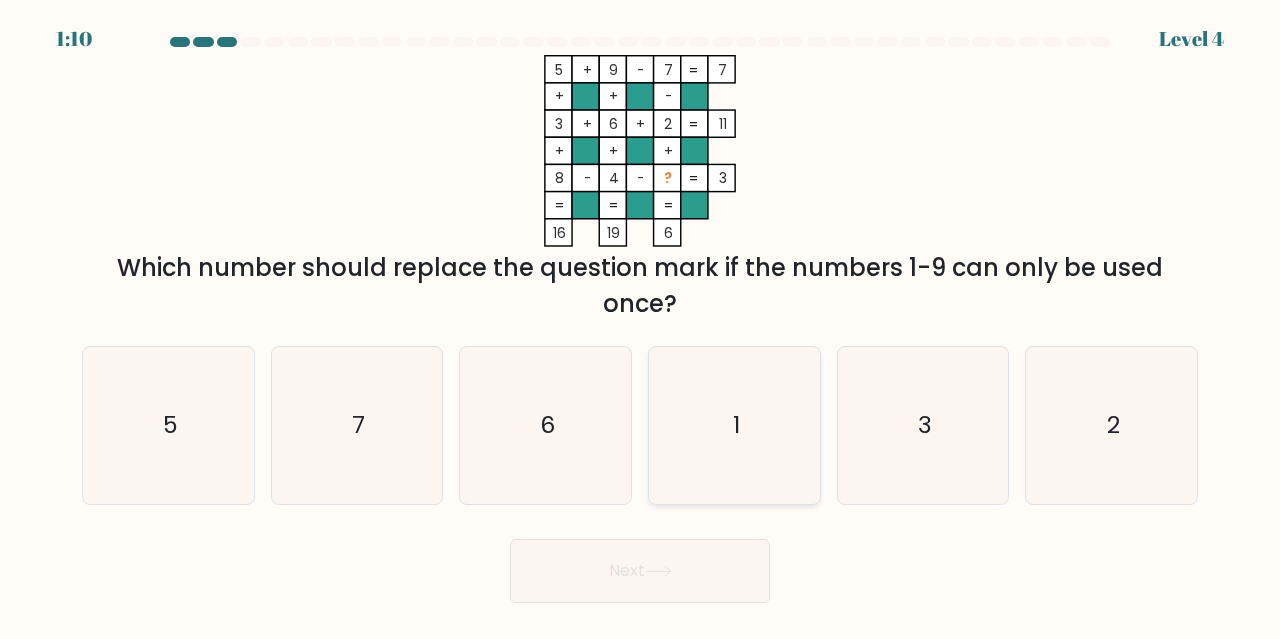 click on "1" 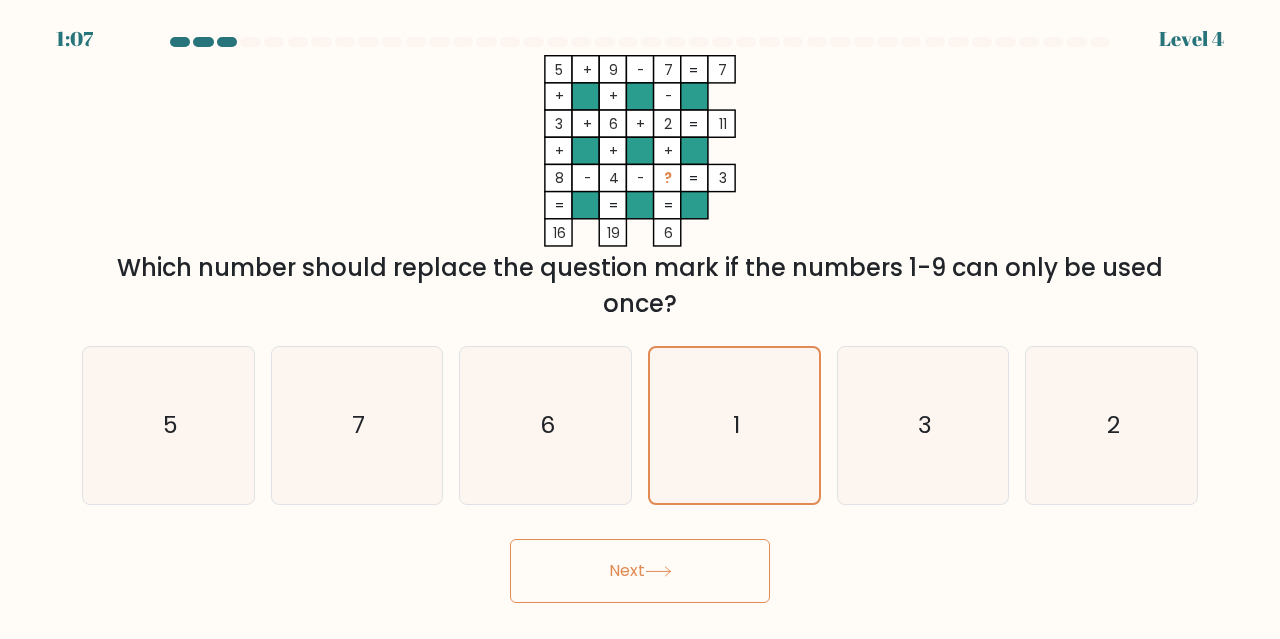 click on "Next" at bounding box center (640, 571) 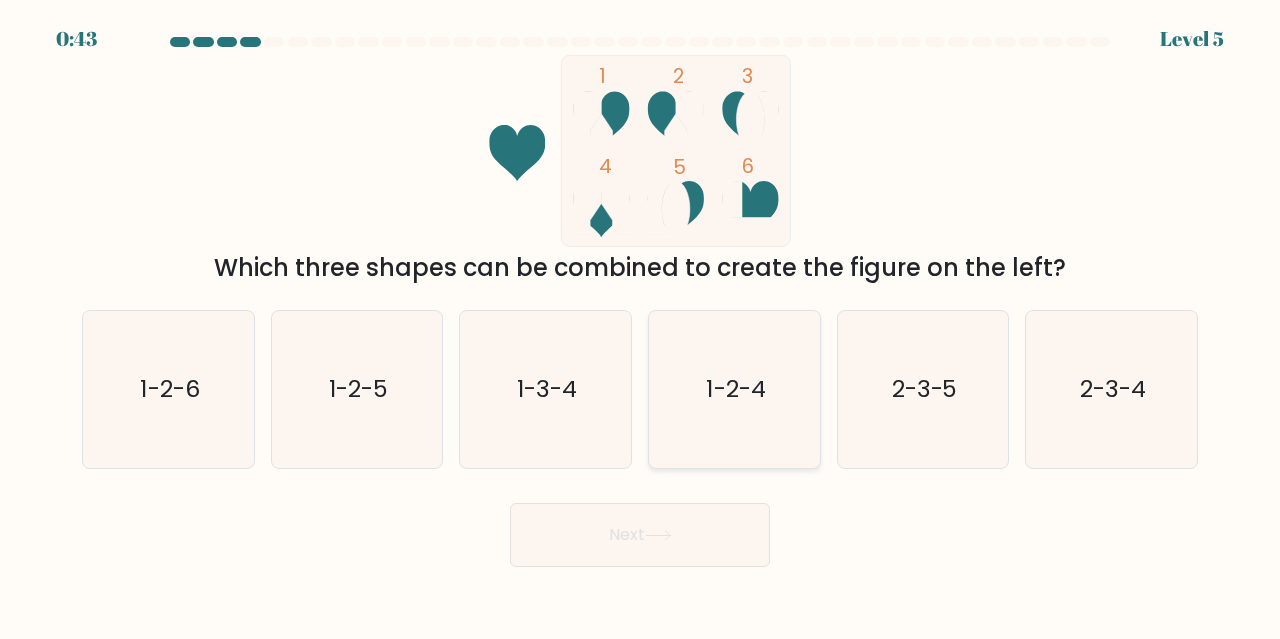 click on "1-2-4" 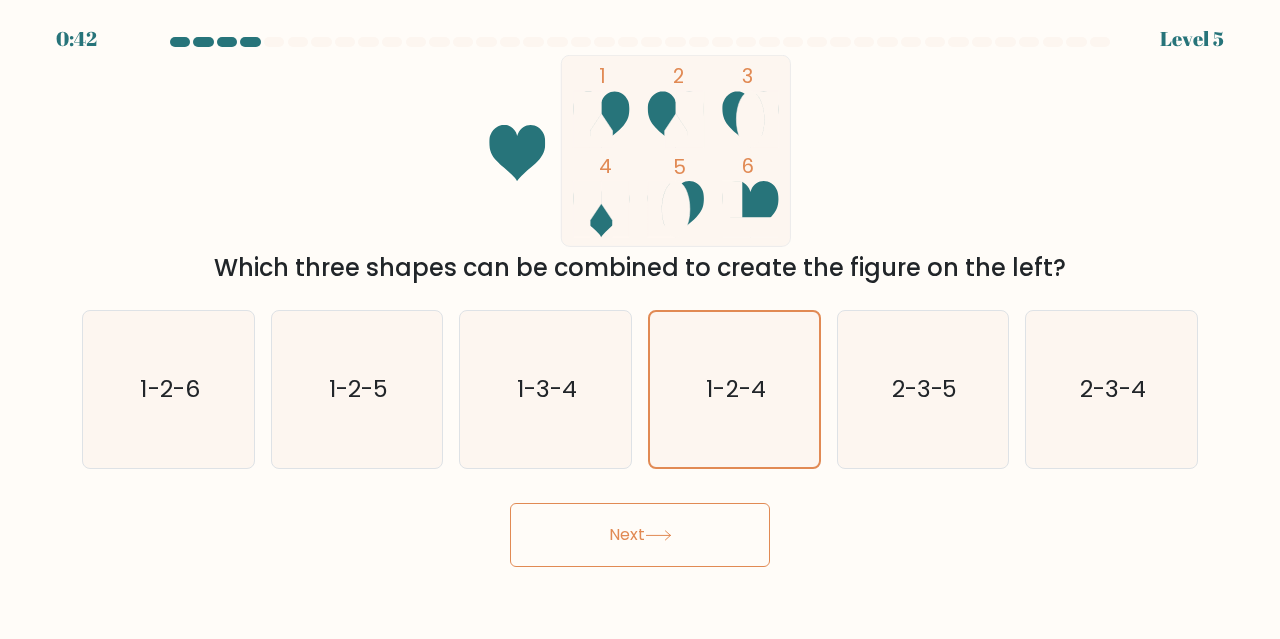 click on "Next" at bounding box center [640, 535] 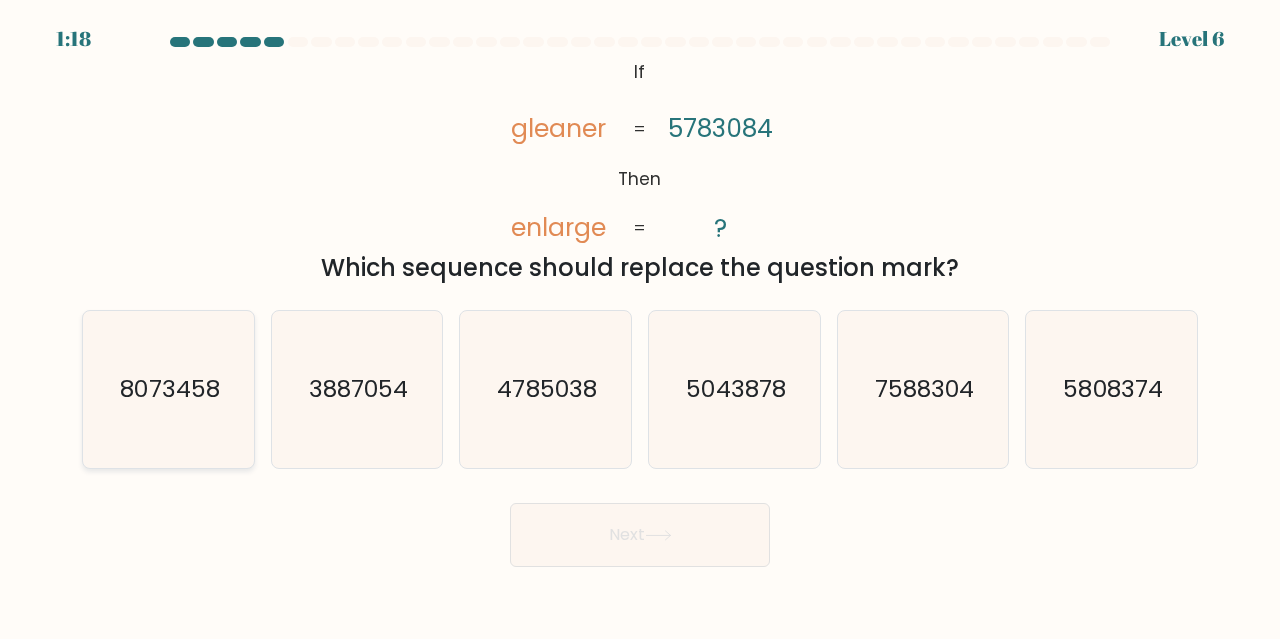 click on "8073458" 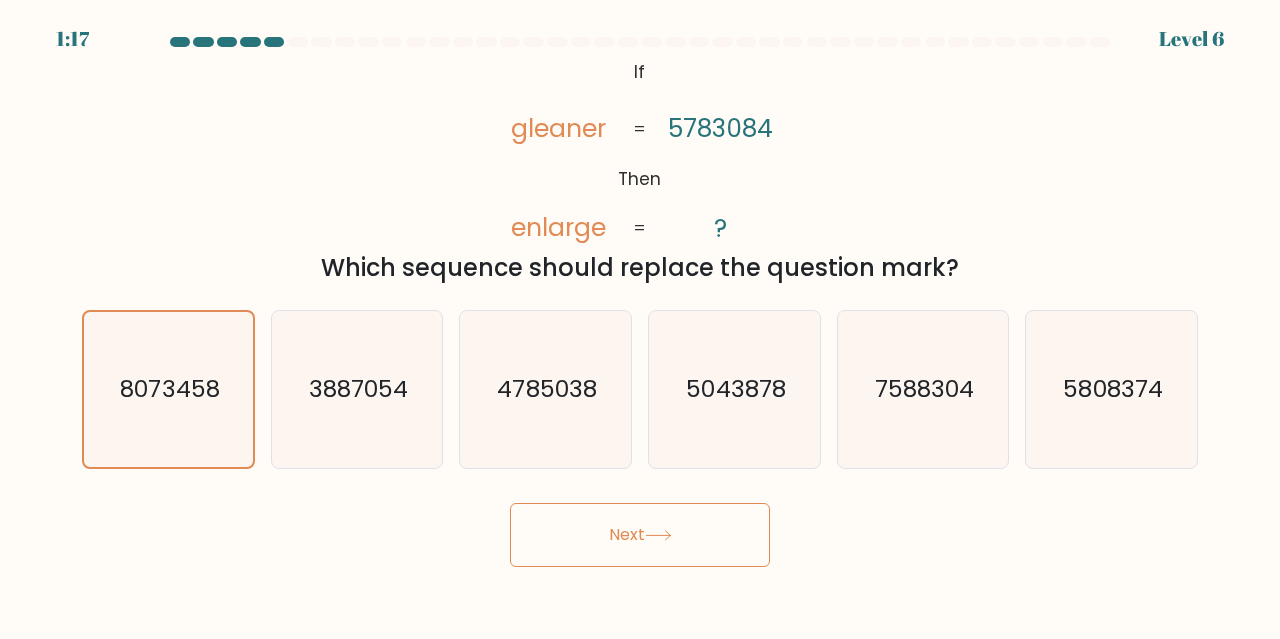 click on "Next" at bounding box center (640, 535) 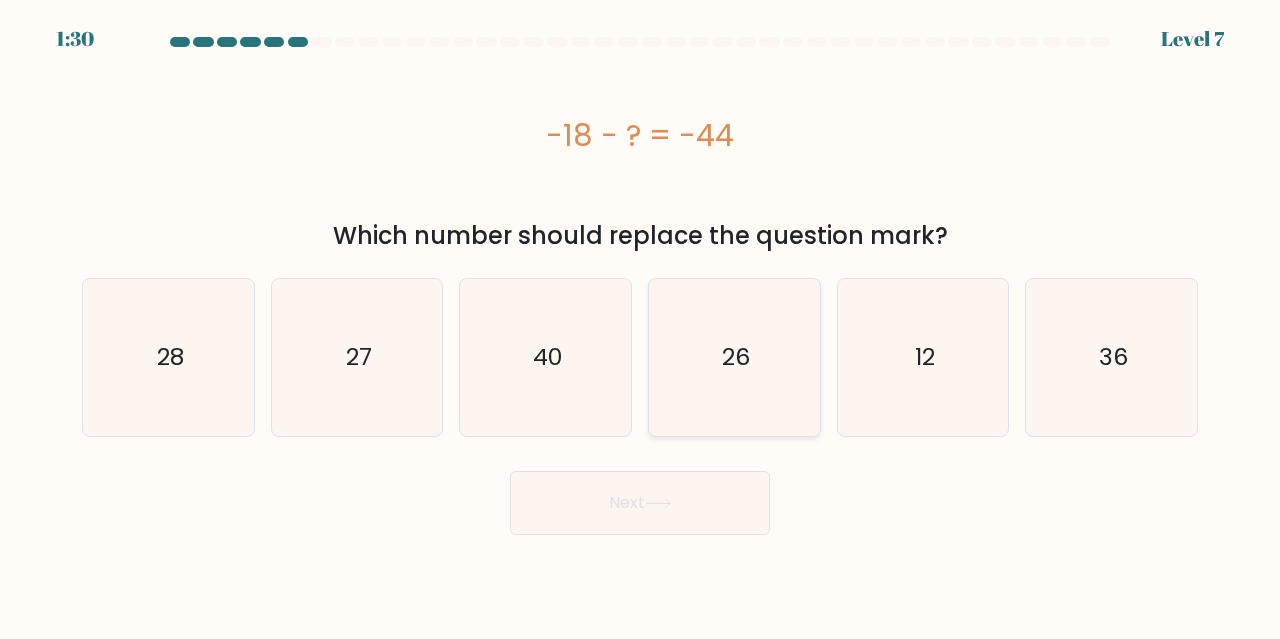 click on "26" 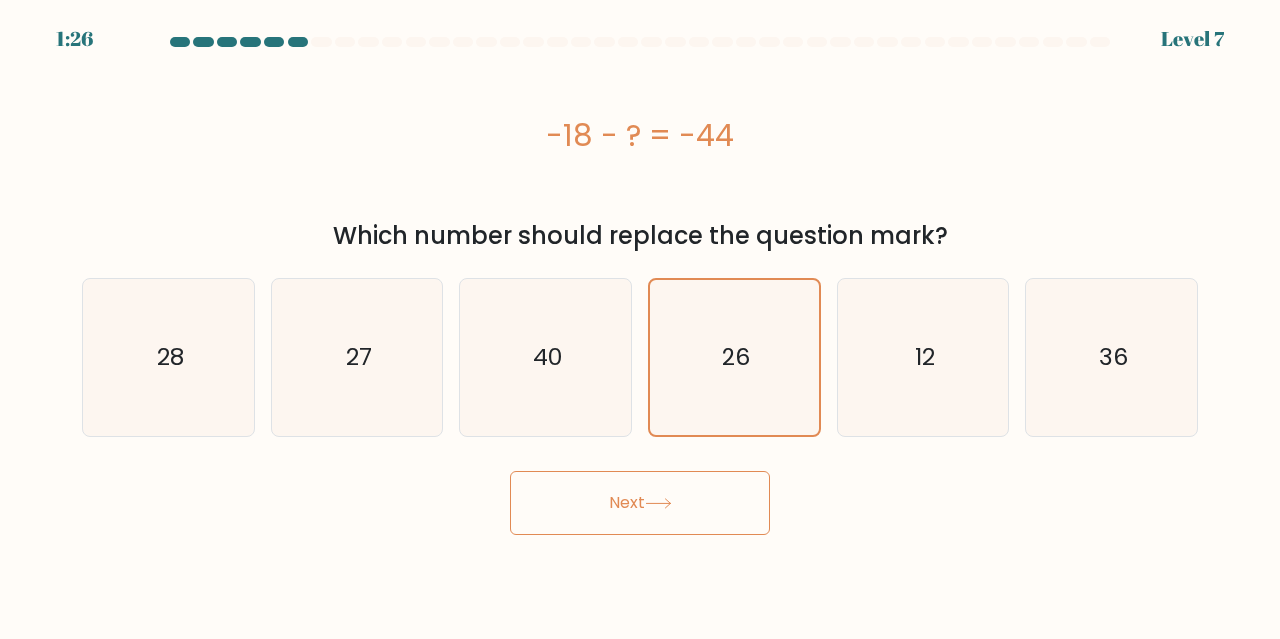 click on "Next" at bounding box center (640, 503) 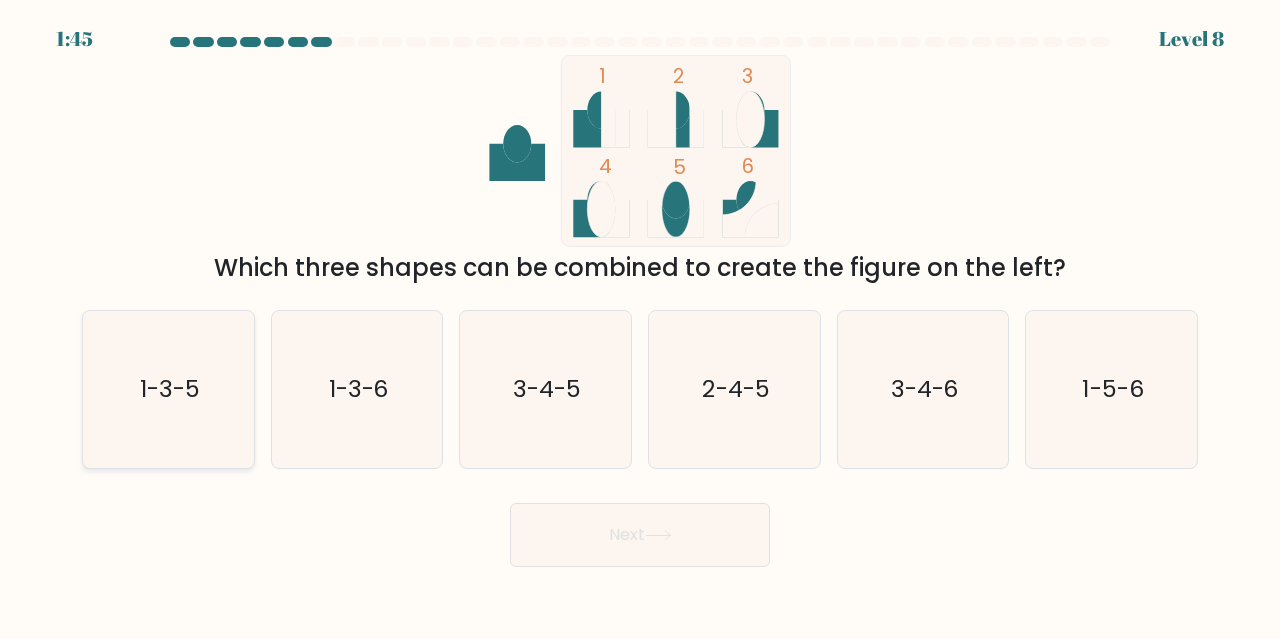 click on "1-3-5" 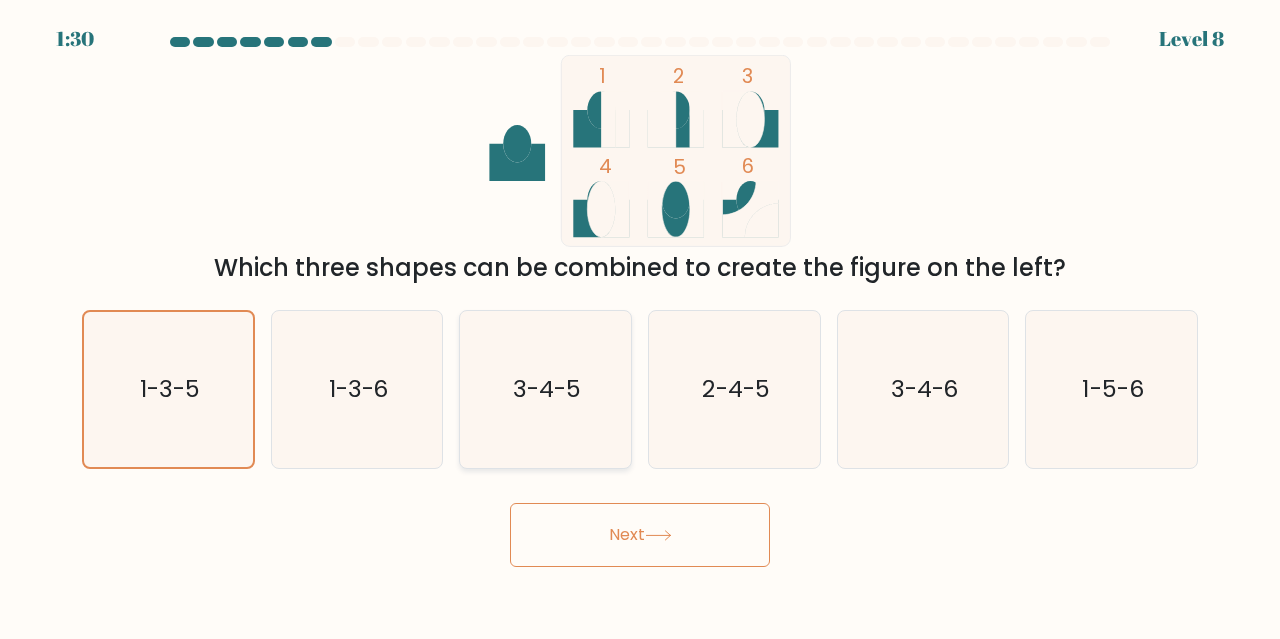 click on "3-4-5" 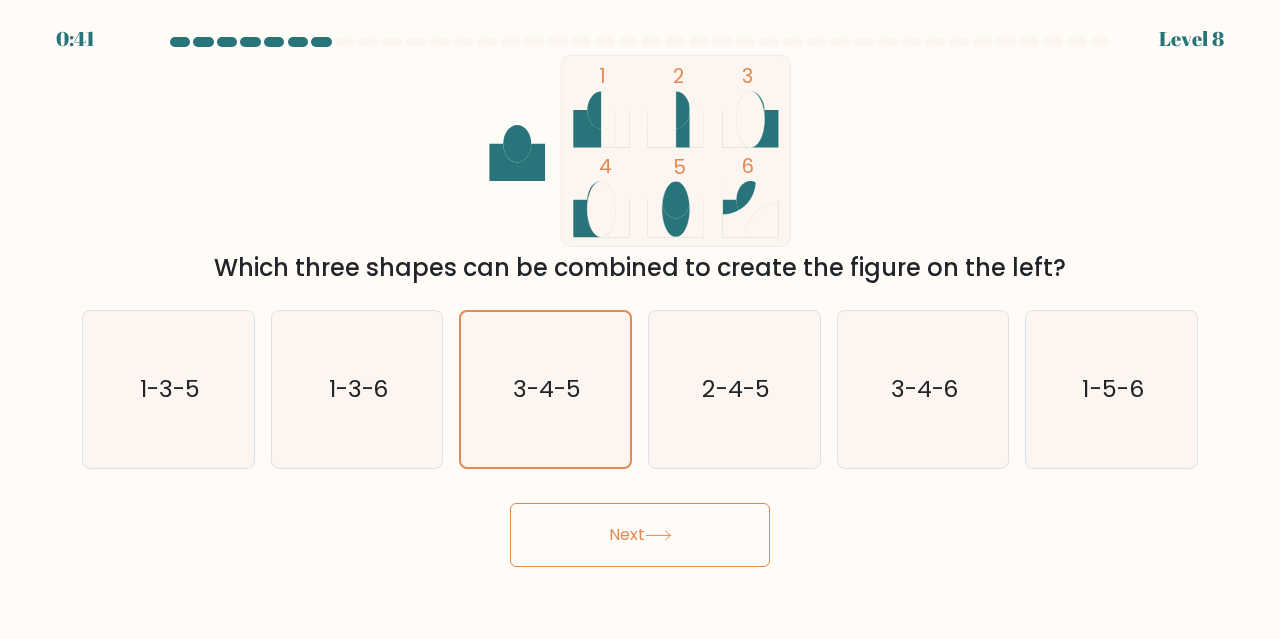 click on "Next" at bounding box center (640, 535) 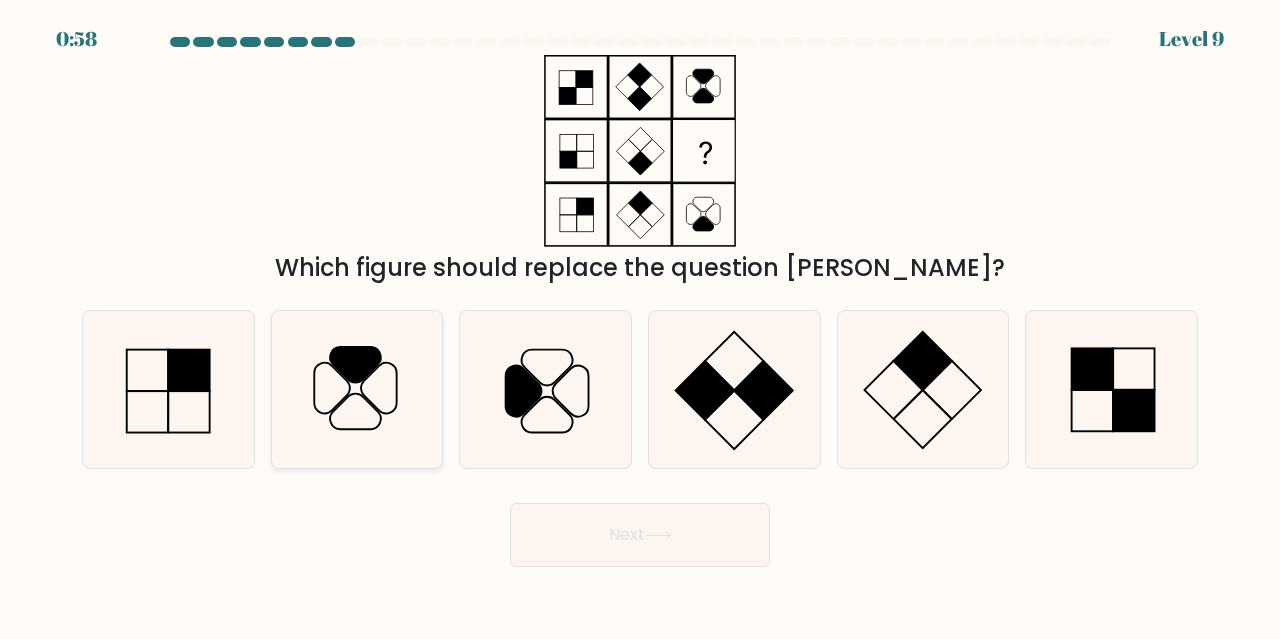 click 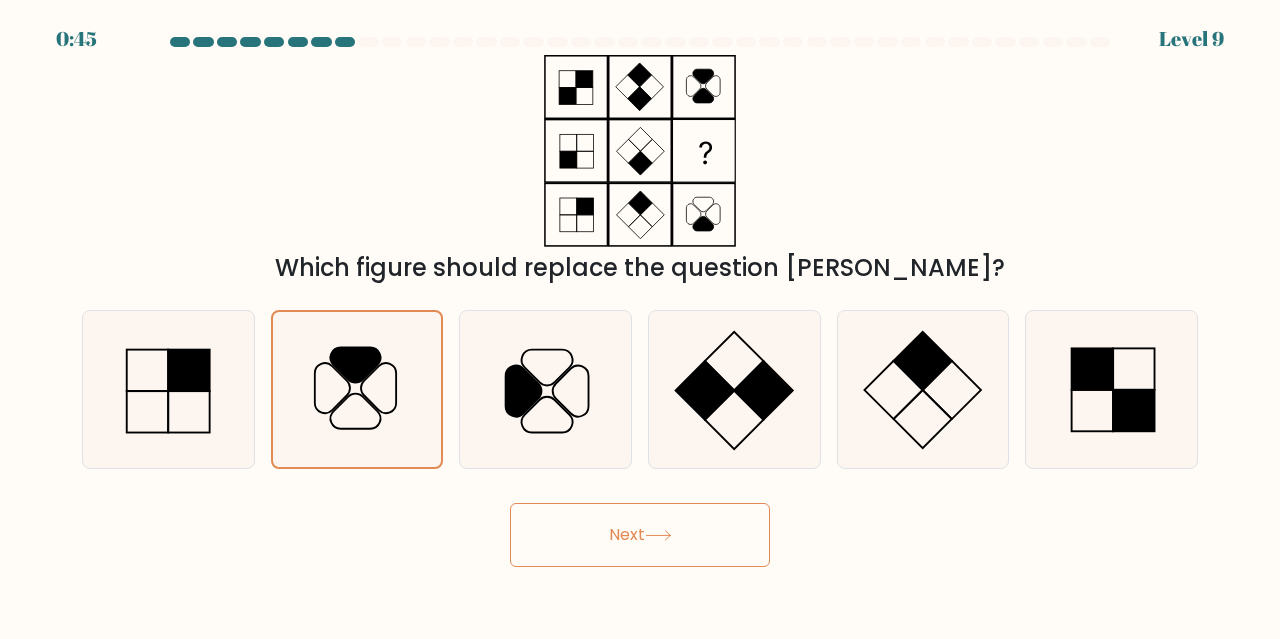 click on "Next" at bounding box center (640, 535) 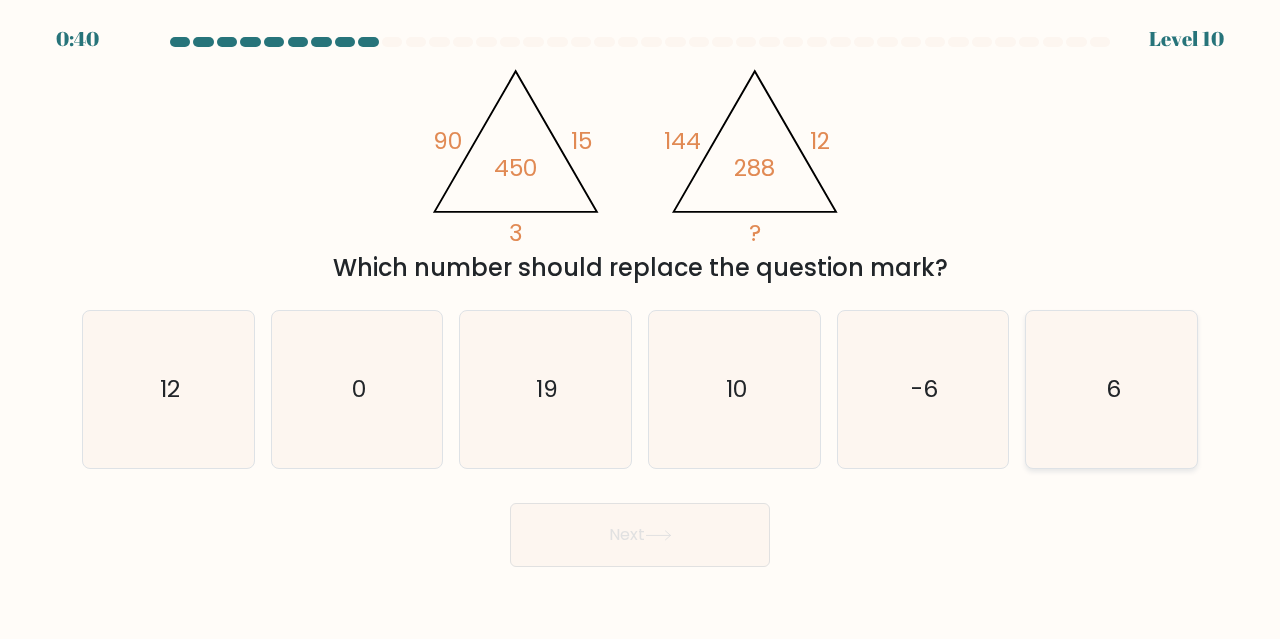 click on "6" 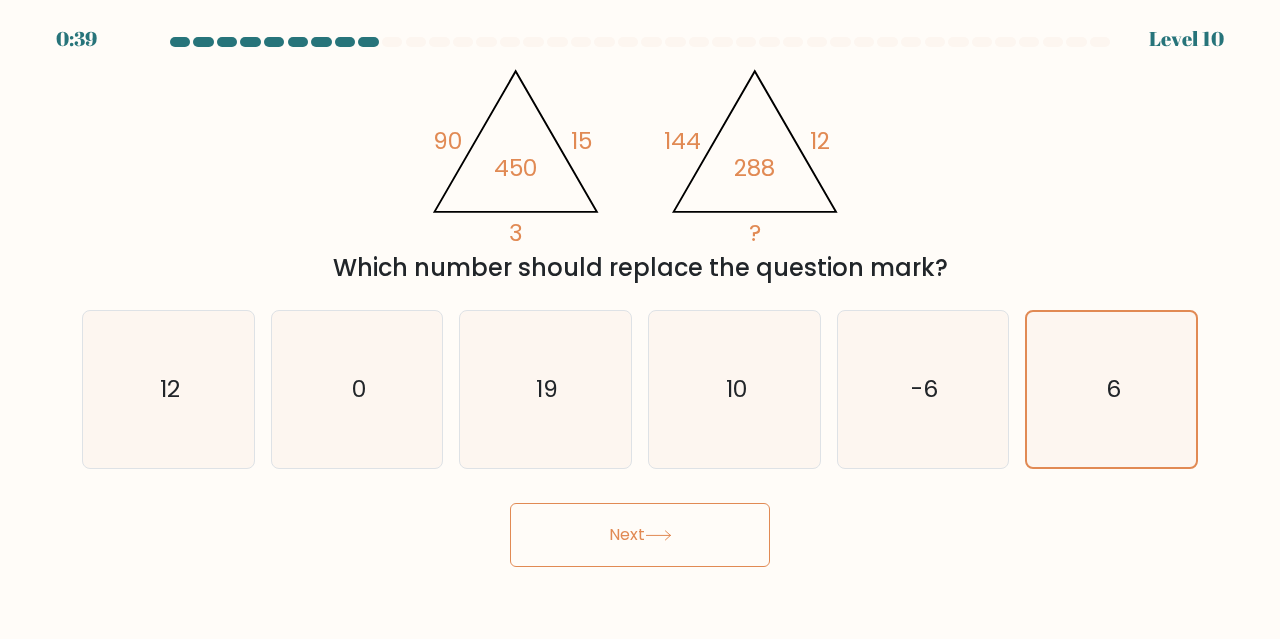 click on "Next" at bounding box center (640, 535) 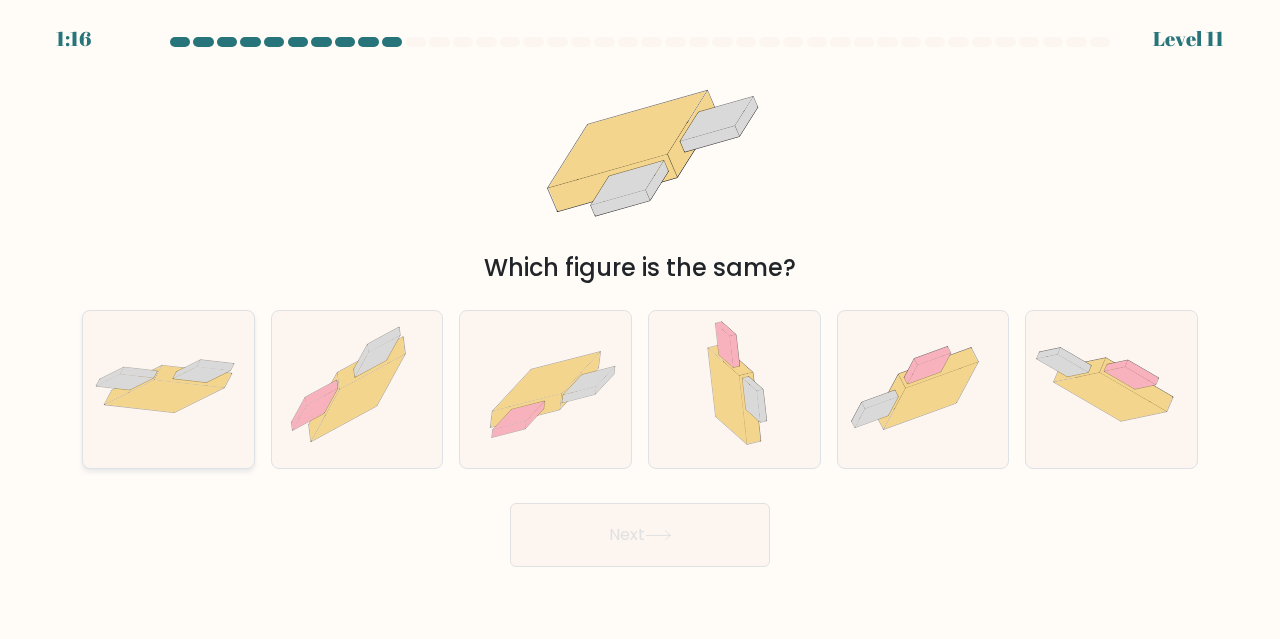 click 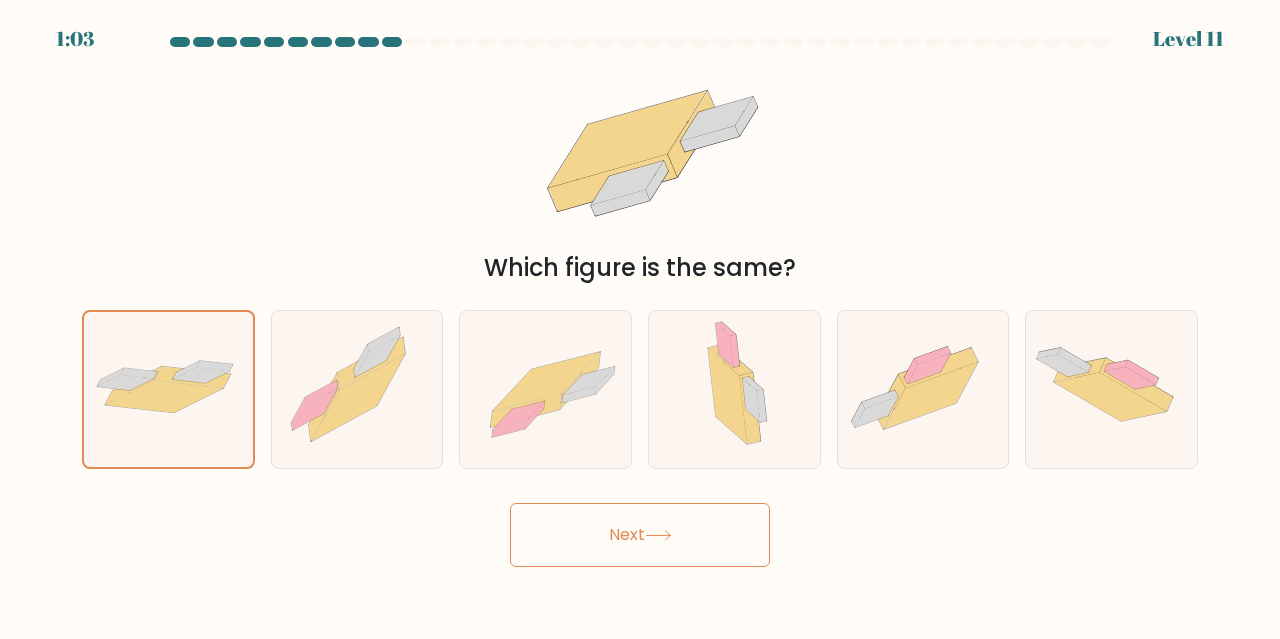 click on "Next" at bounding box center [640, 535] 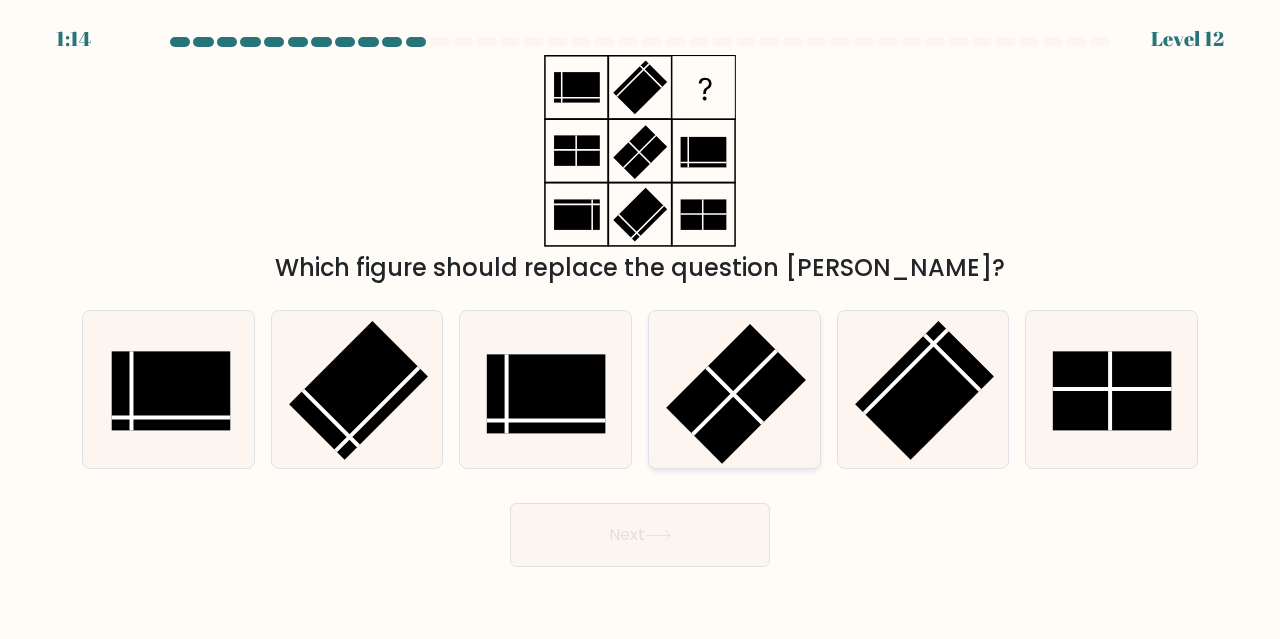 click 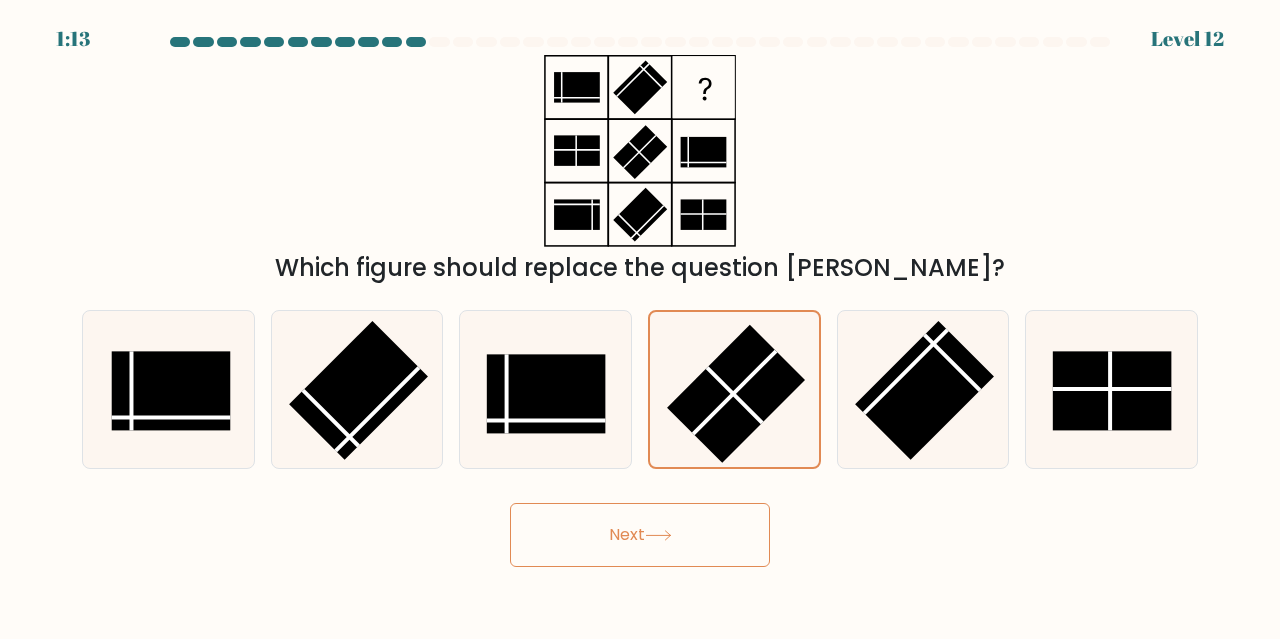 click on "Next" at bounding box center (640, 535) 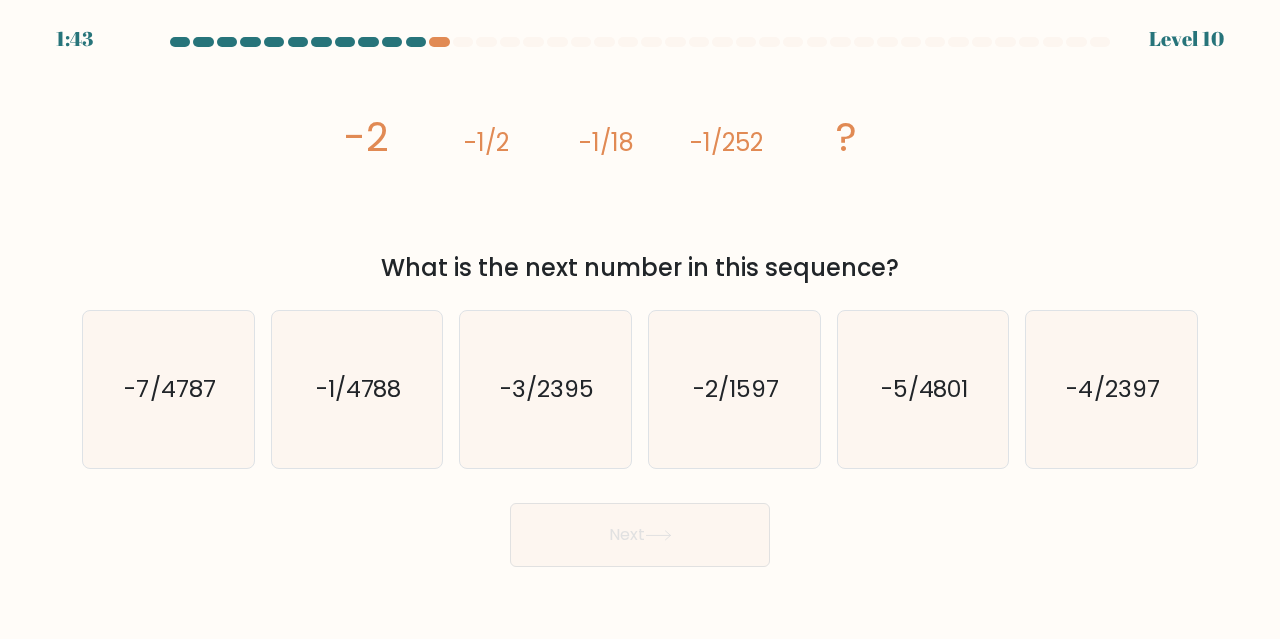 click on "-1/252" 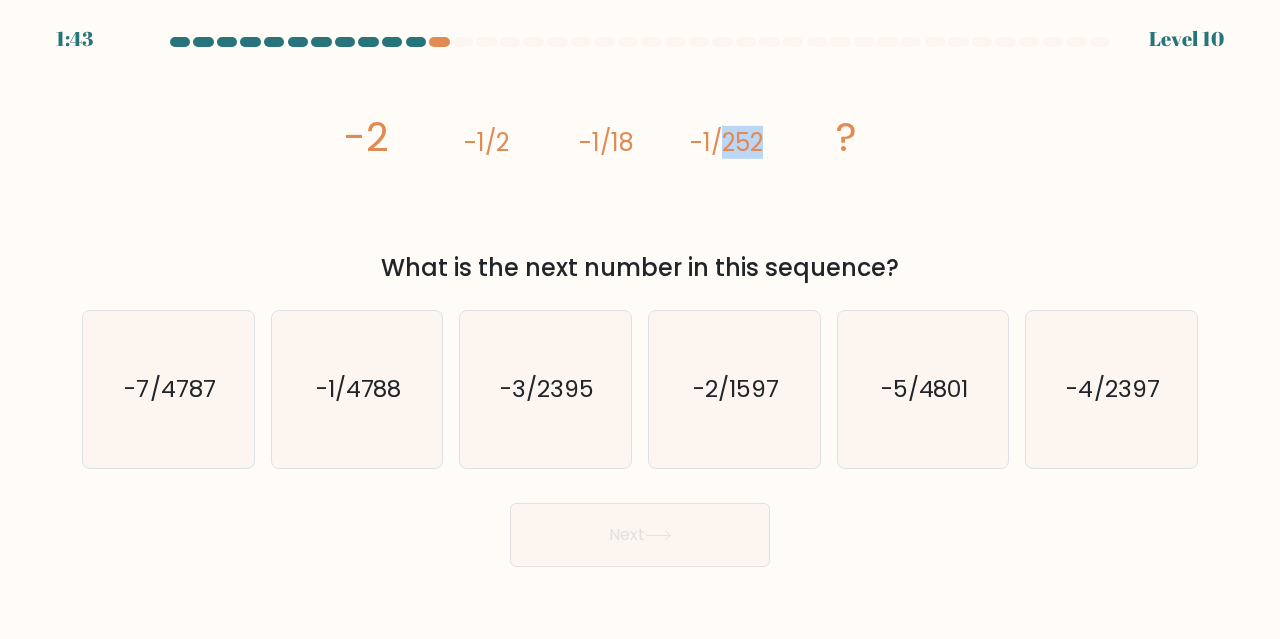 click on "-1/252" 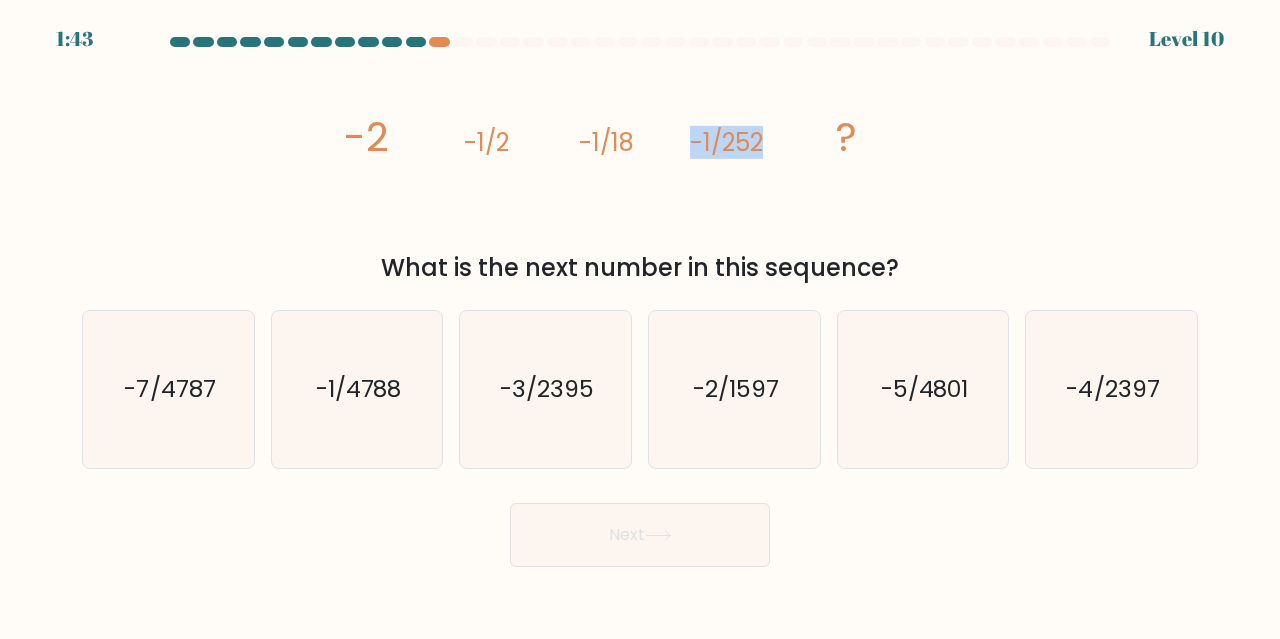 click on "-1/252" 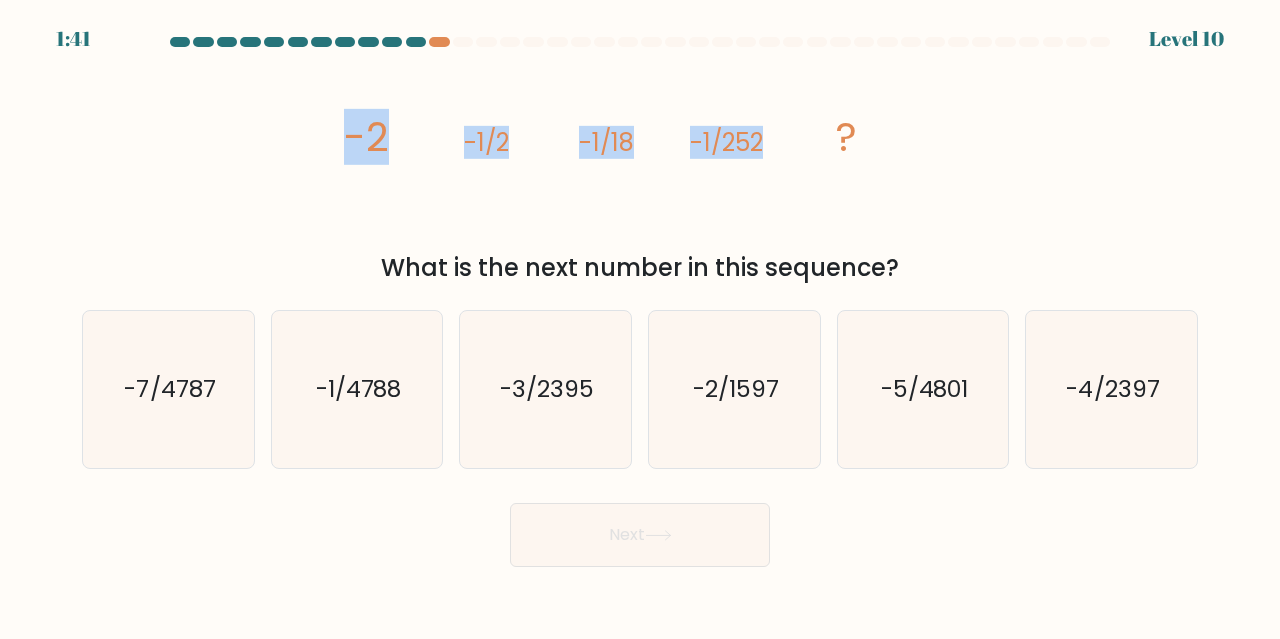 drag, startPoint x: 256, startPoint y: 151, endPoint x: 818, endPoint y: 125, distance: 562.6011 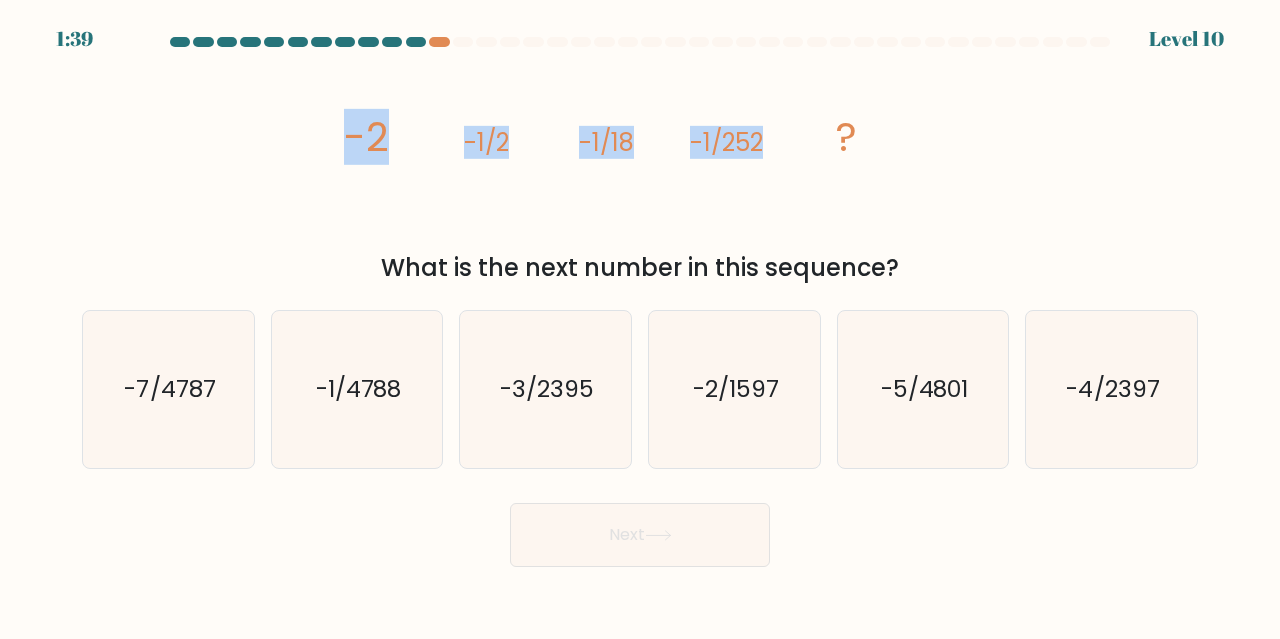 copy on "-2
-1/2
-1/18
-1/252" 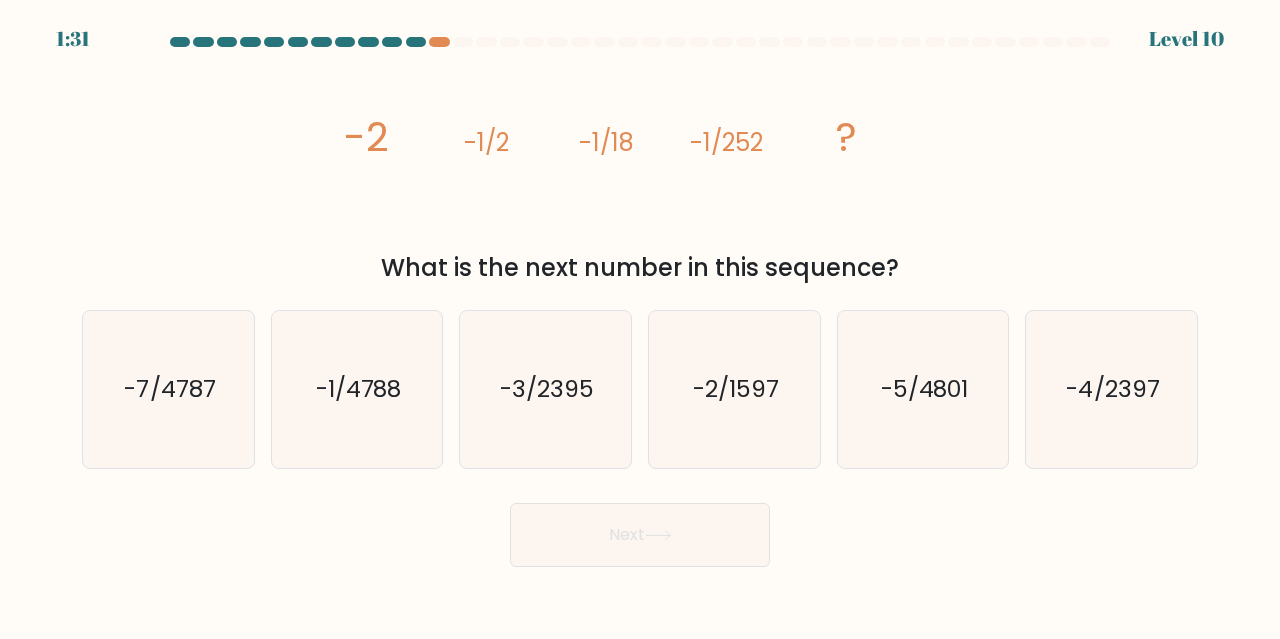click on "What is the next number in this sequence?" at bounding box center (640, 268) 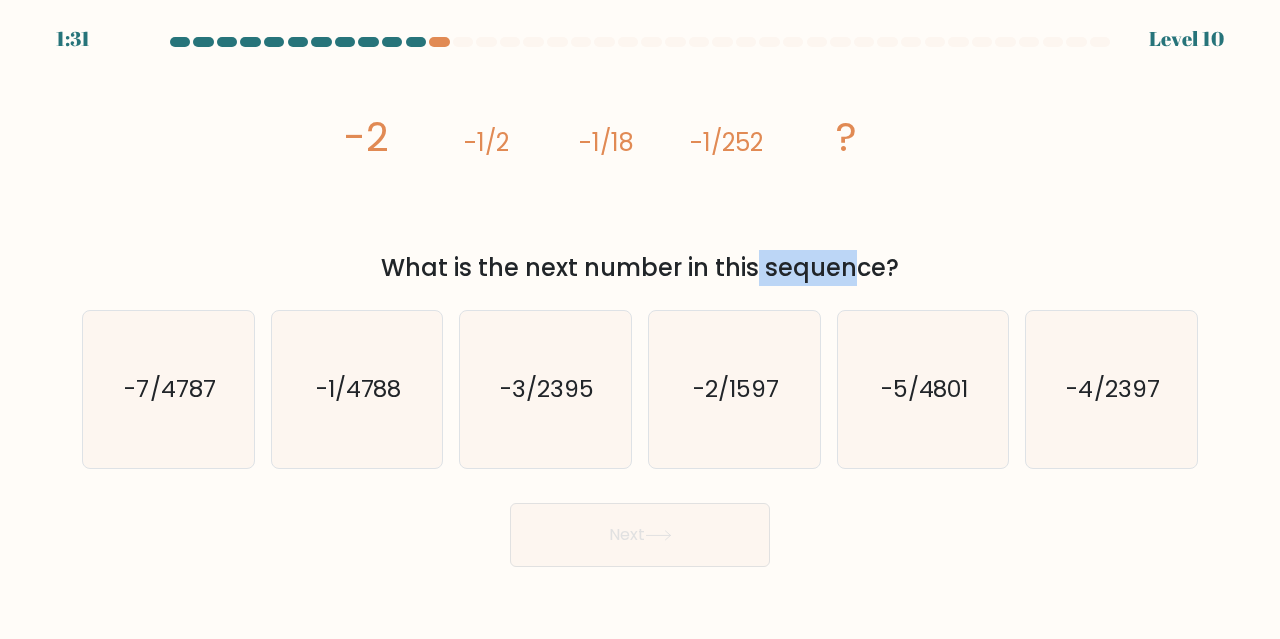 click on "What is the next number in this sequence?" at bounding box center (640, 268) 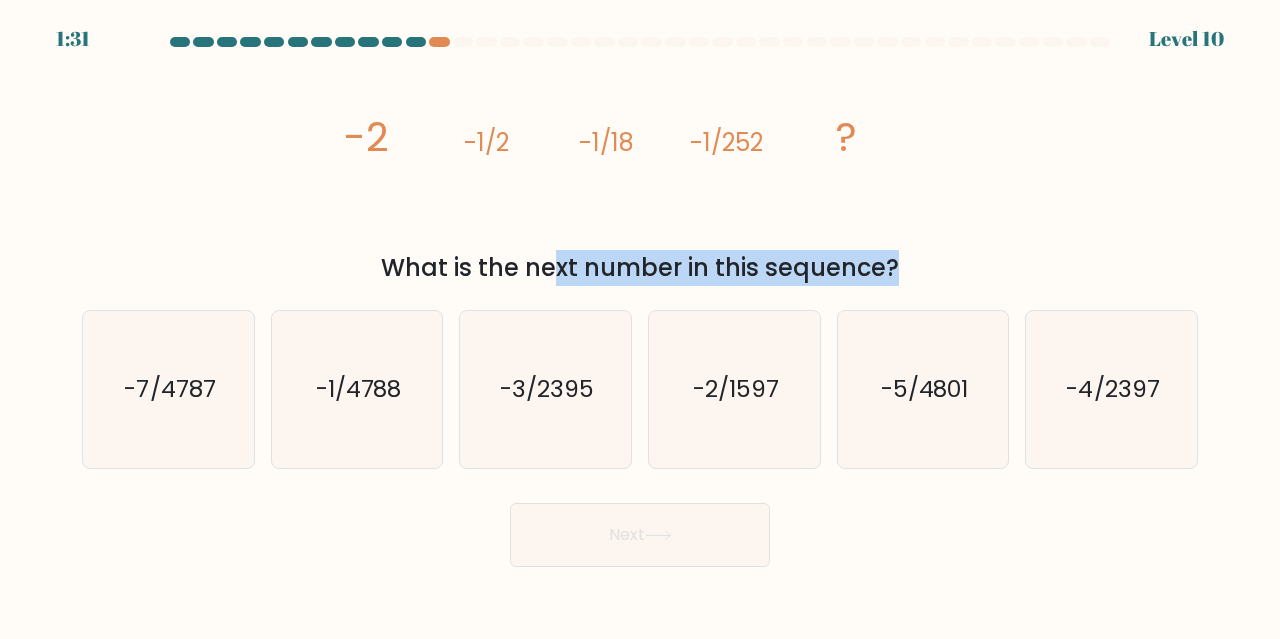 click on "What is the next number in this sequence?" at bounding box center [640, 268] 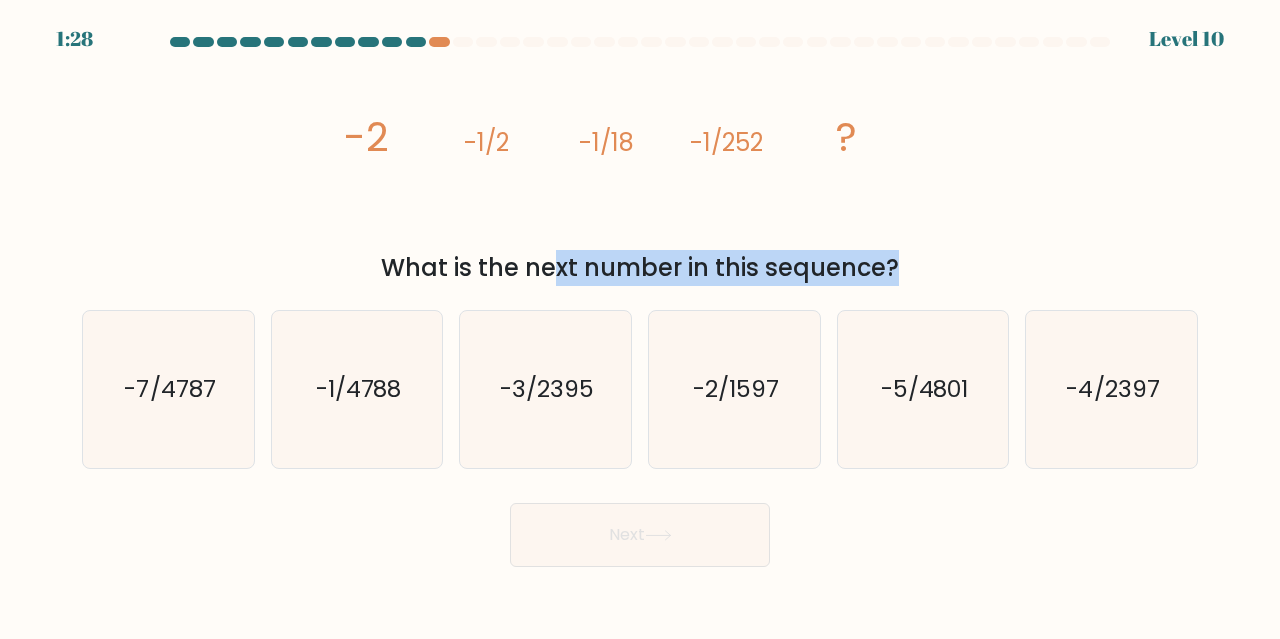 copy on "What is the next number in this sequence?" 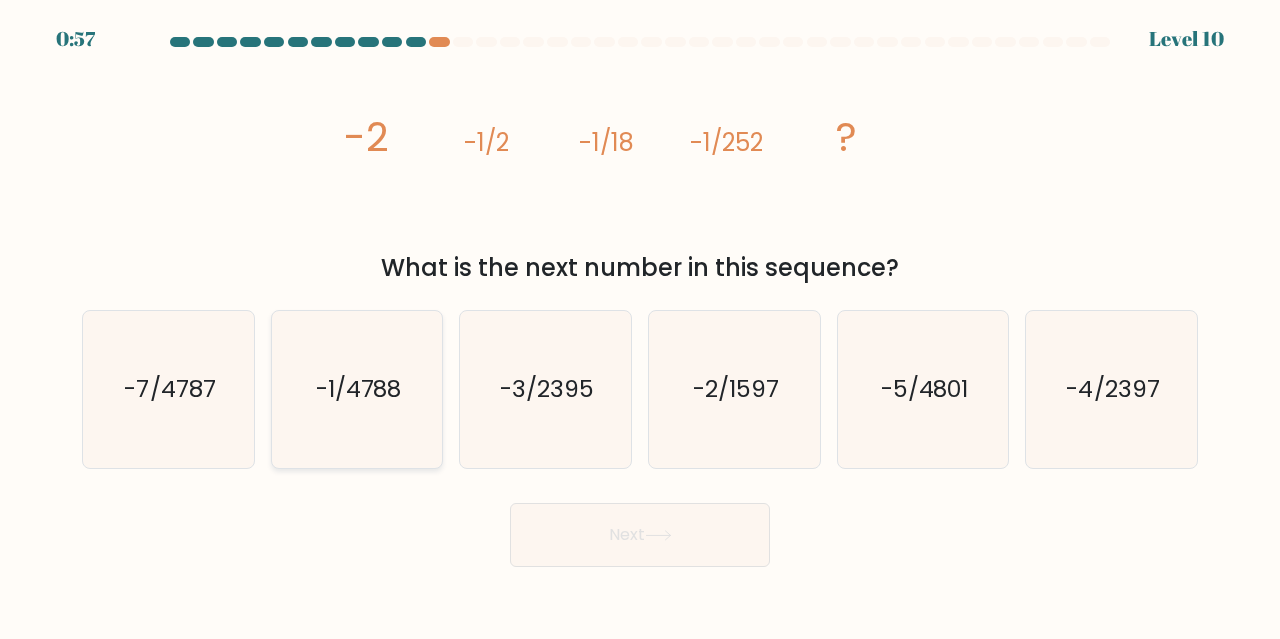 click on "-1/4788" 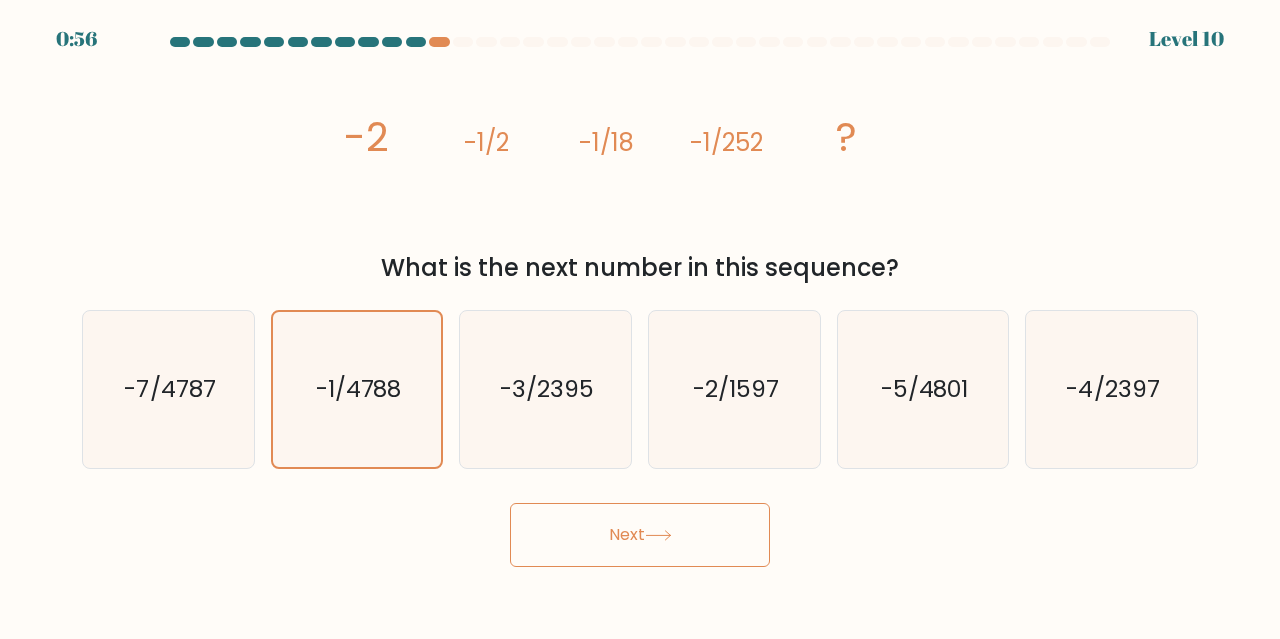 click on "Next" at bounding box center (640, 535) 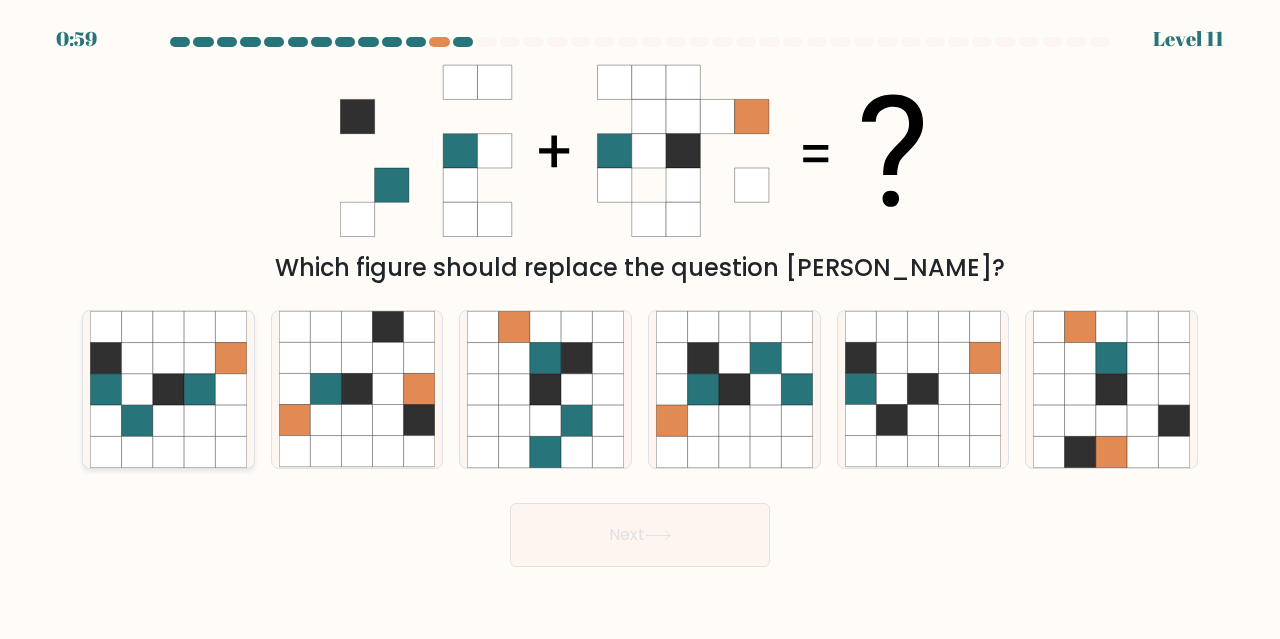 click 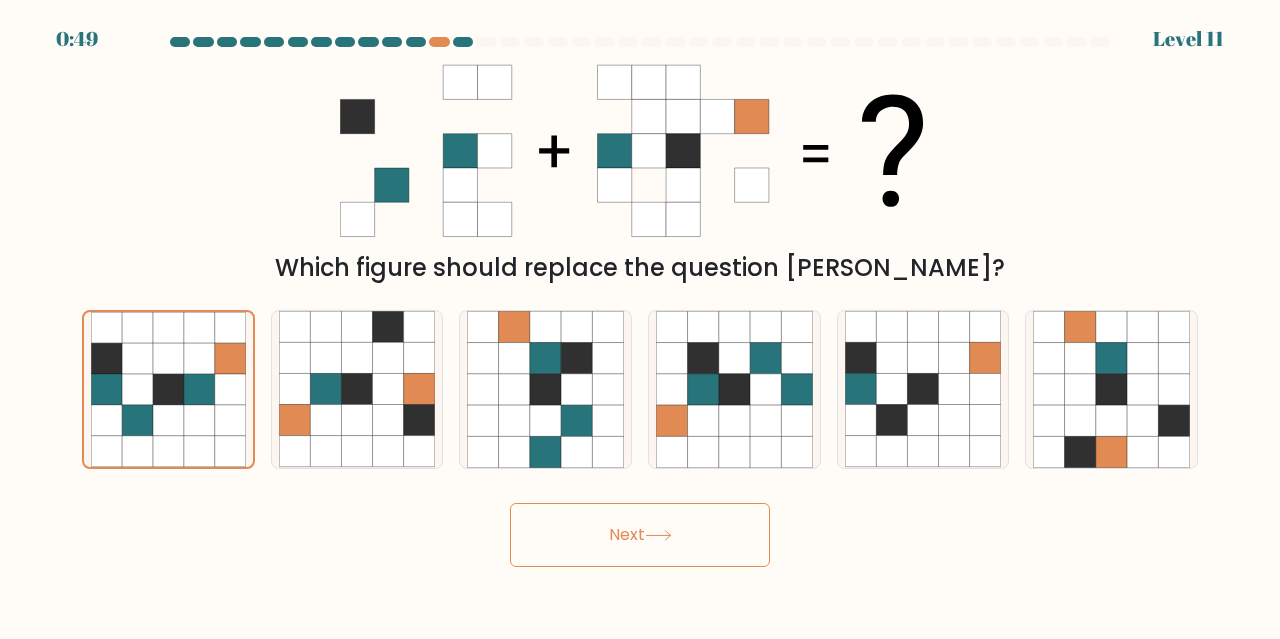 click on "Next" at bounding box center [640, 535] 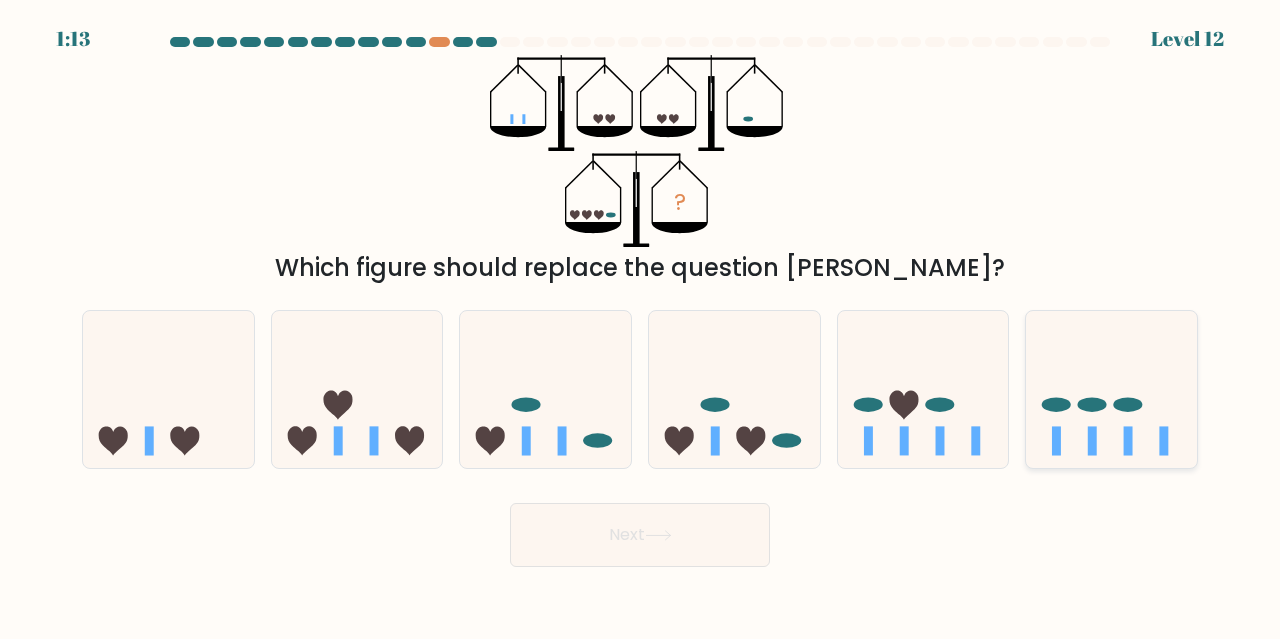 click 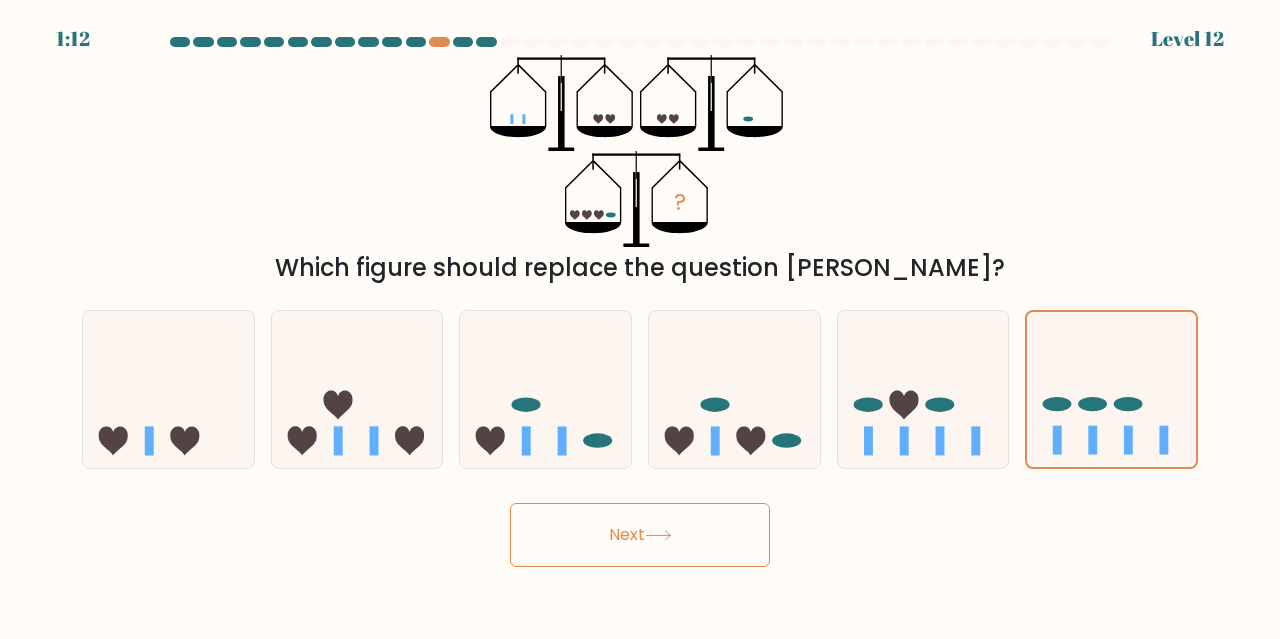 click on "Next" at bounding box center [640, 535] 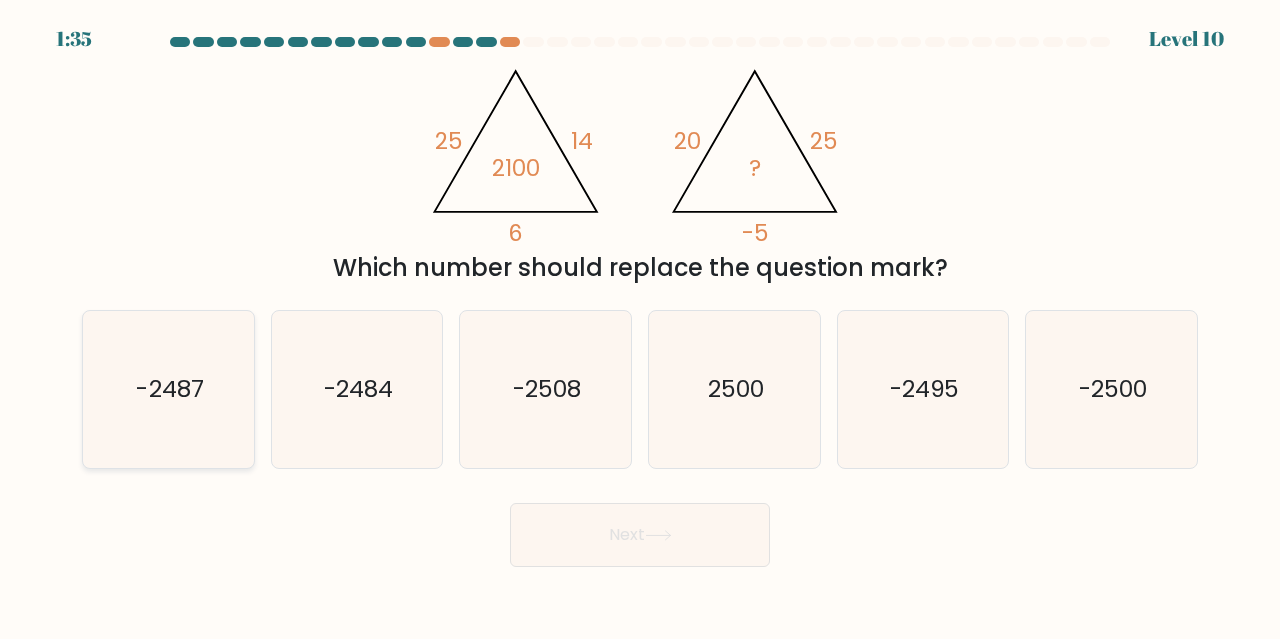 click on "-2487" 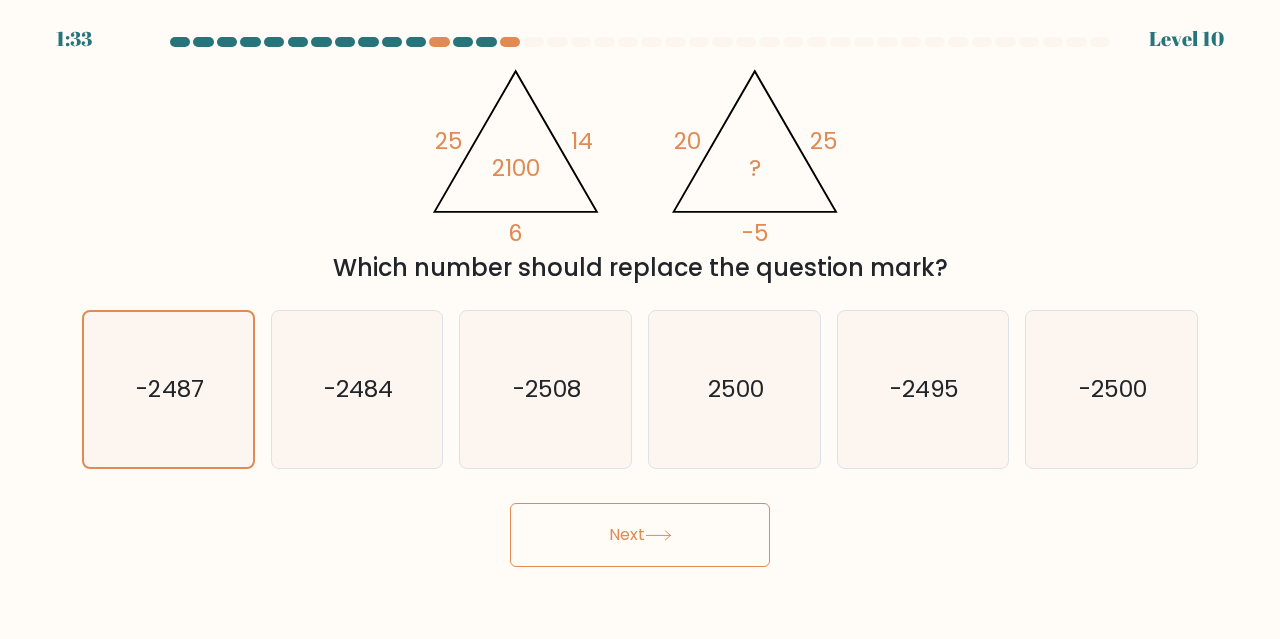 click on "Next" at bounding box center [640, 535] 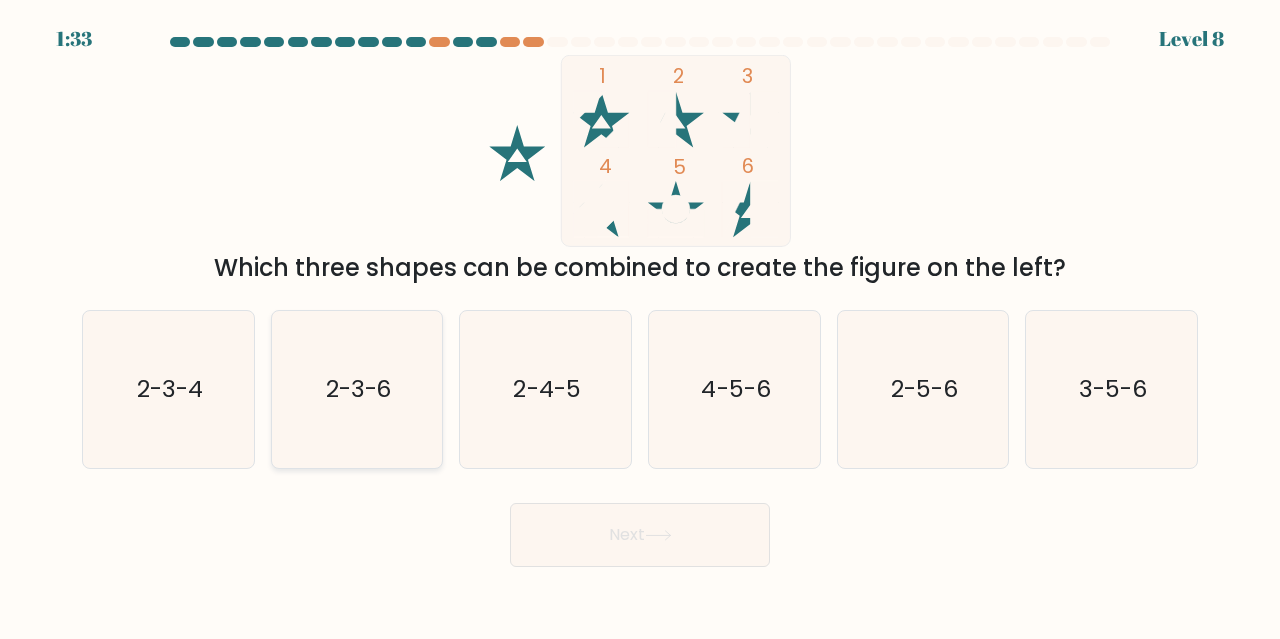 click on "2-3-6" 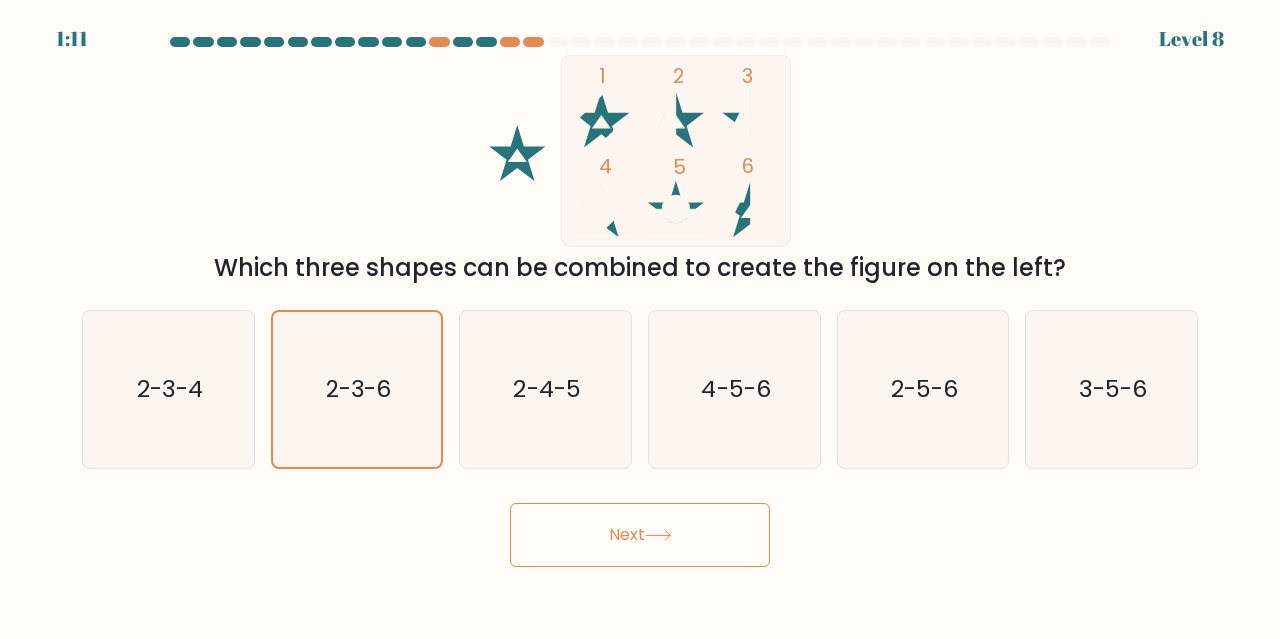 click on "Next" at bounding box center (640, 535) 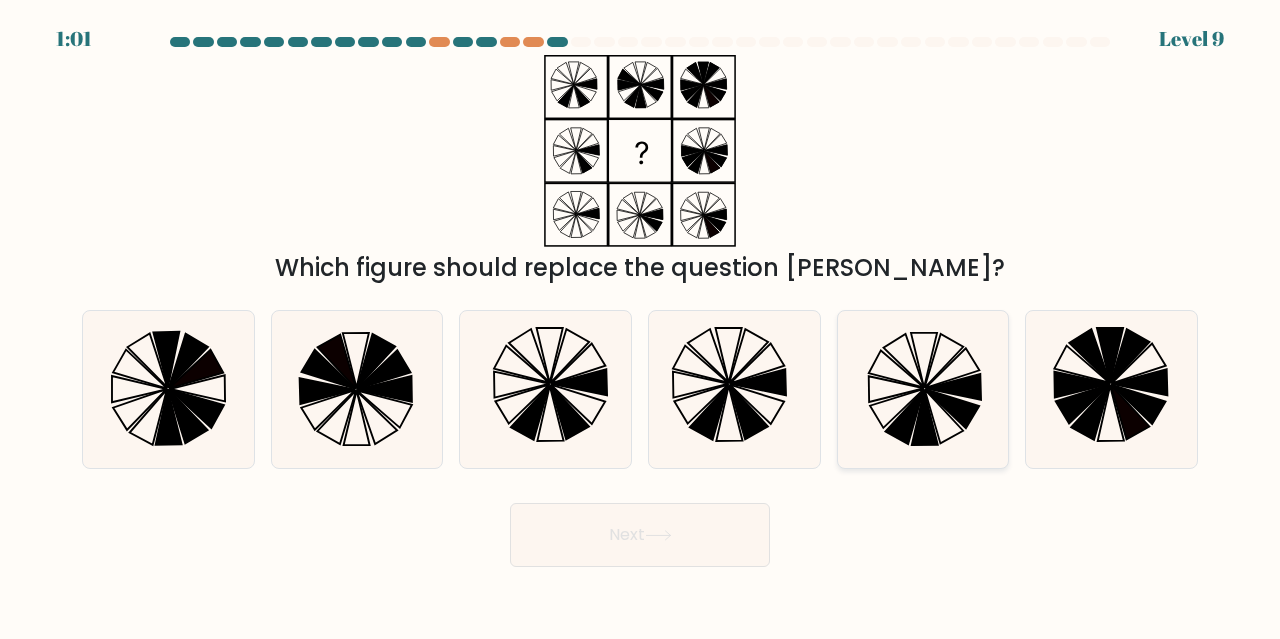 click 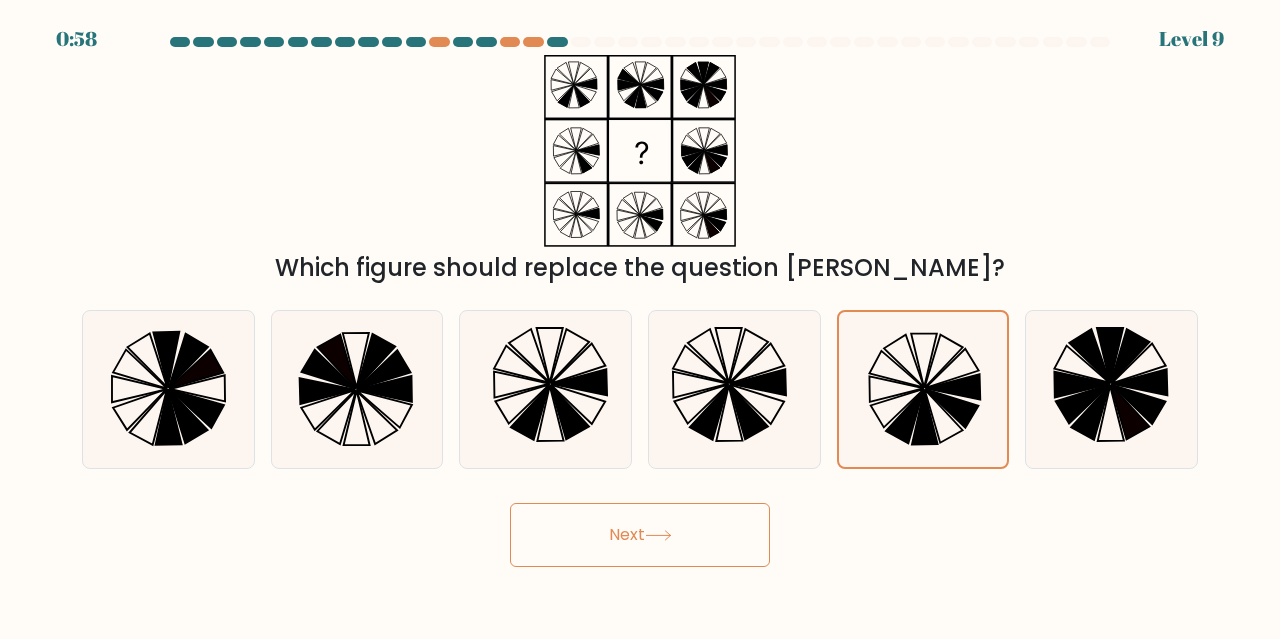 click on "Next" at bounding box center [640, 535] 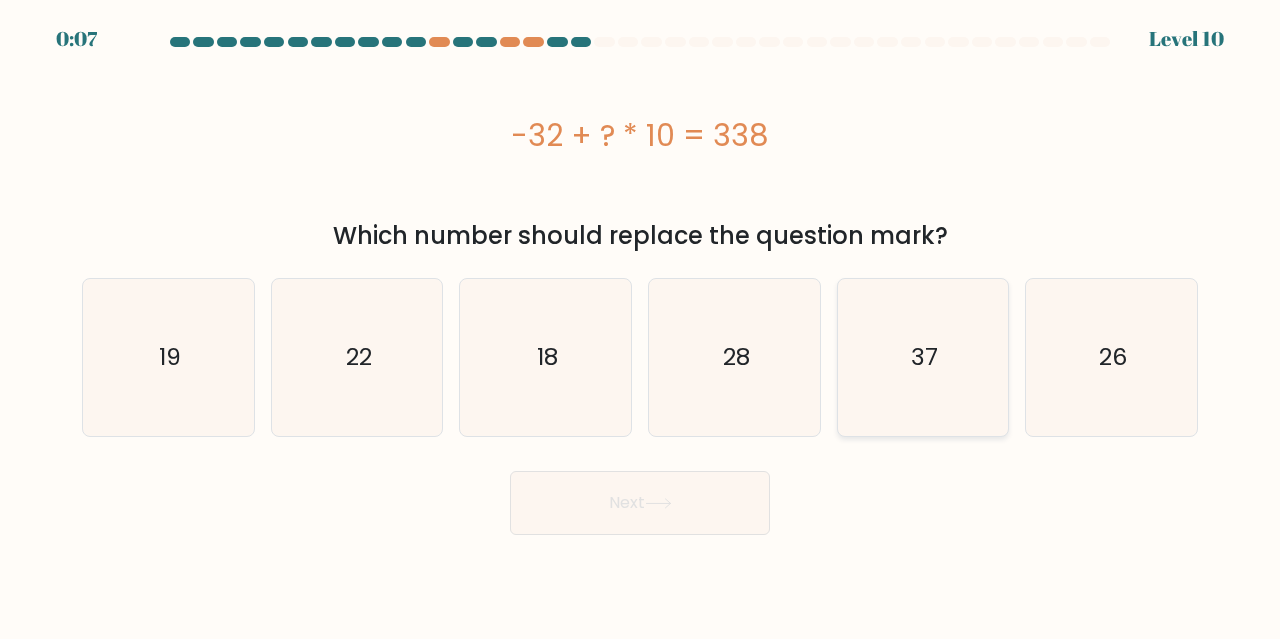 click on "37" 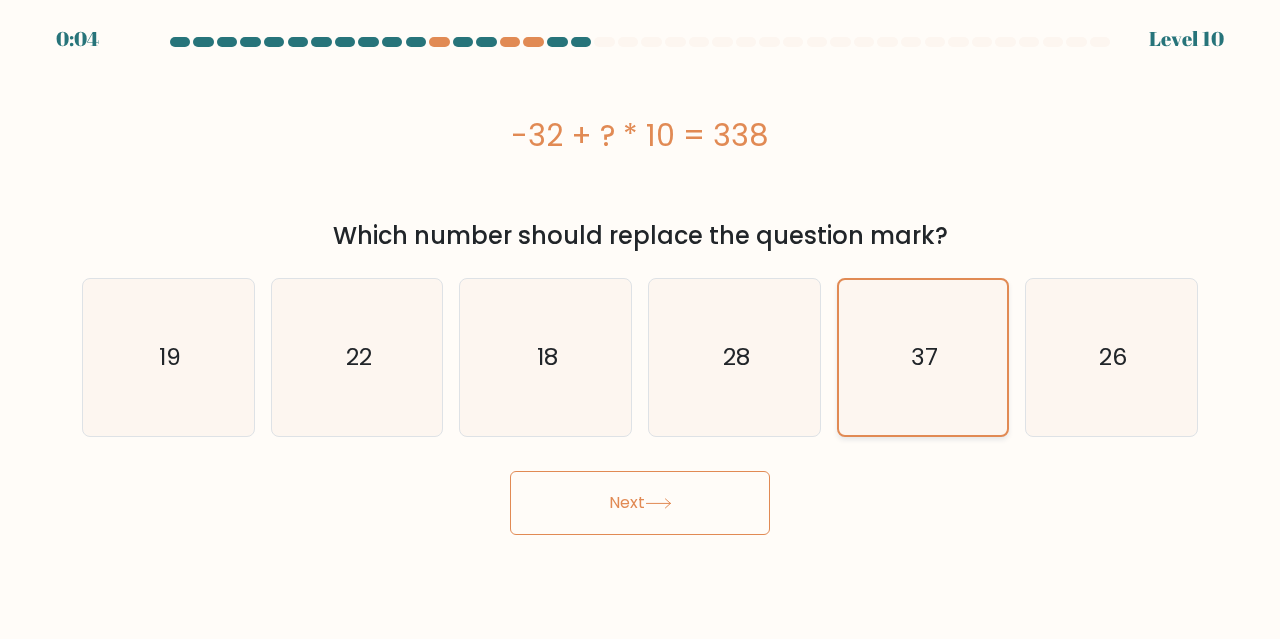 click on "37" 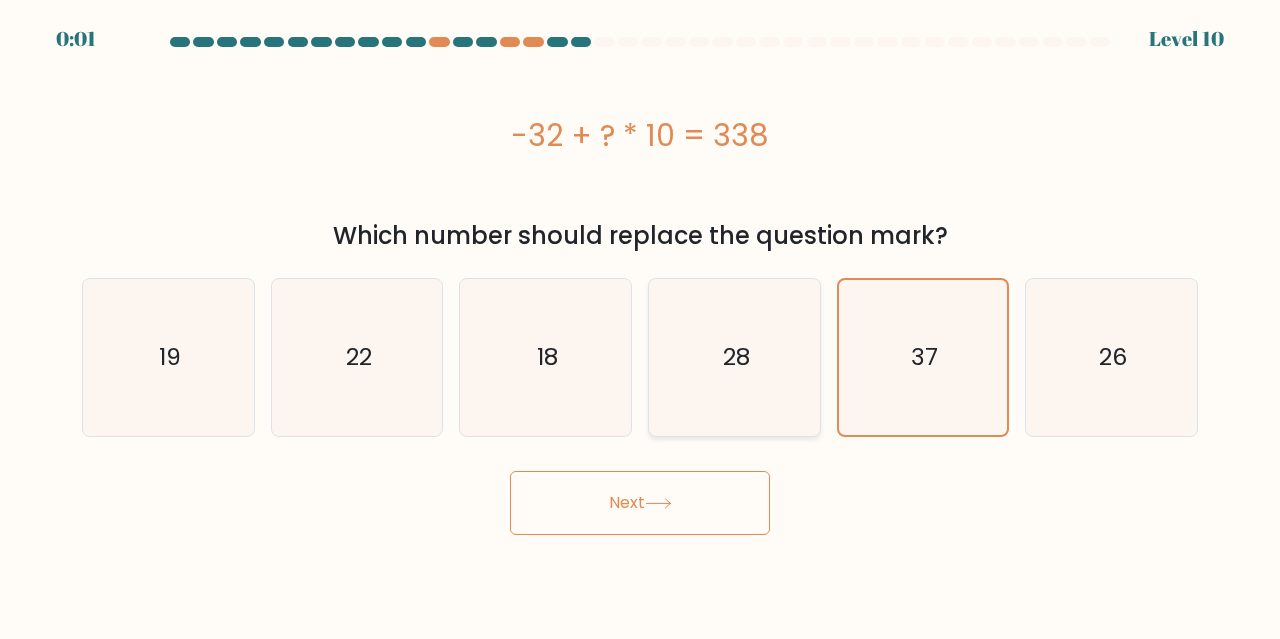 click on "28" 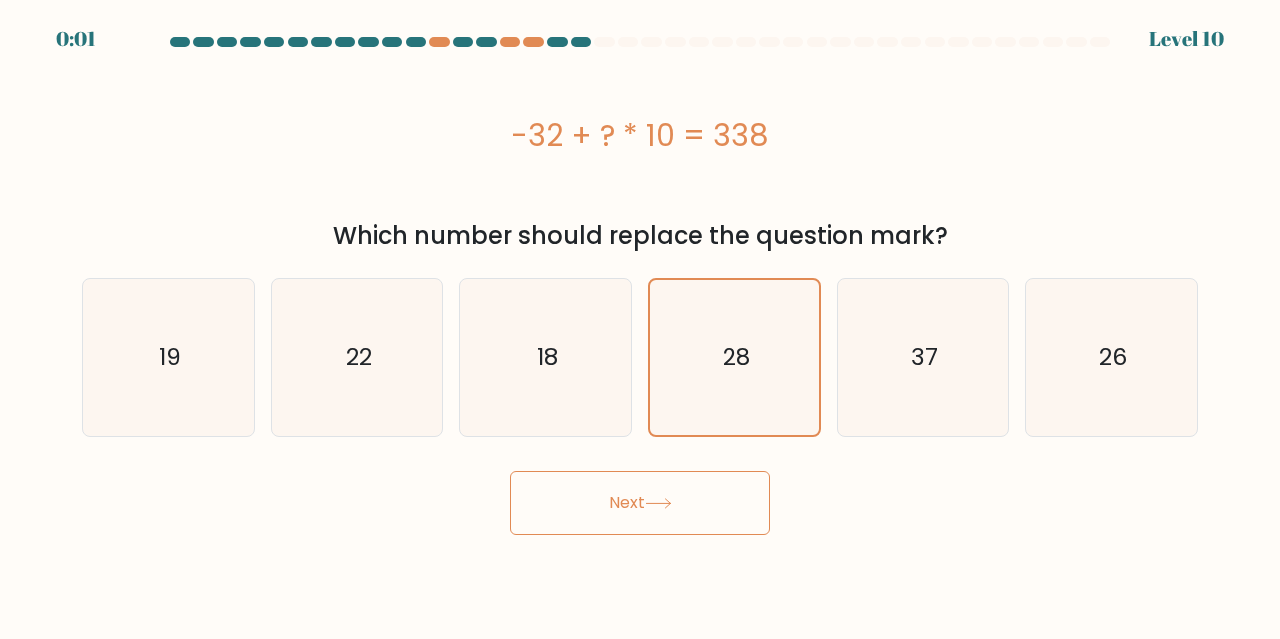 click on "Next" at bounding box center (640, 503) 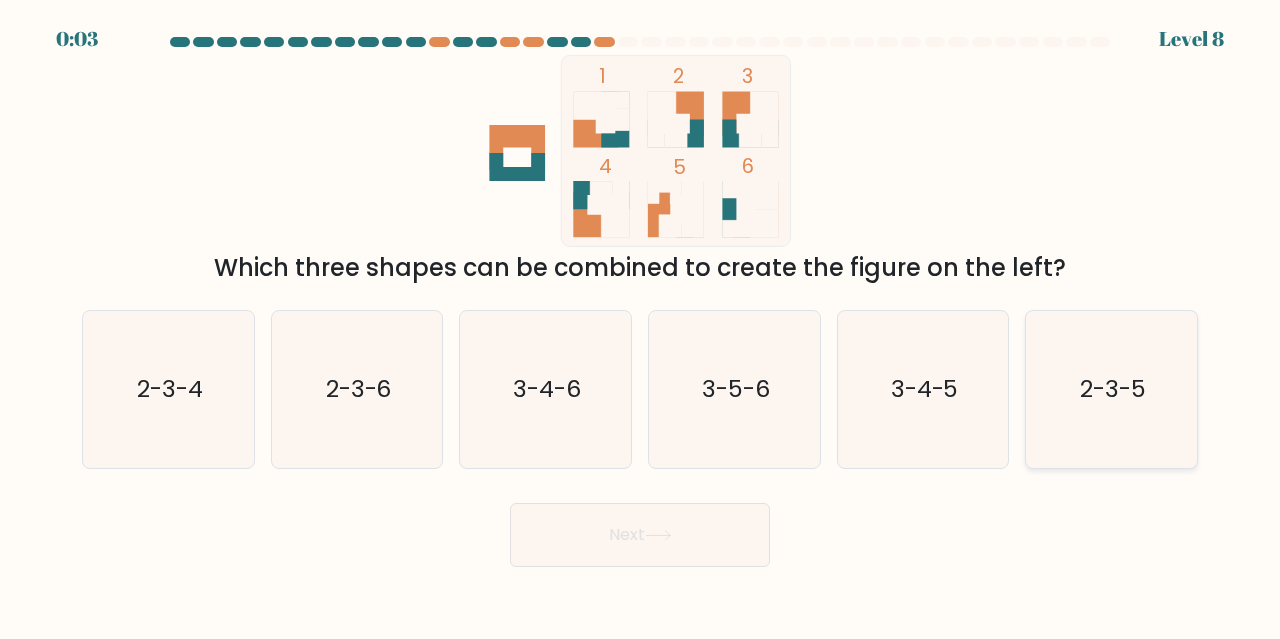 click on "2-3-5" 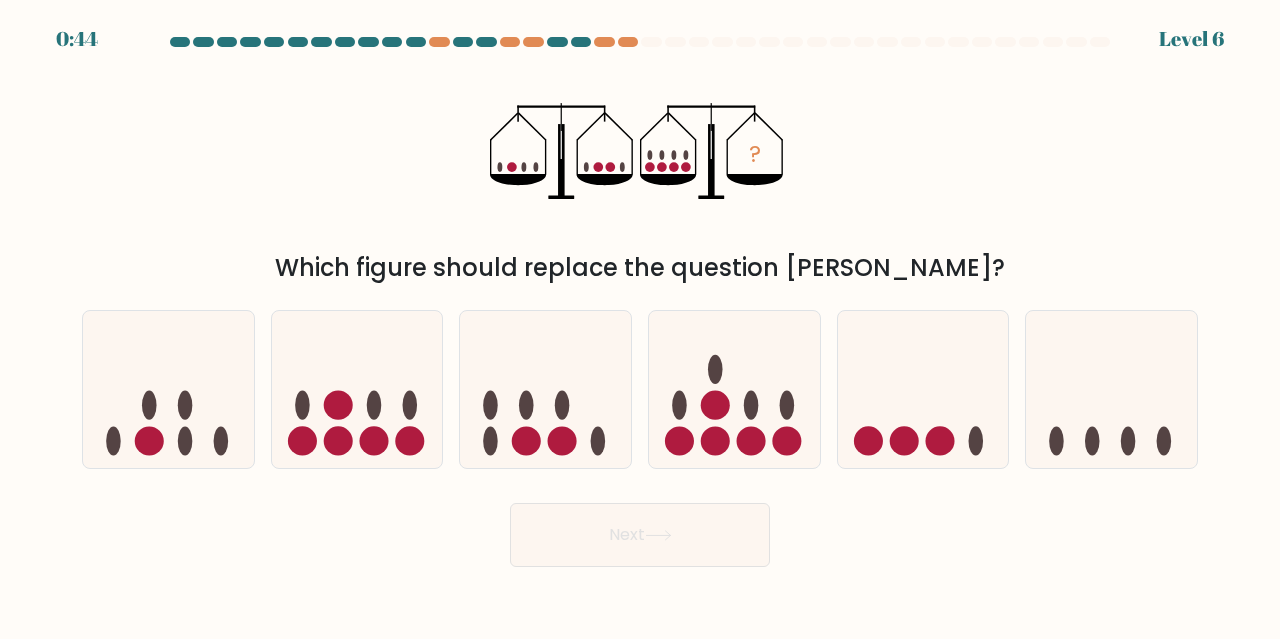 scroll, scrollTop: 0, scrollLeft: 0, axis: both 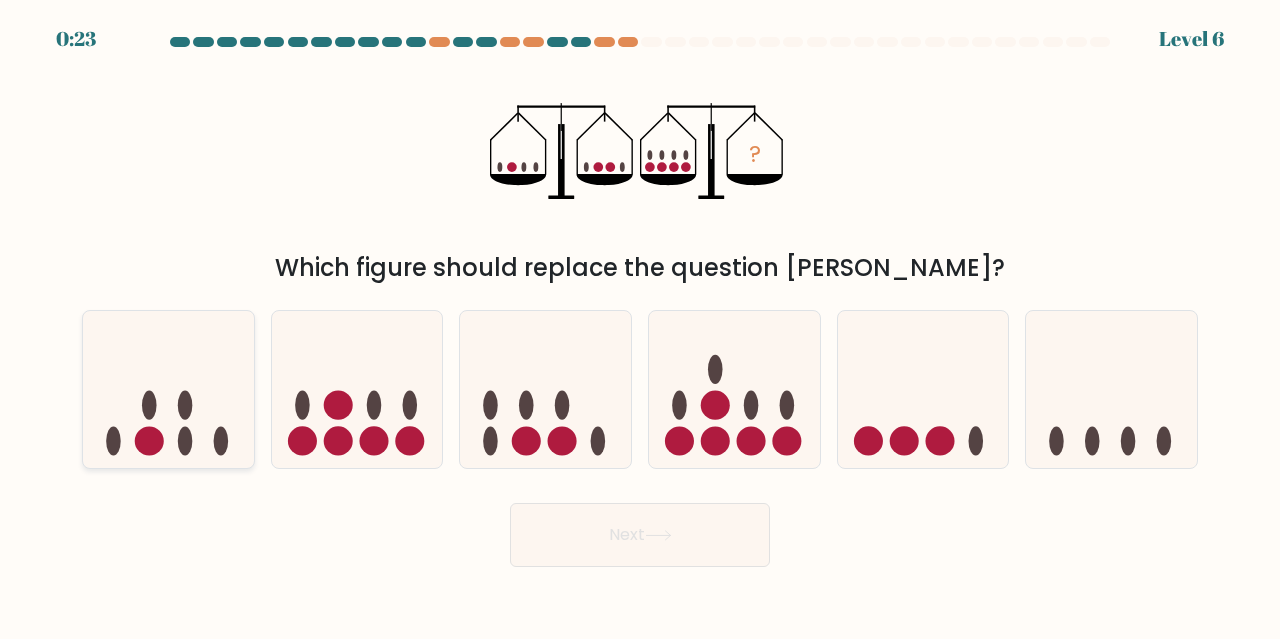 click 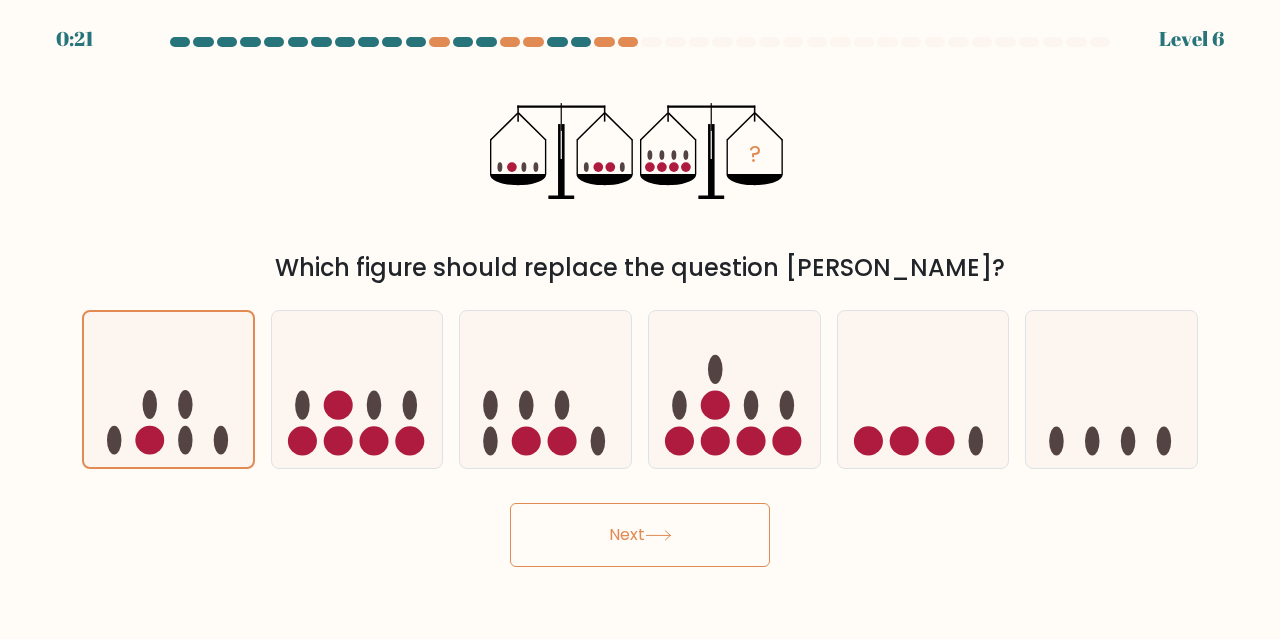 click on "Next" at bounding box center (640, 535) 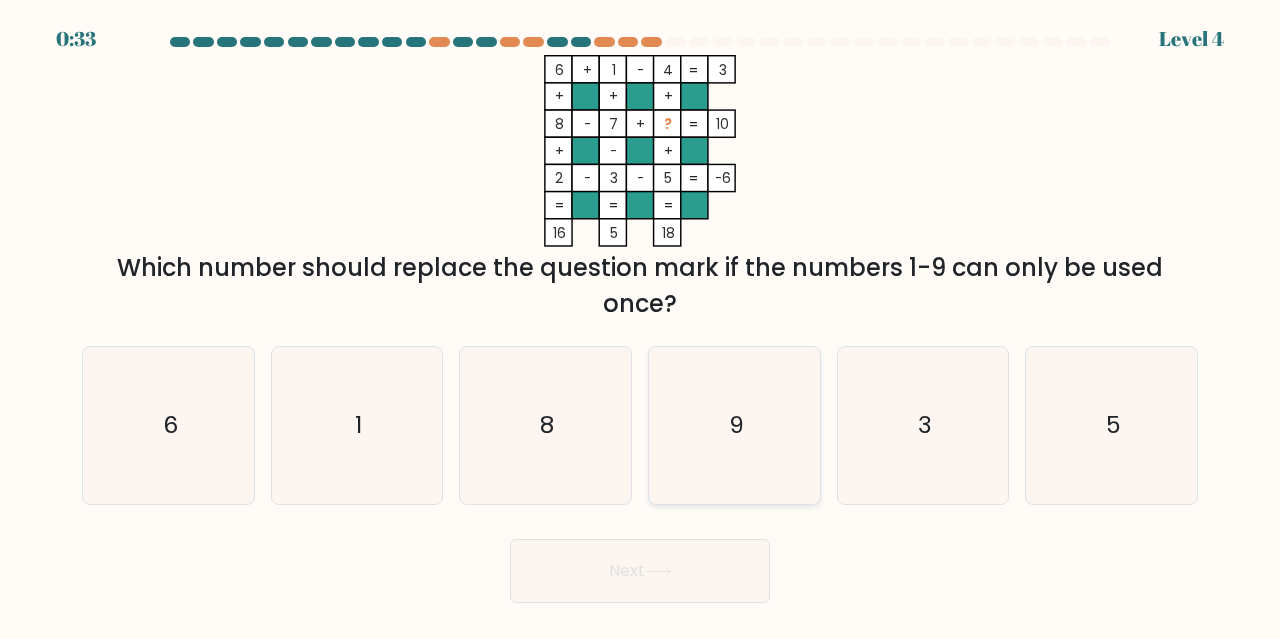 click on "9" 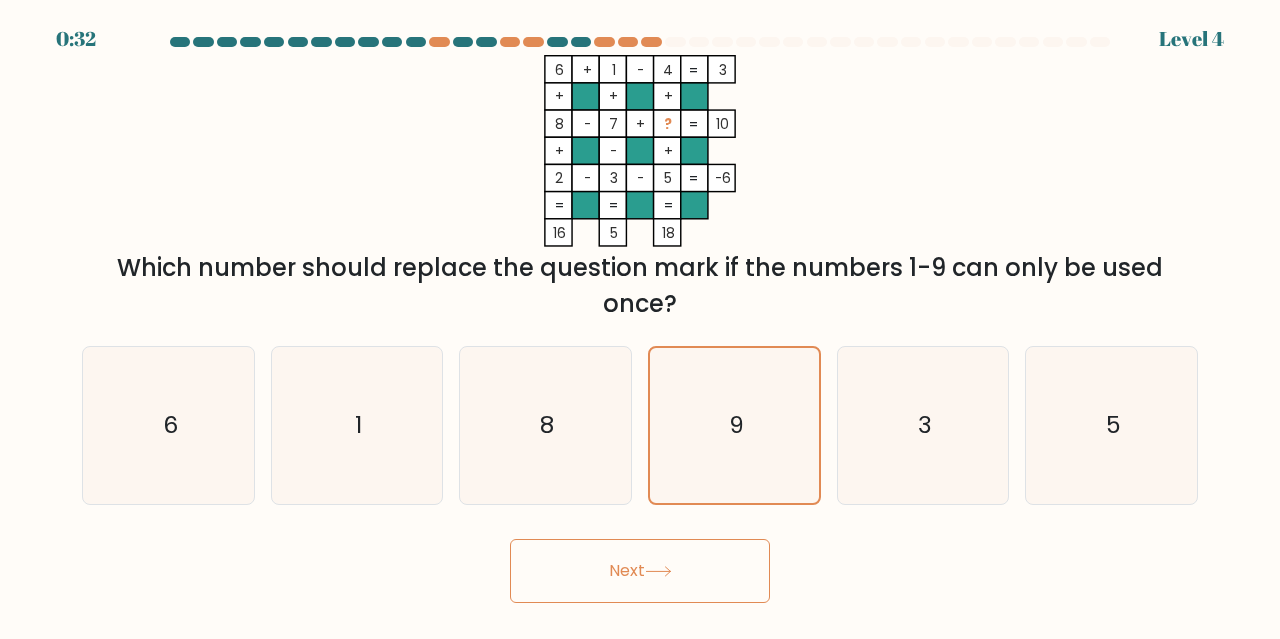 click on "Next" at bounding box center [640, 571] 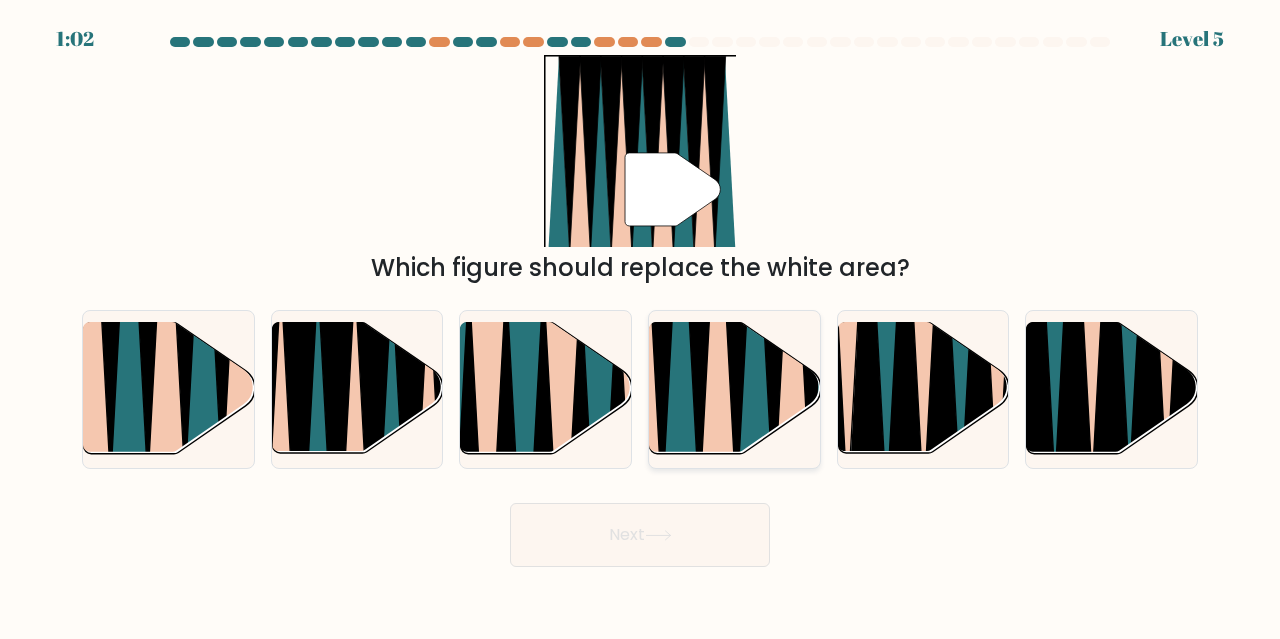 click 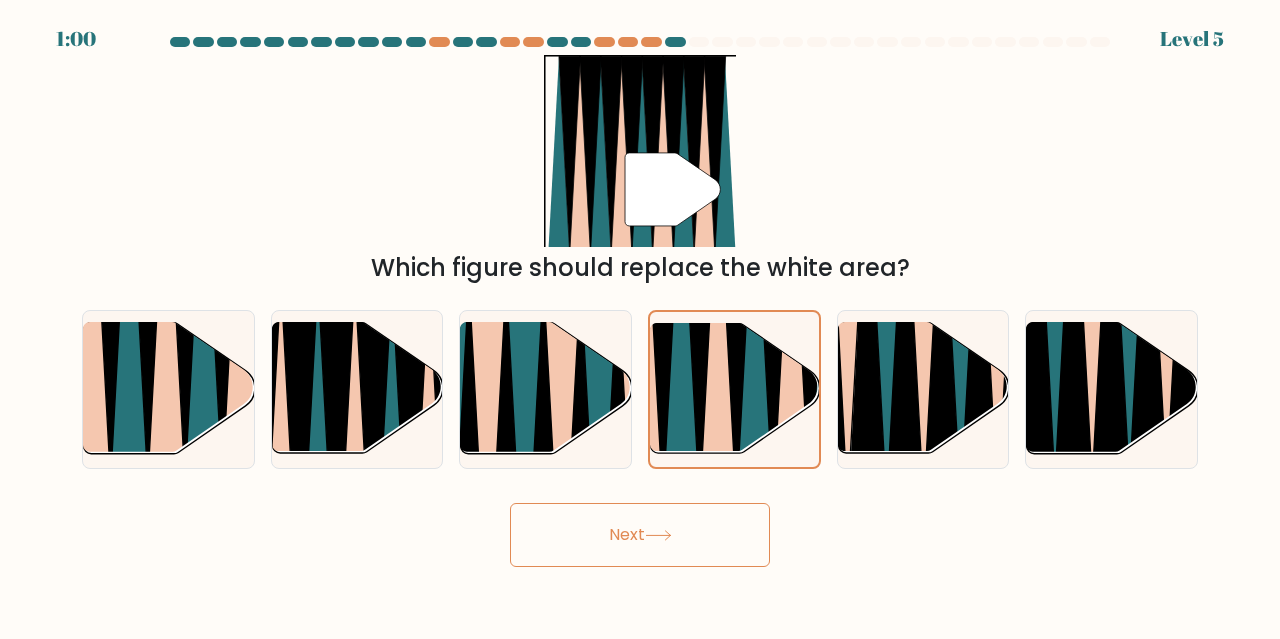 click 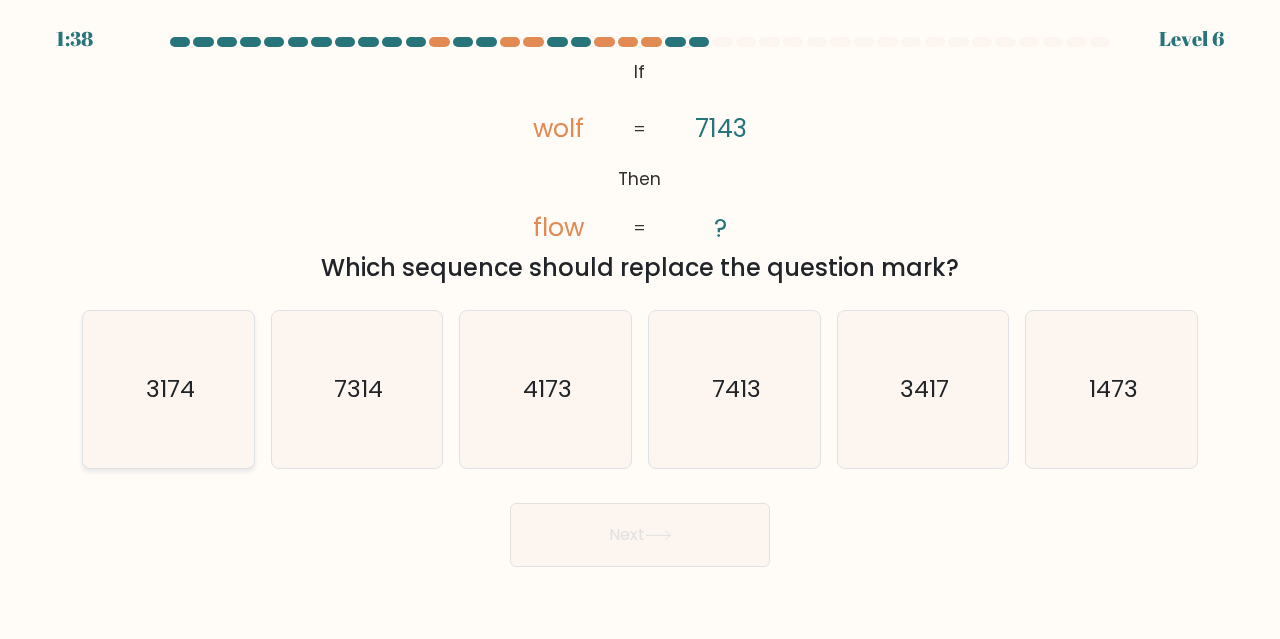 click on "3174" 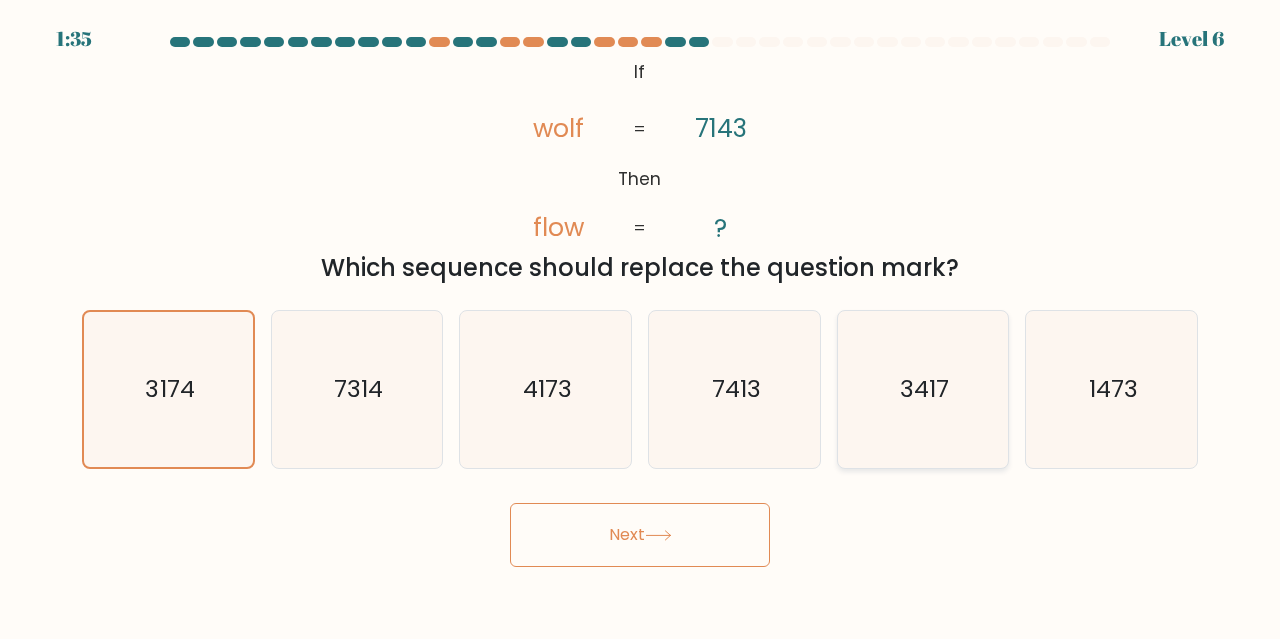click on "3417" 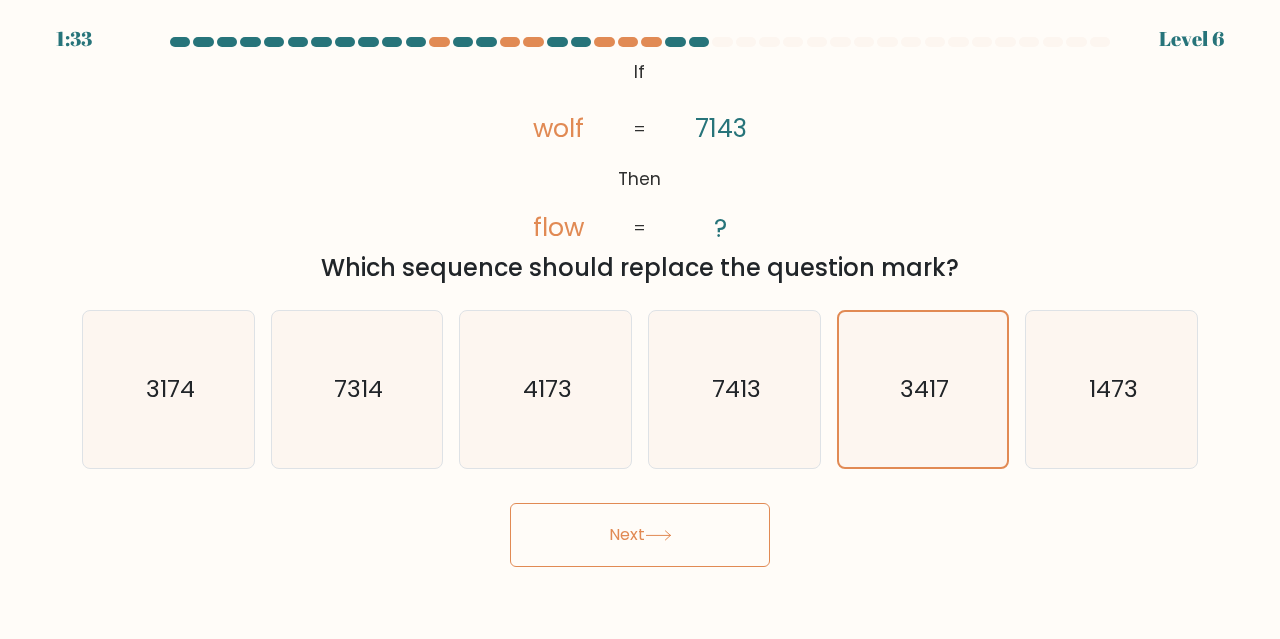 click on "Next" at bounding box center (640, 535) 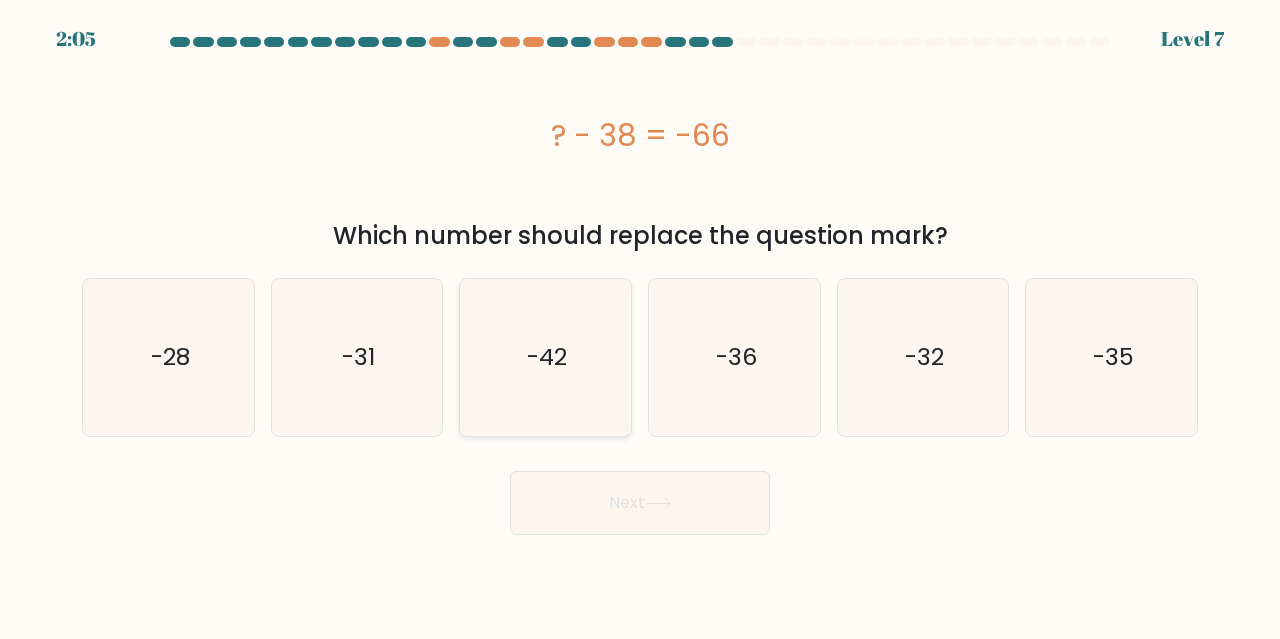 click on "-42" 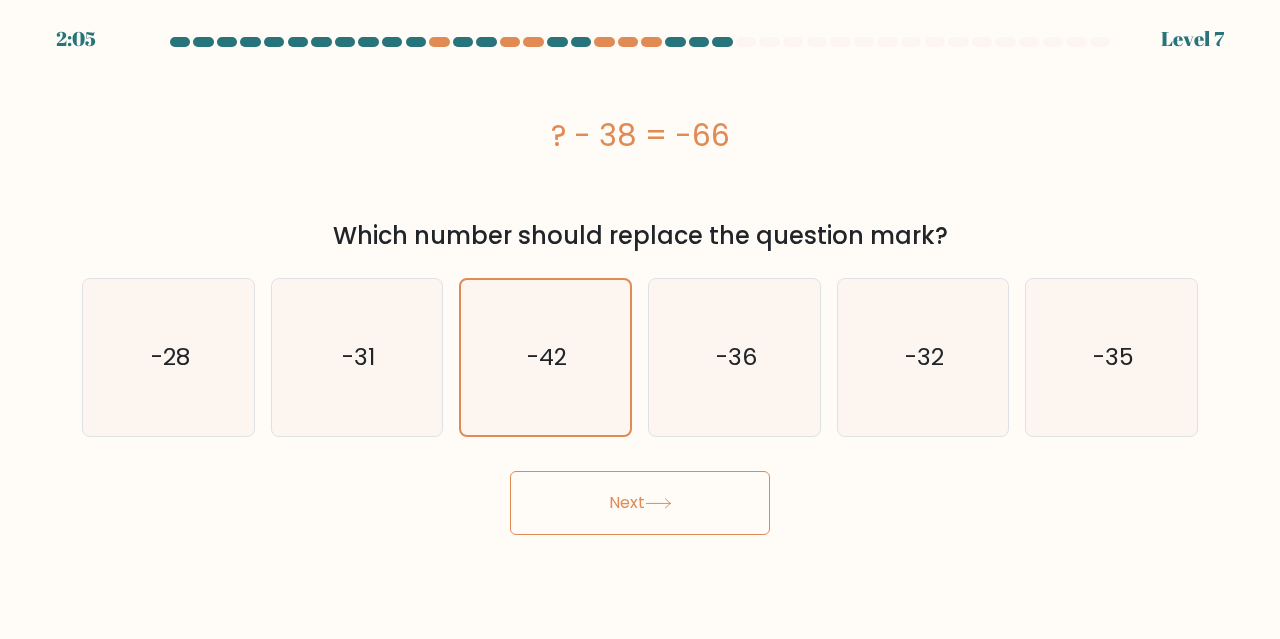 click on "Next" at bounding box center [640, 503] 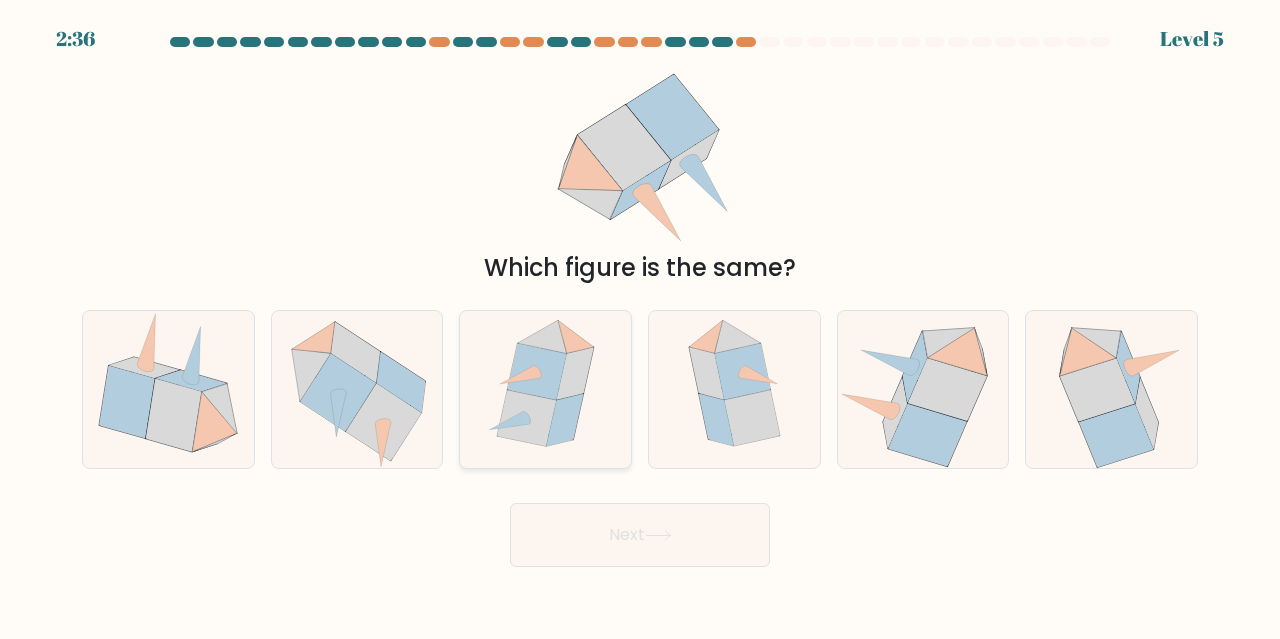 click 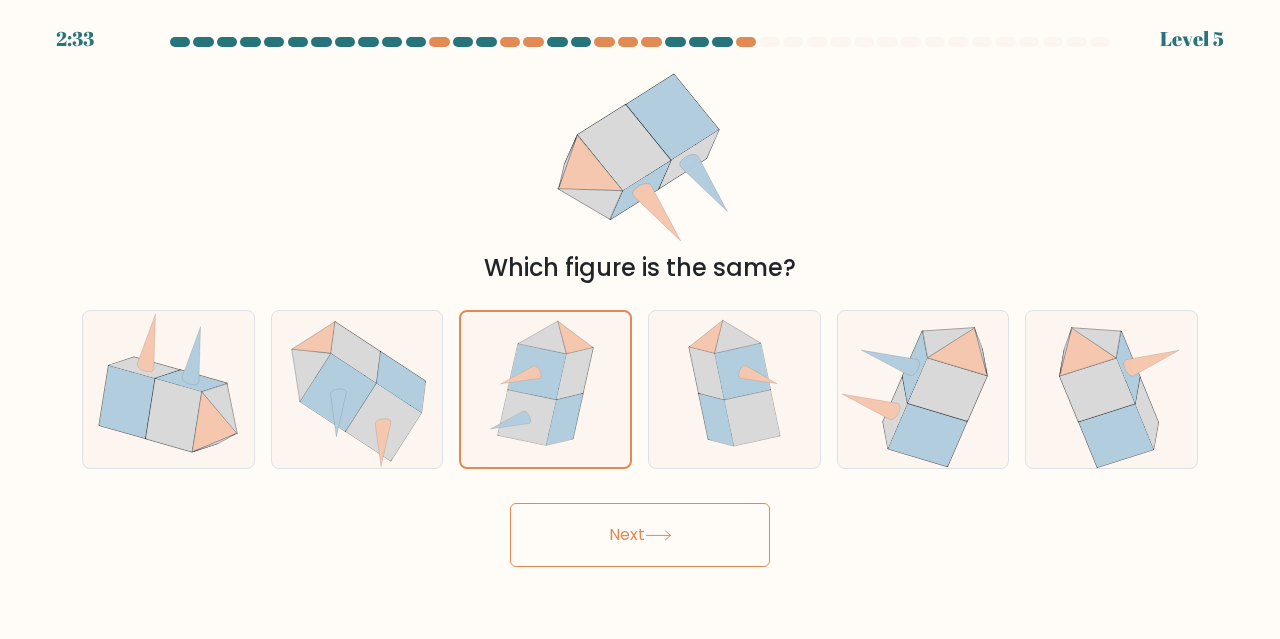 click on "Next" at bounding box center [640, 535] 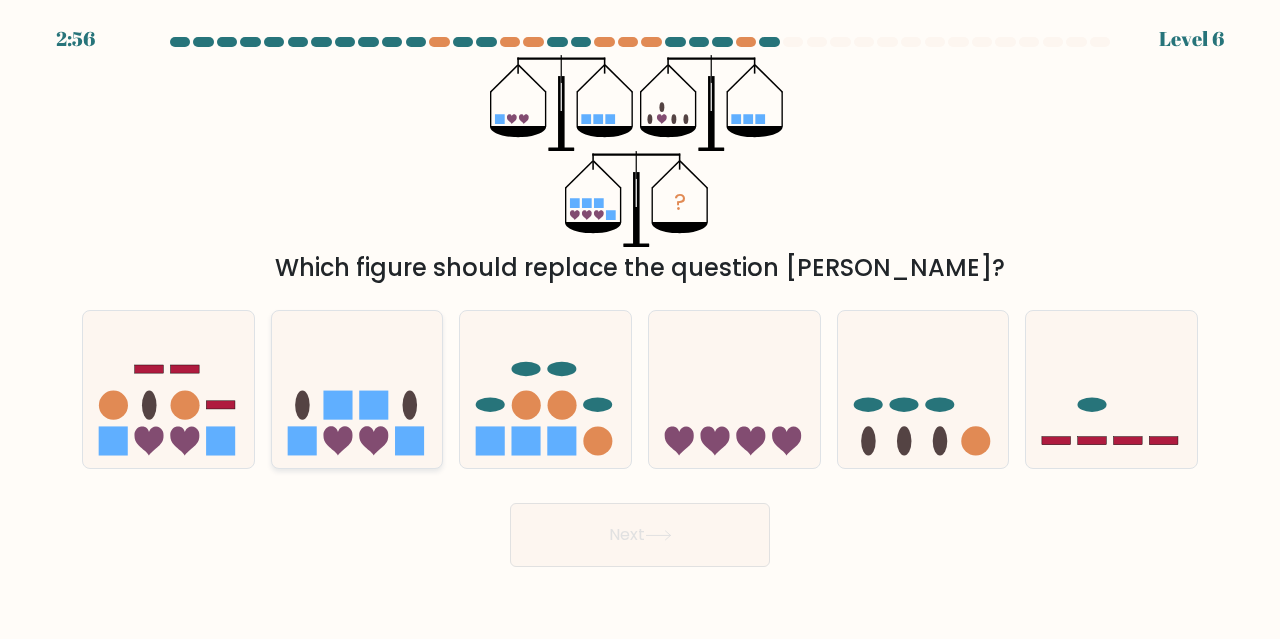 click 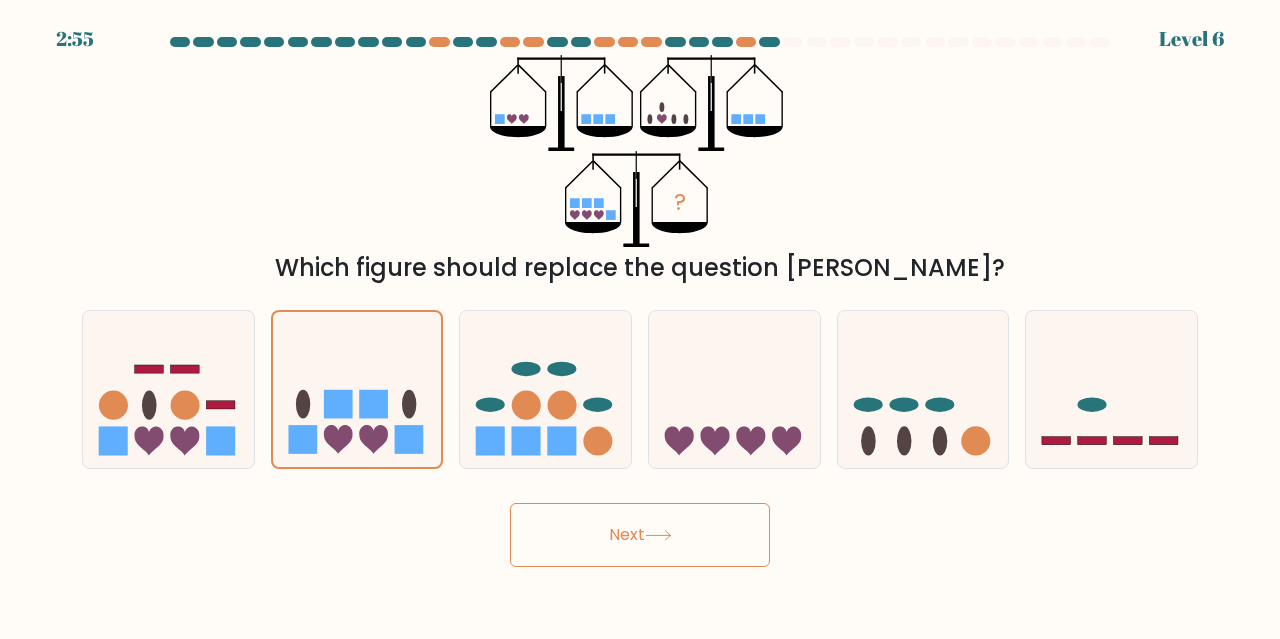 click 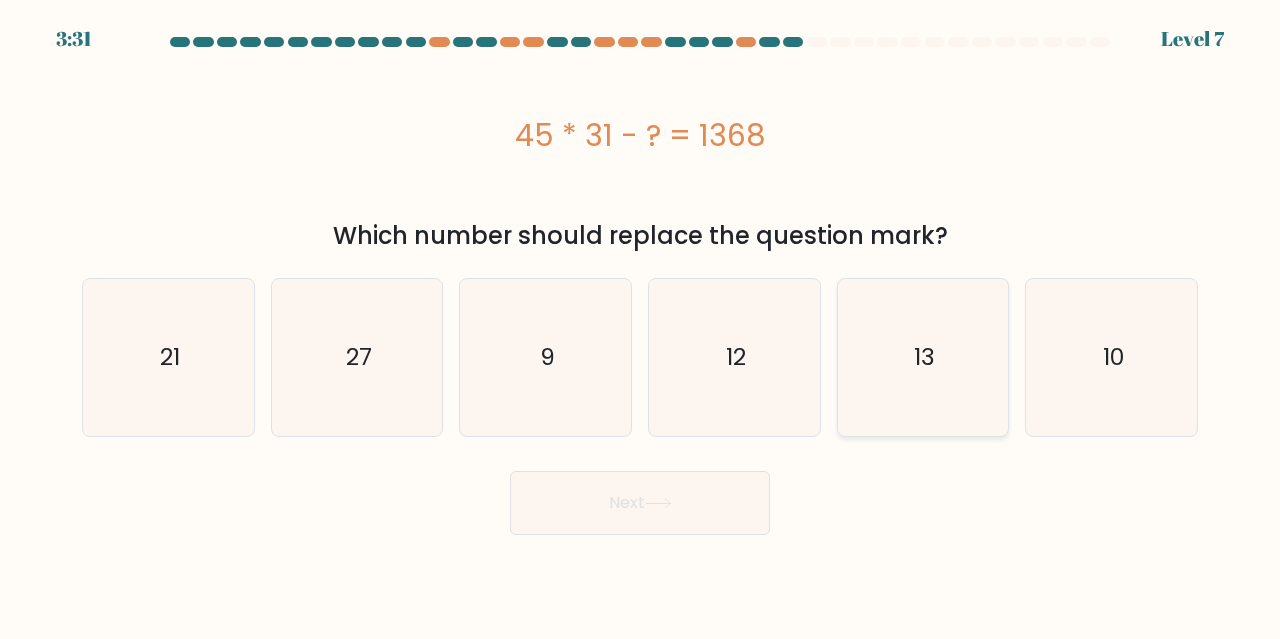 click on "13" 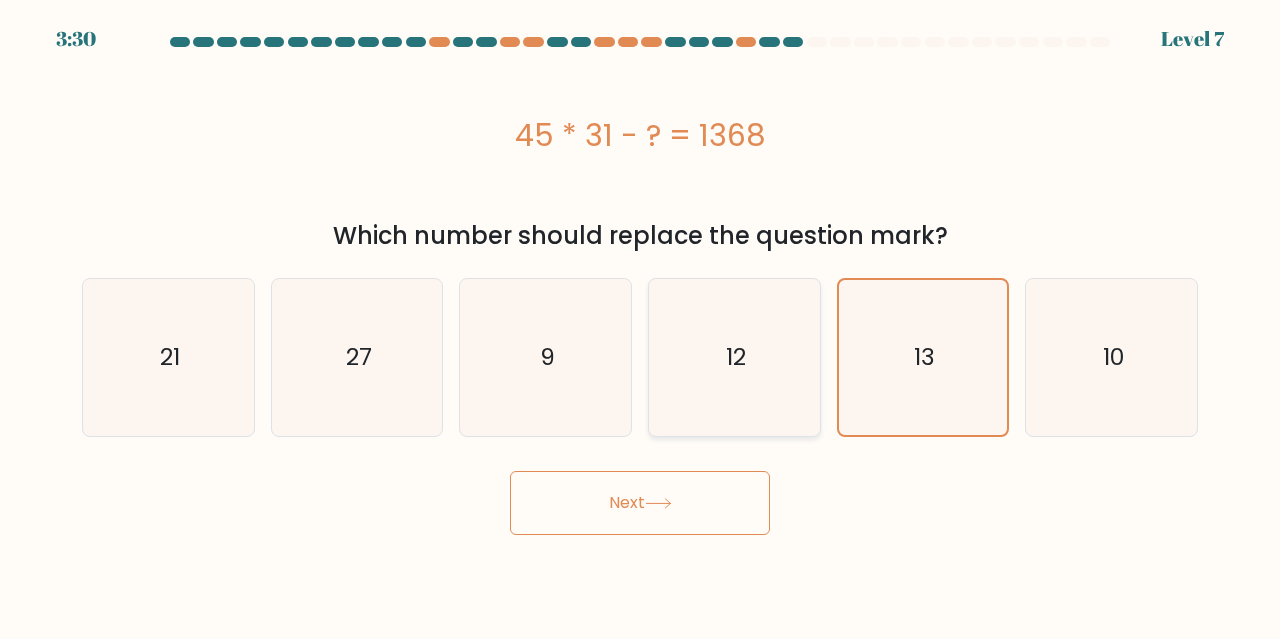 click on "12" 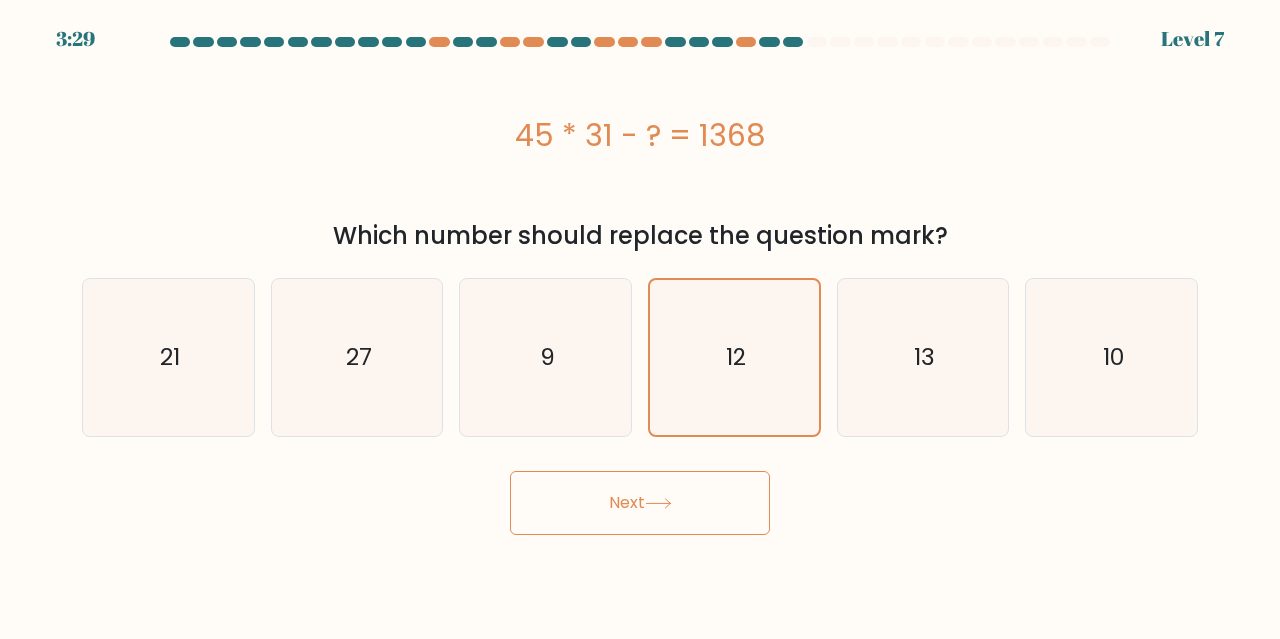 click on "Next" at bounding box center (640, 503) 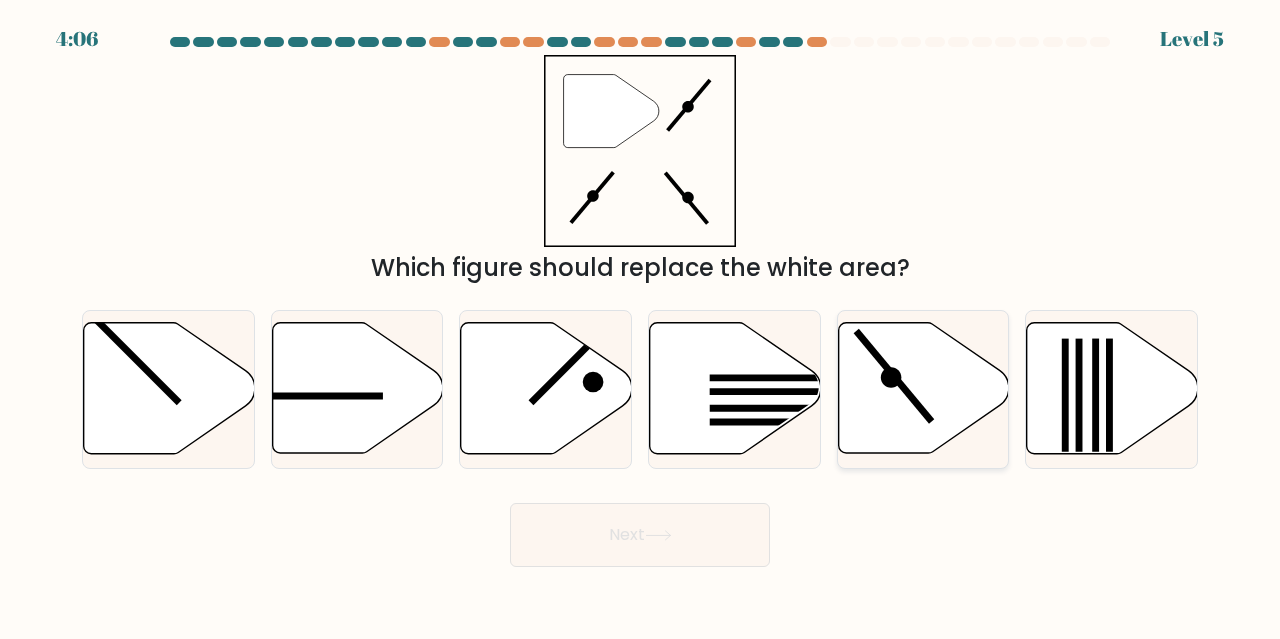 click 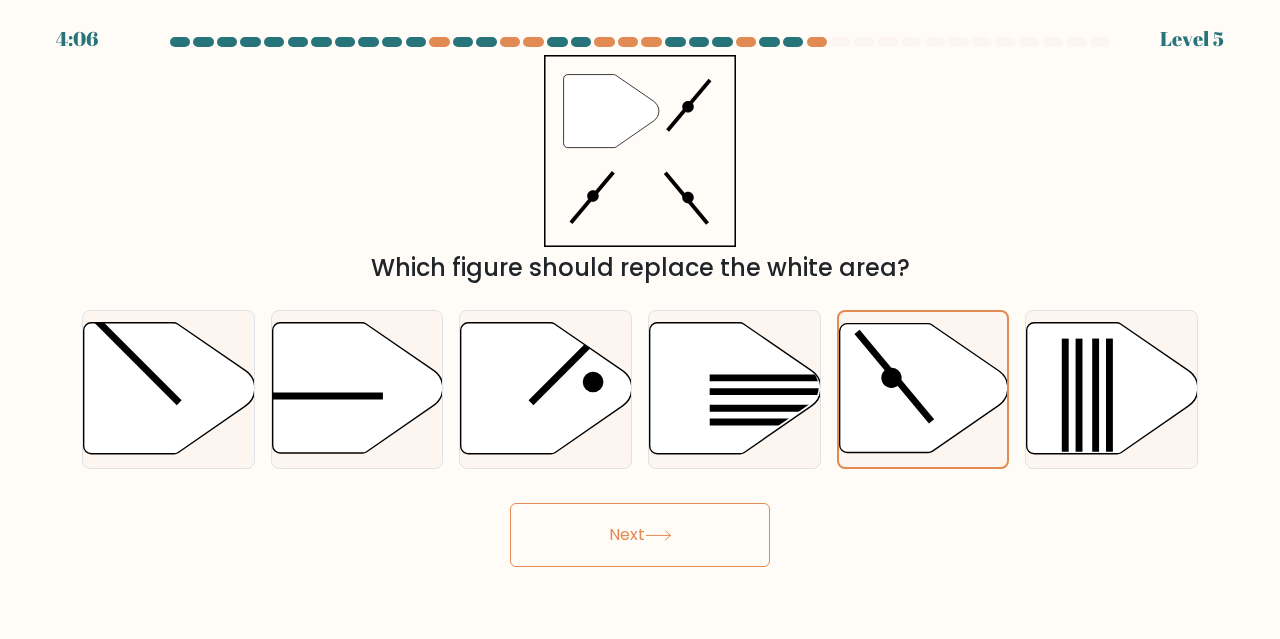 click on "Next" at bounding box center (640, 535) 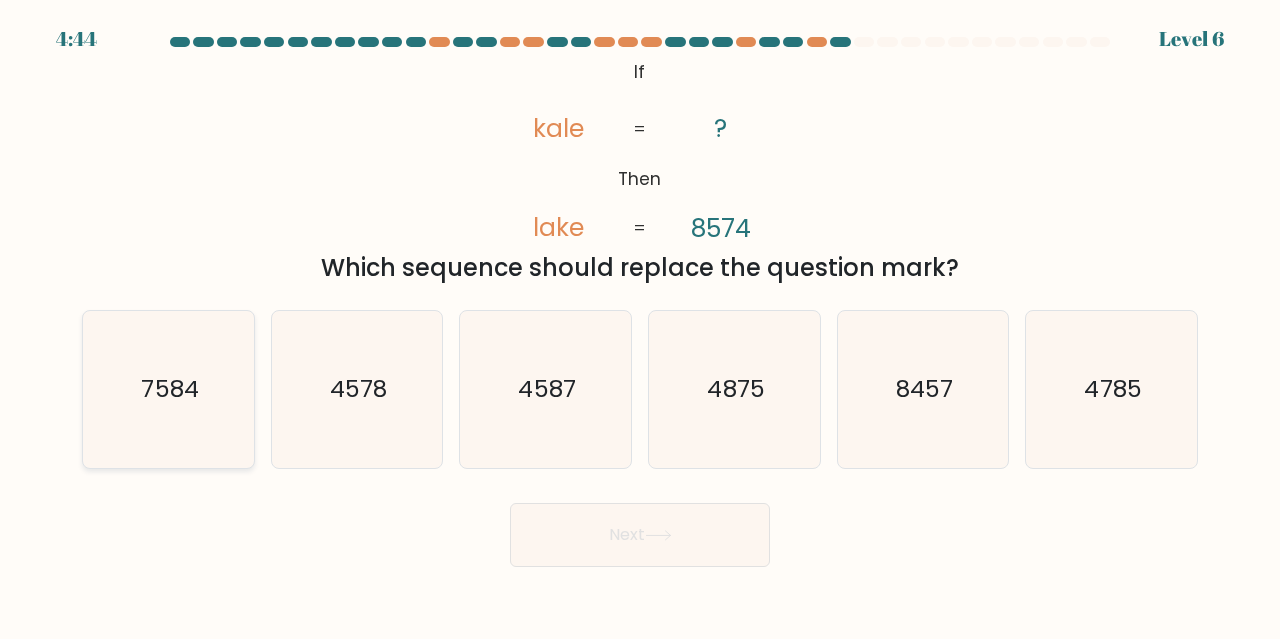 click on "7584" 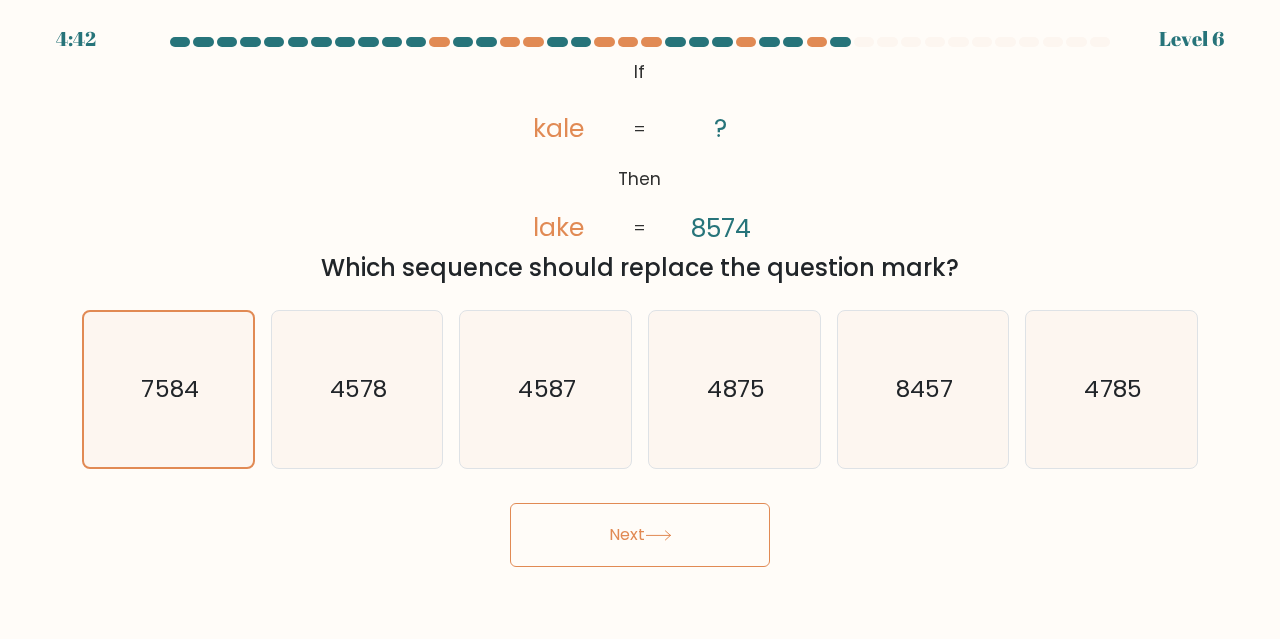 click on "Next" at bounding box center [640, 535] 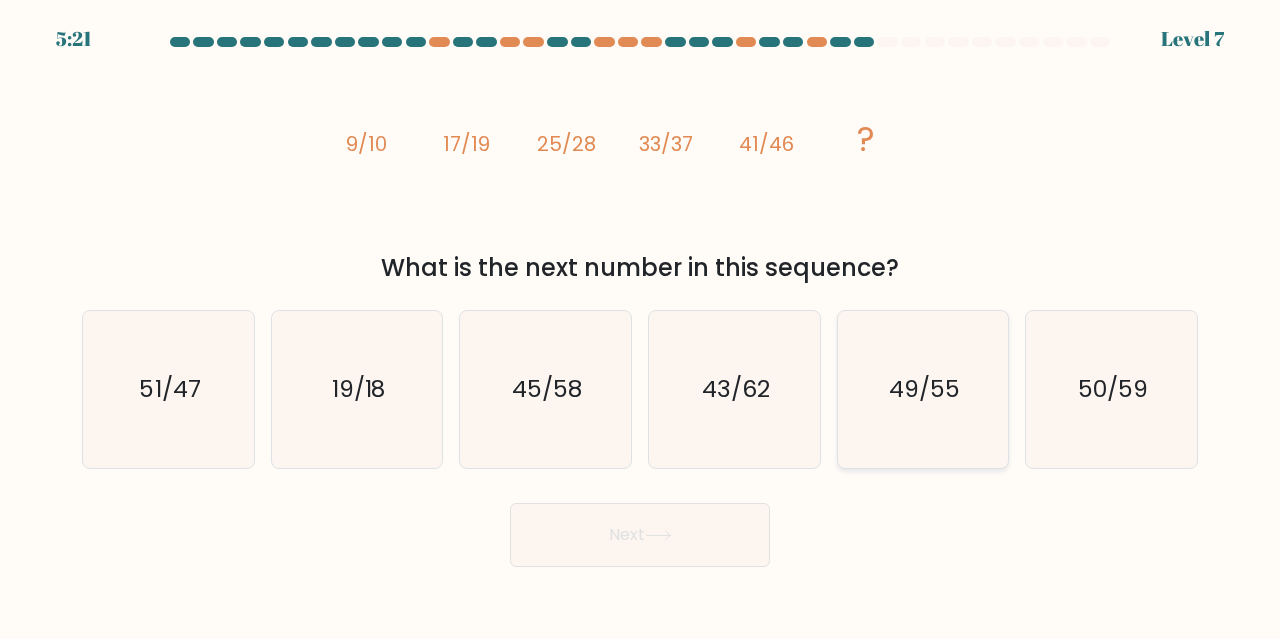 click on "49/55" 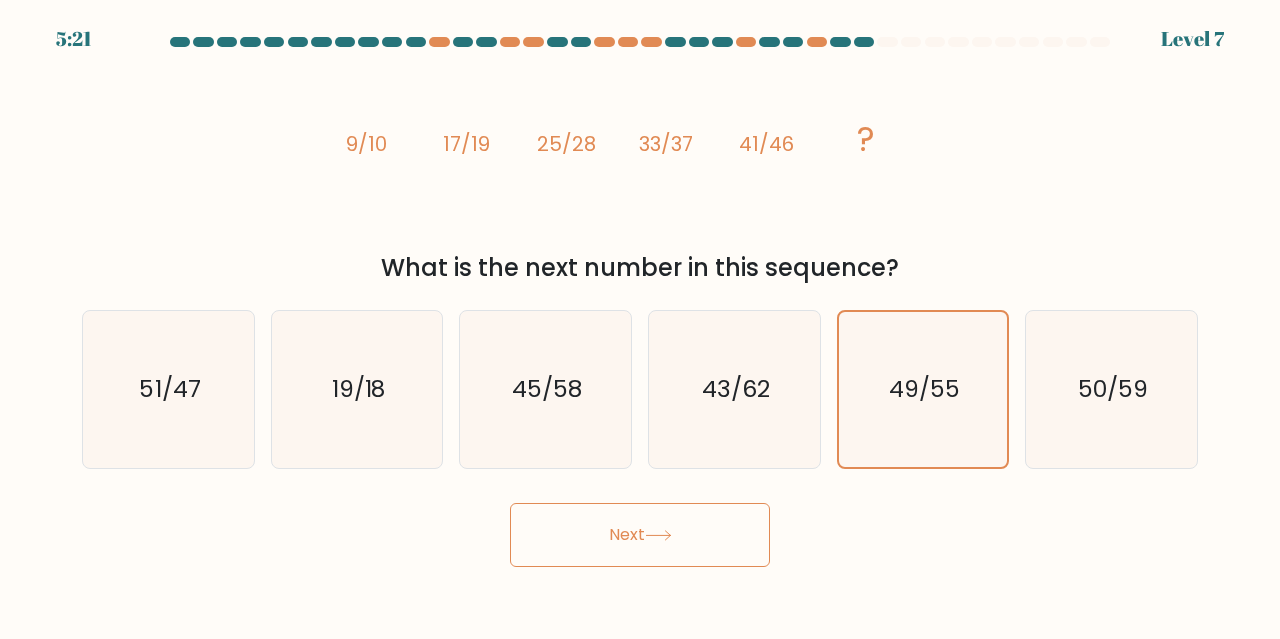 click on "Next" at bounding box center [640, 535] 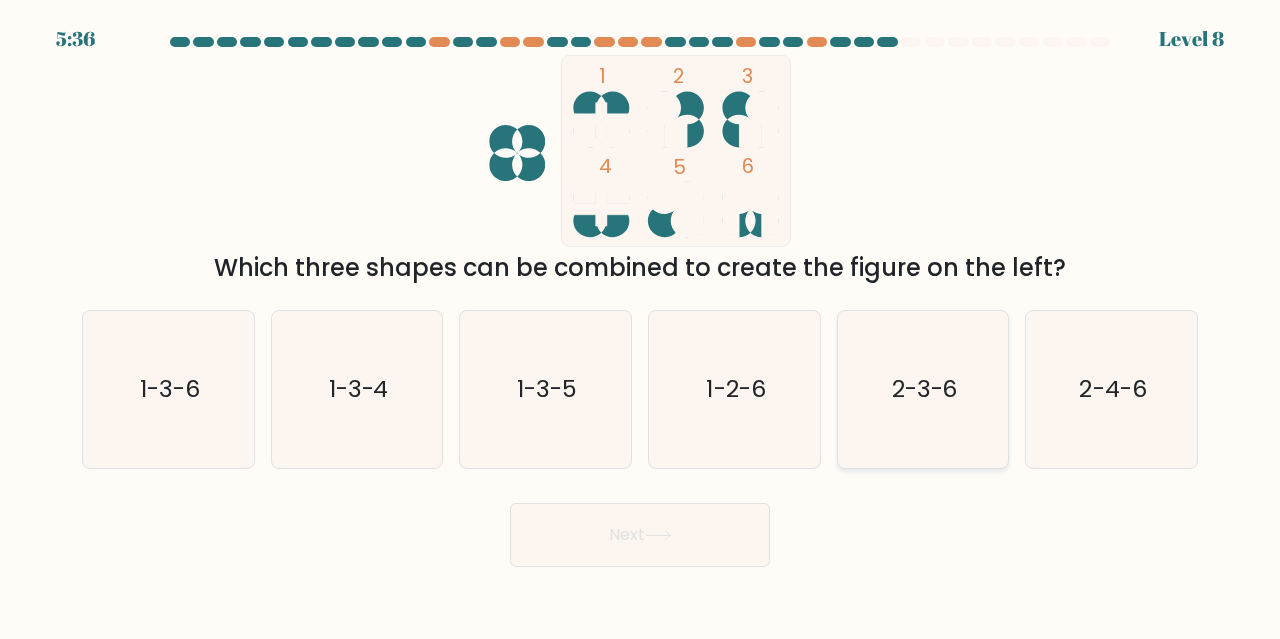 click on "2-3-6" 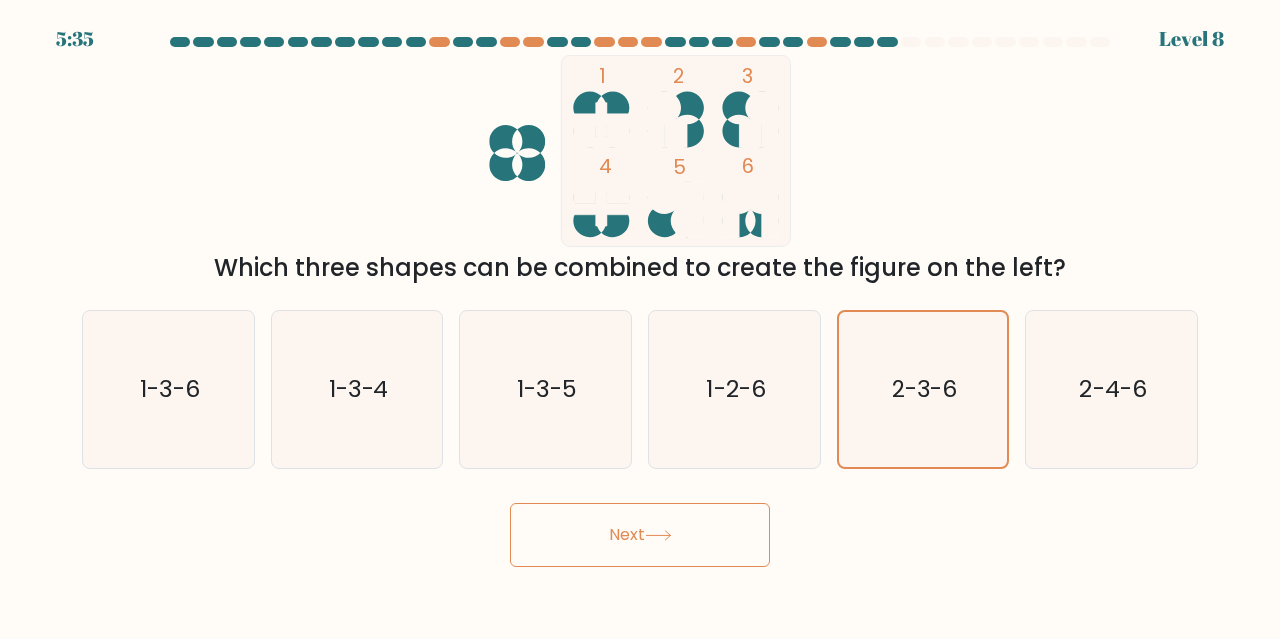 click on "Next" at bounding box center (640, 535) 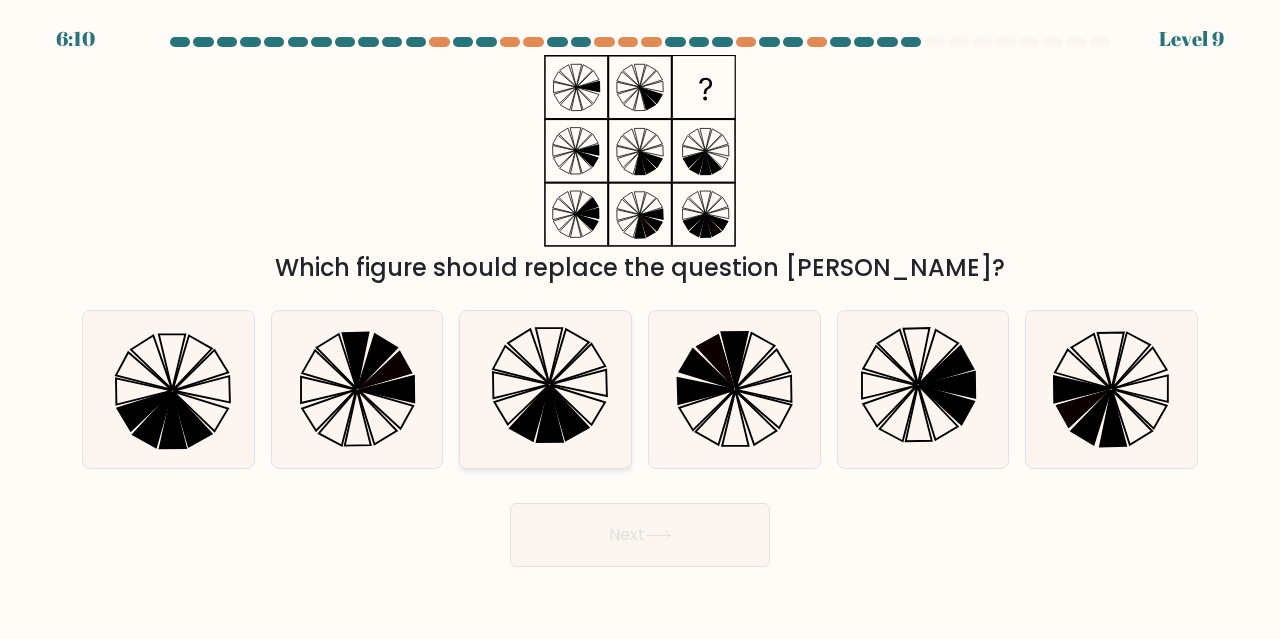 click 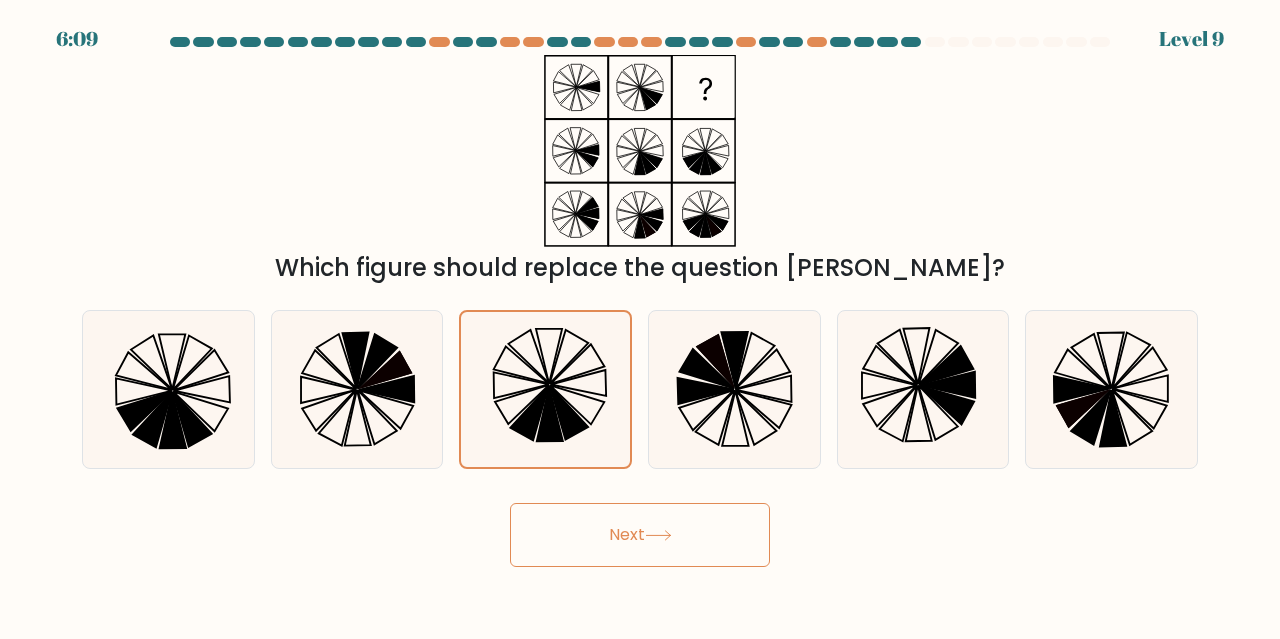 click on "Next" at bounding box center [640, 535] 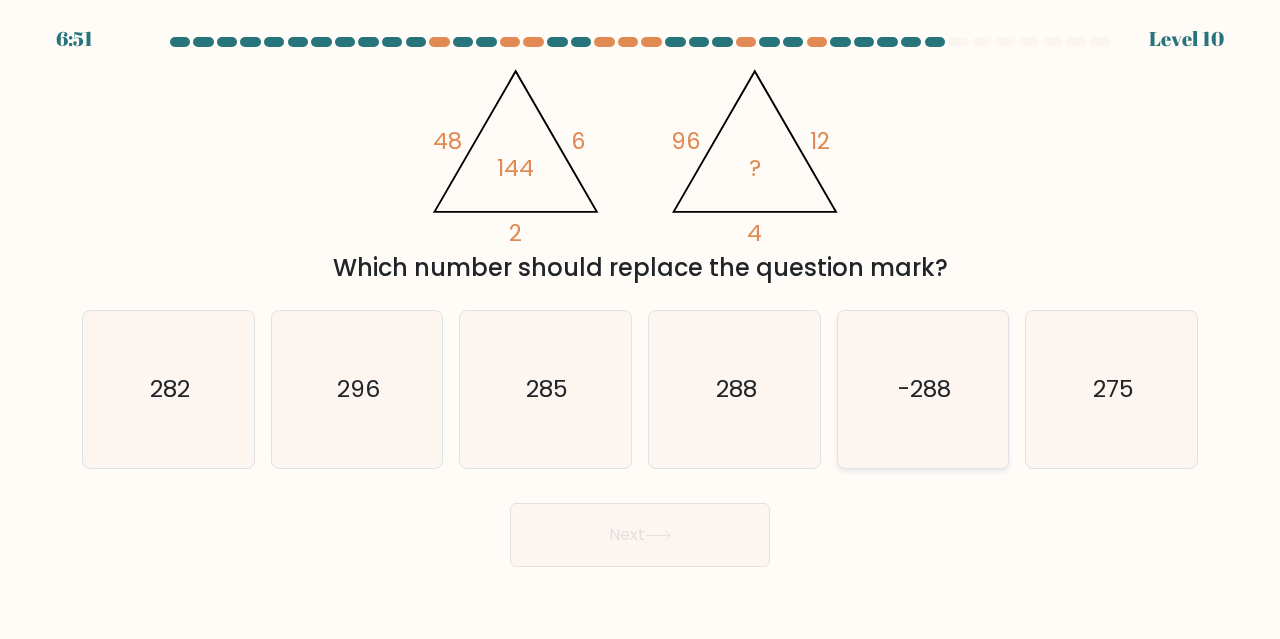 click on "-288" 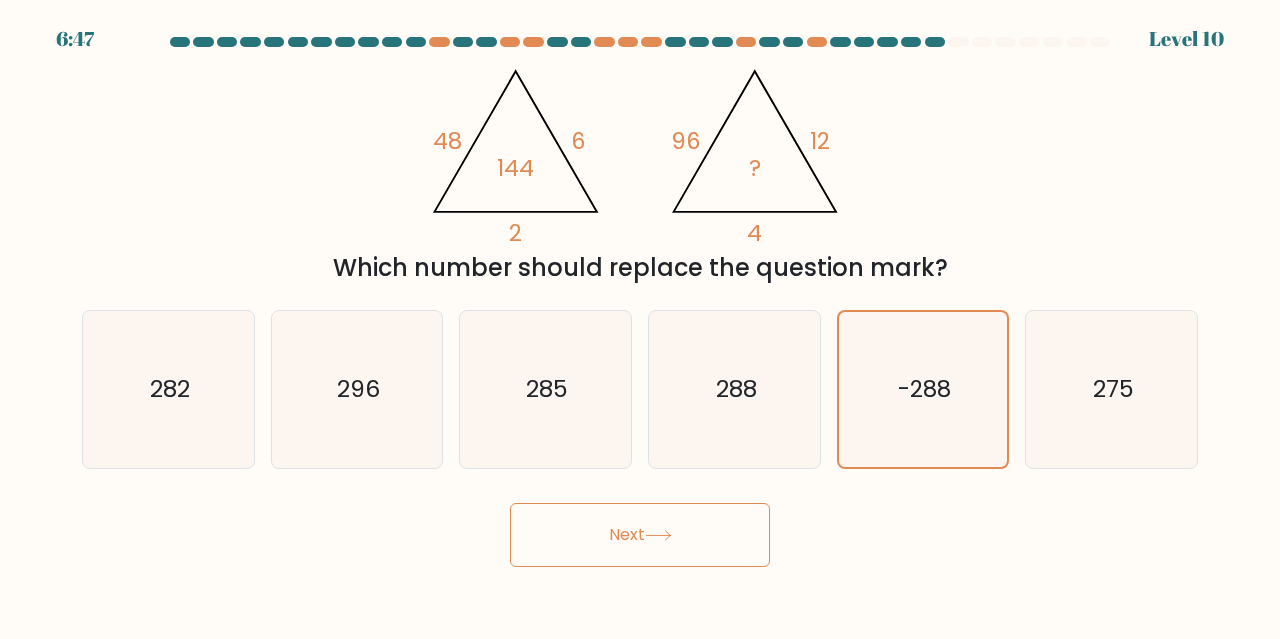 click on "Next" at bounding box center (640, 535) 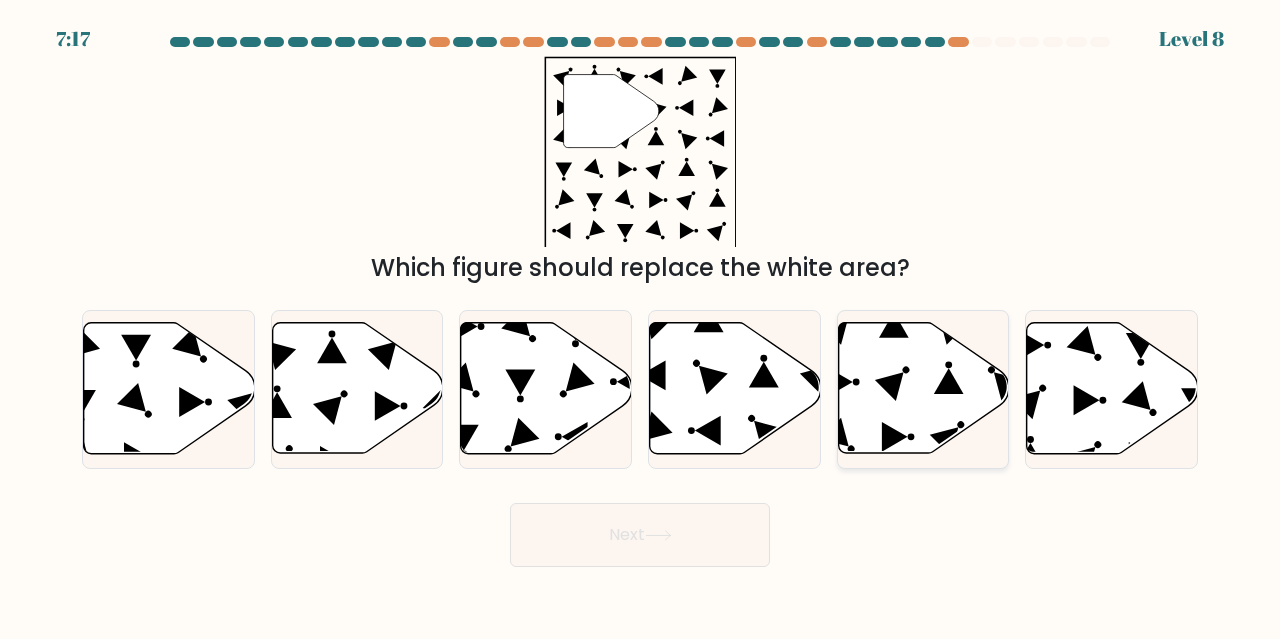 click 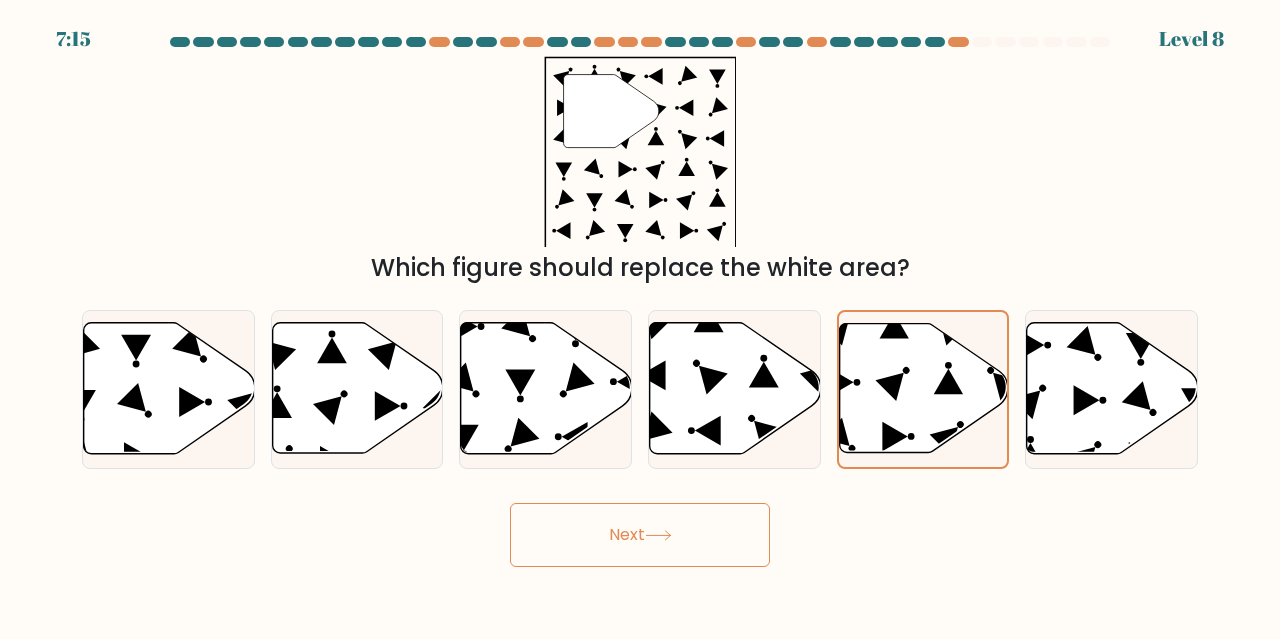 click on "Next" at bounding box center (640, 535) 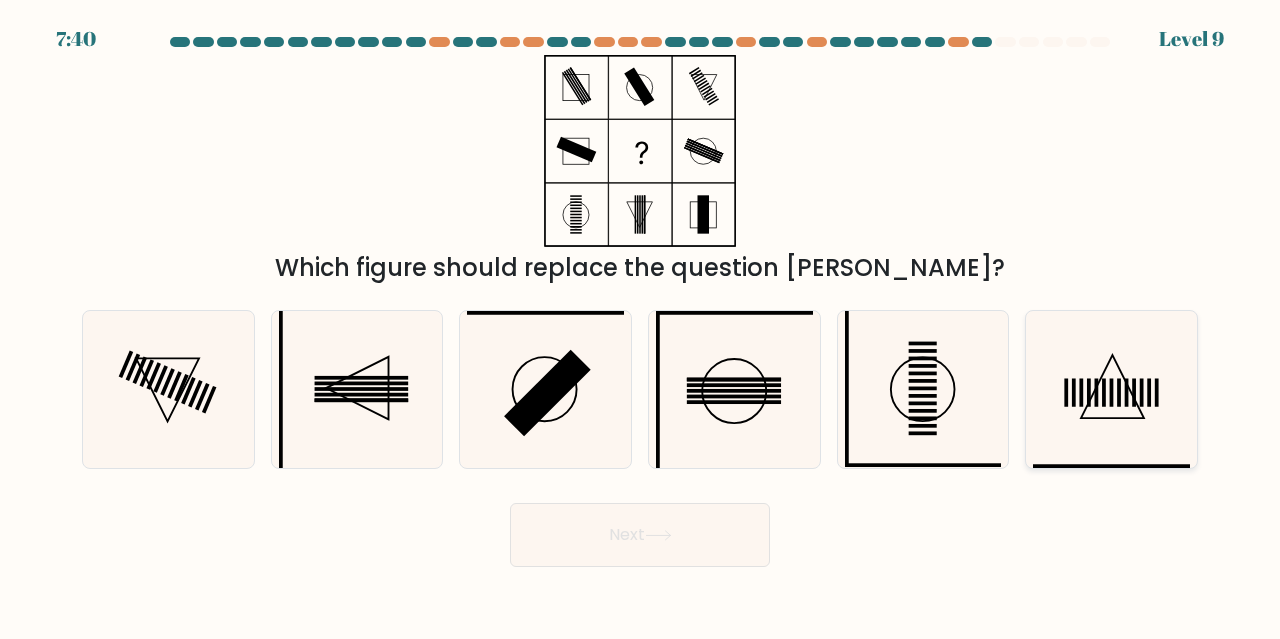 click 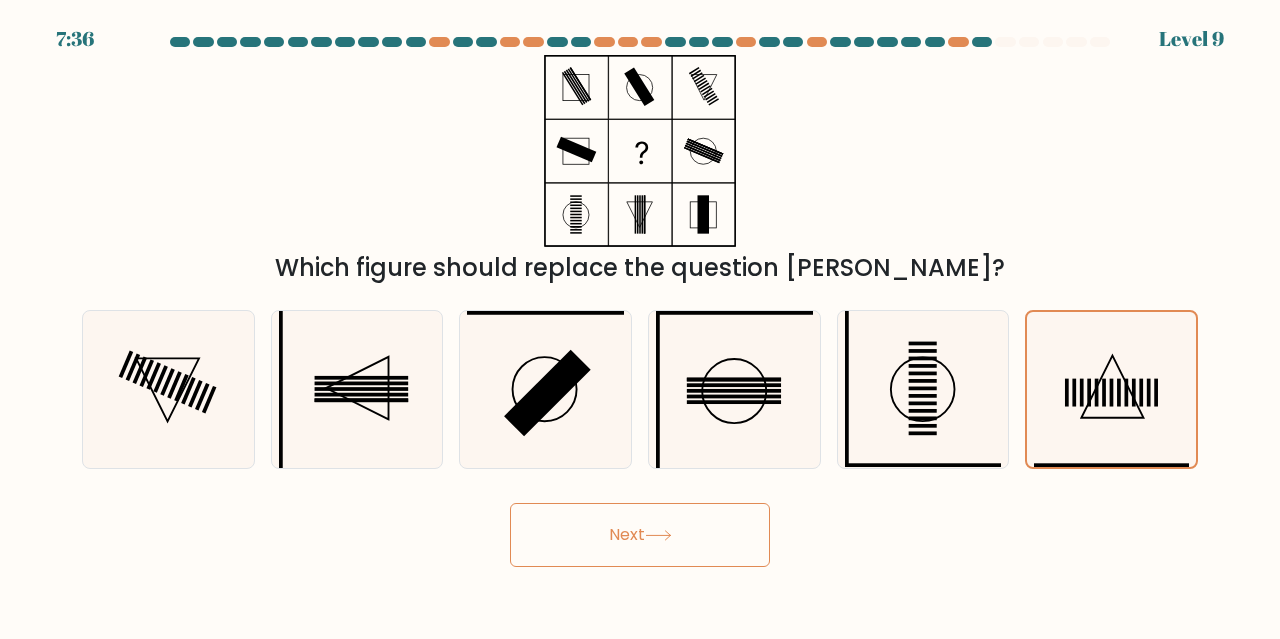 click 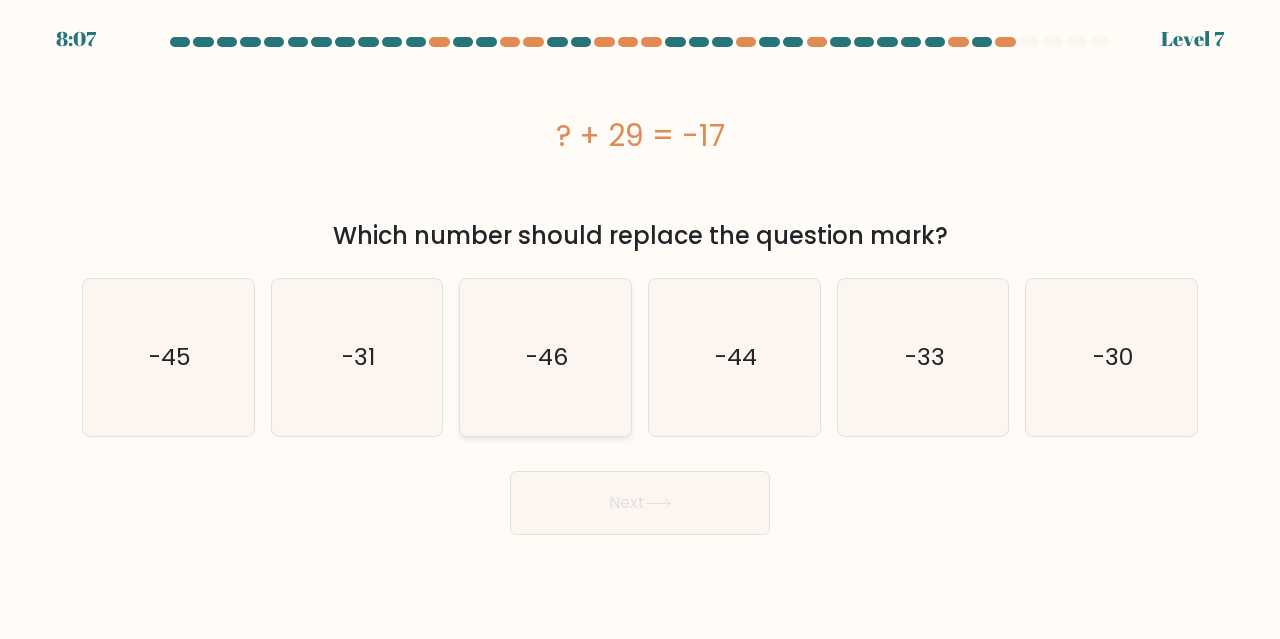 click on "-46" 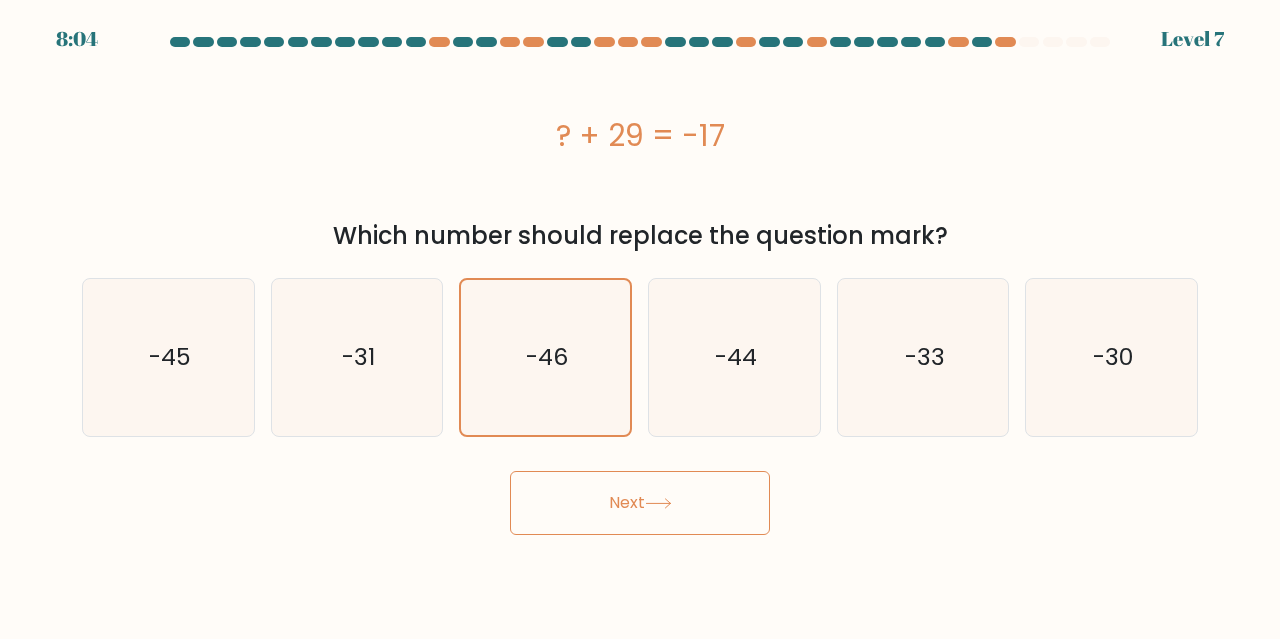 click on "Next" at bounding box center [640, 503] 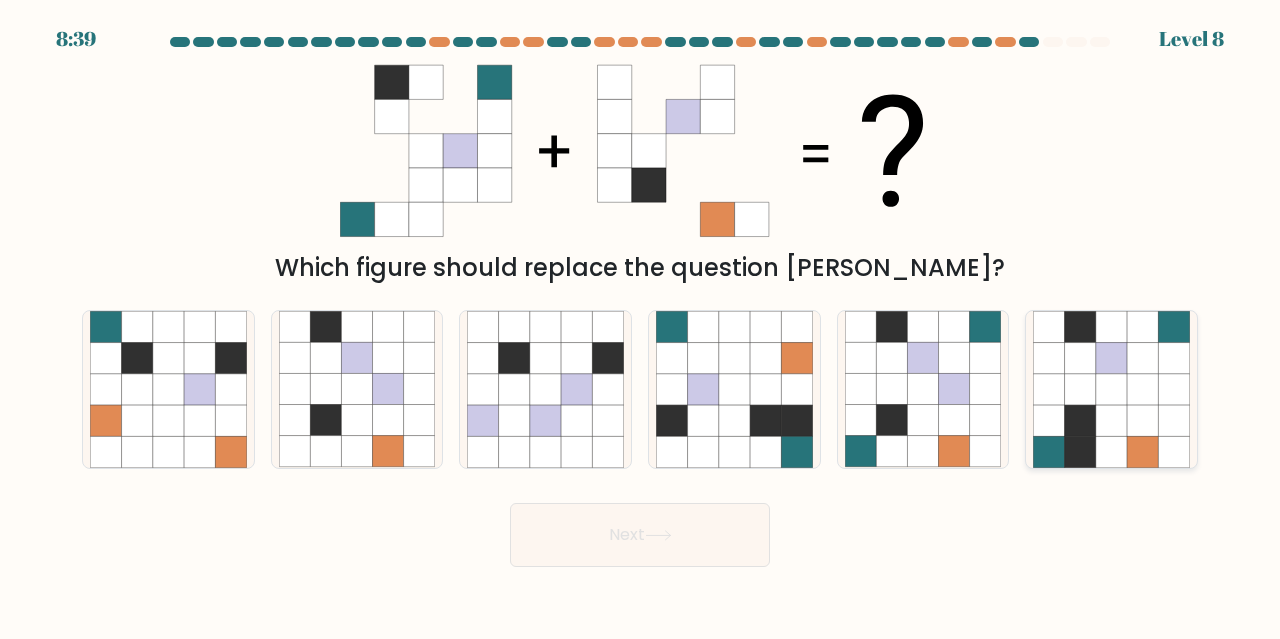 click 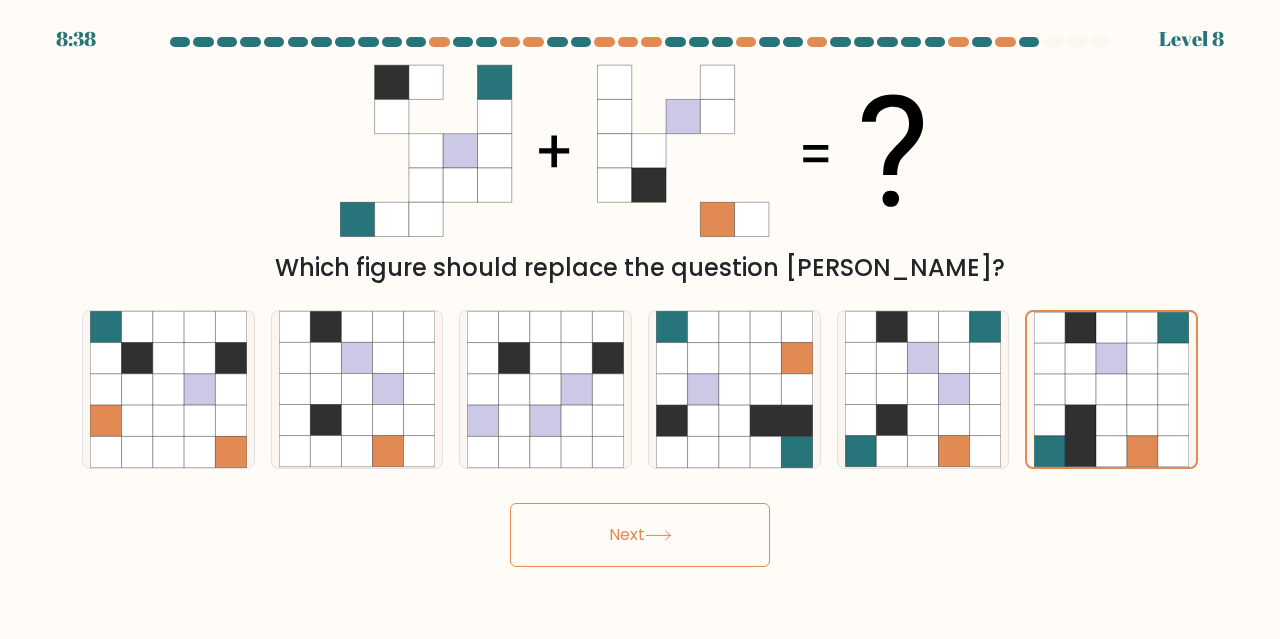click on "Next" at bounding box center (640, 535) 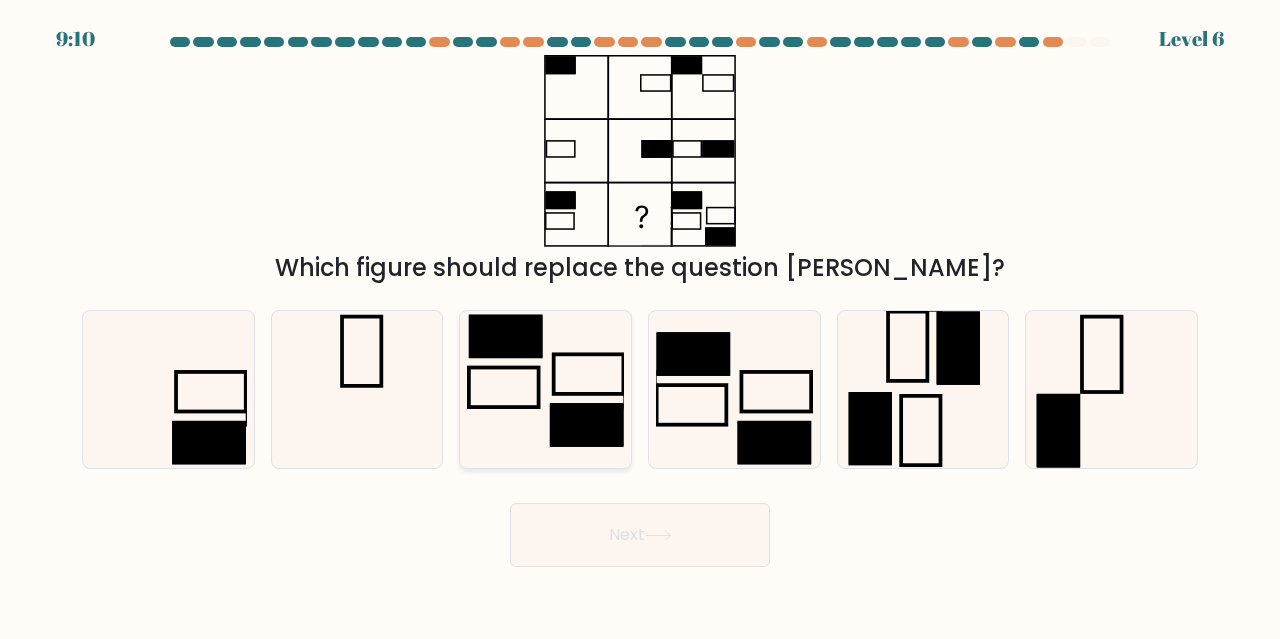 click 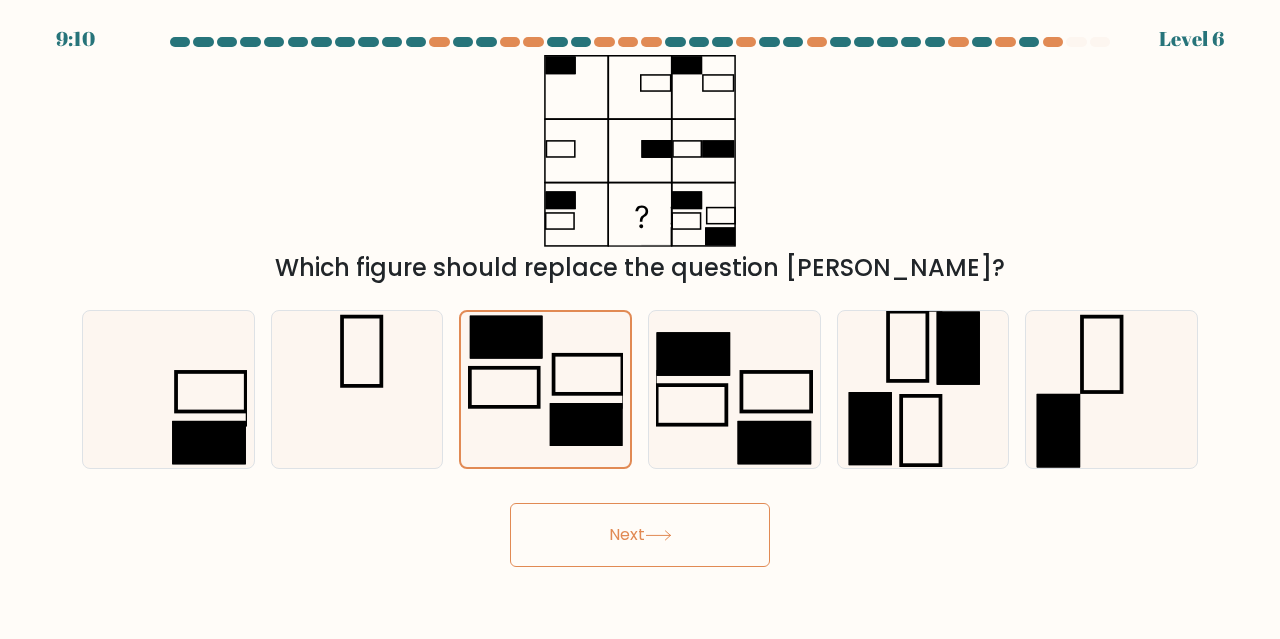 click on "Next" at bounding box center [640, 535] 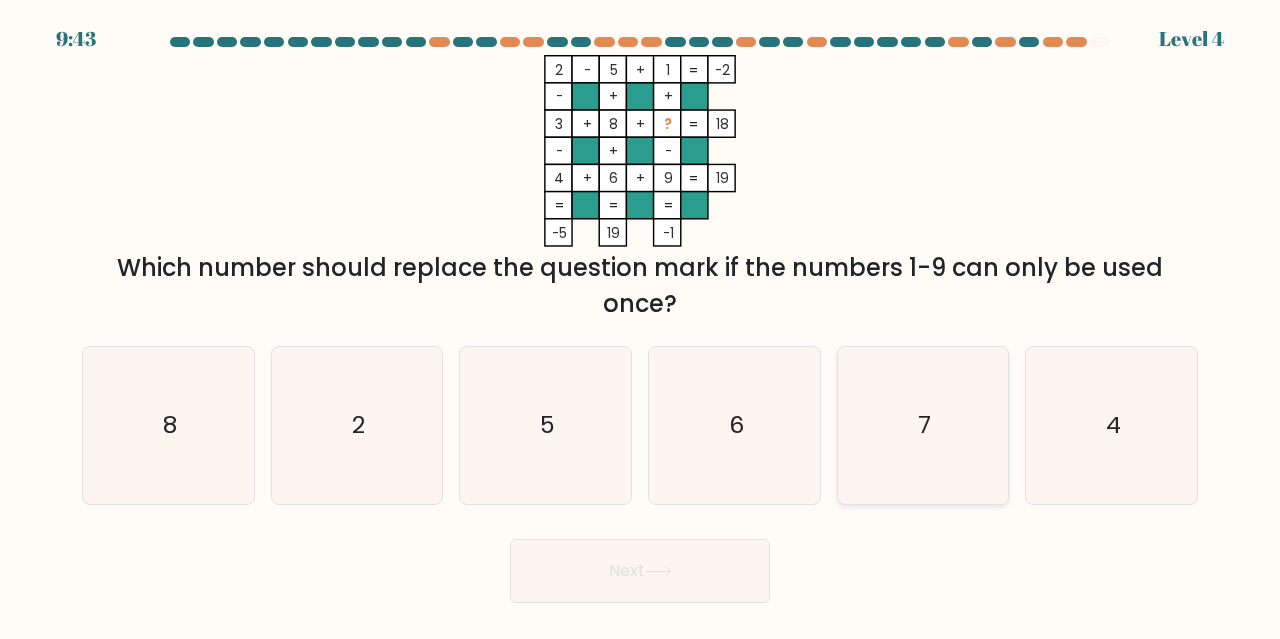 click on "7" 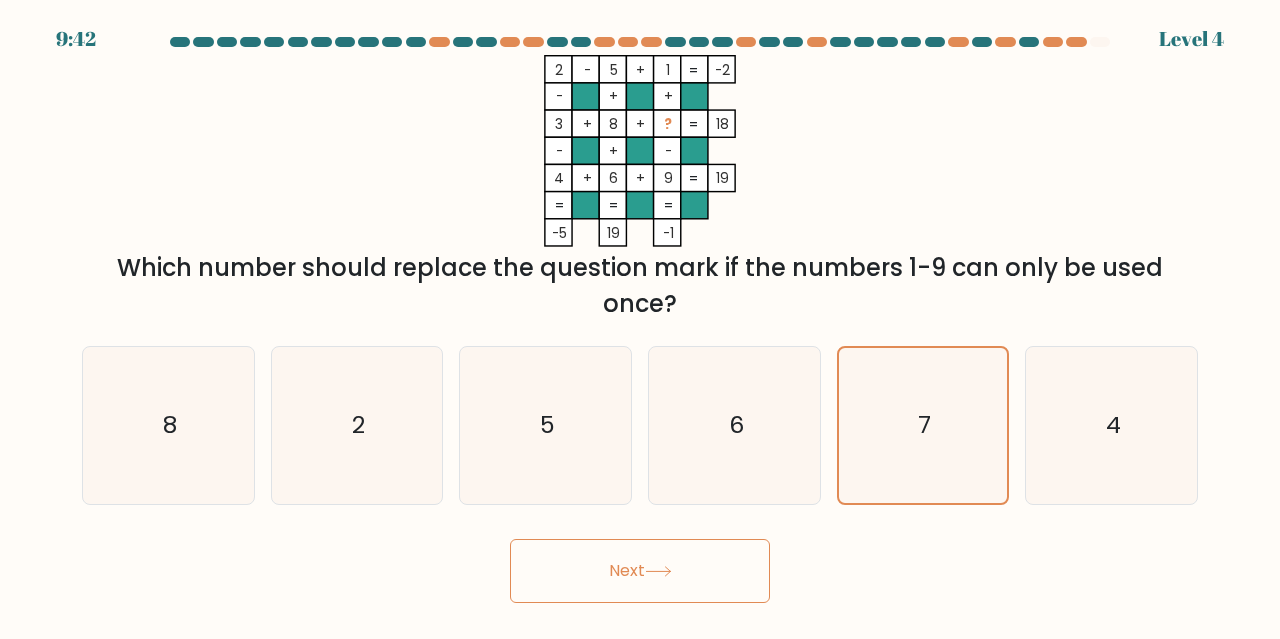 click on "Next" at bounding box center (640, 571) 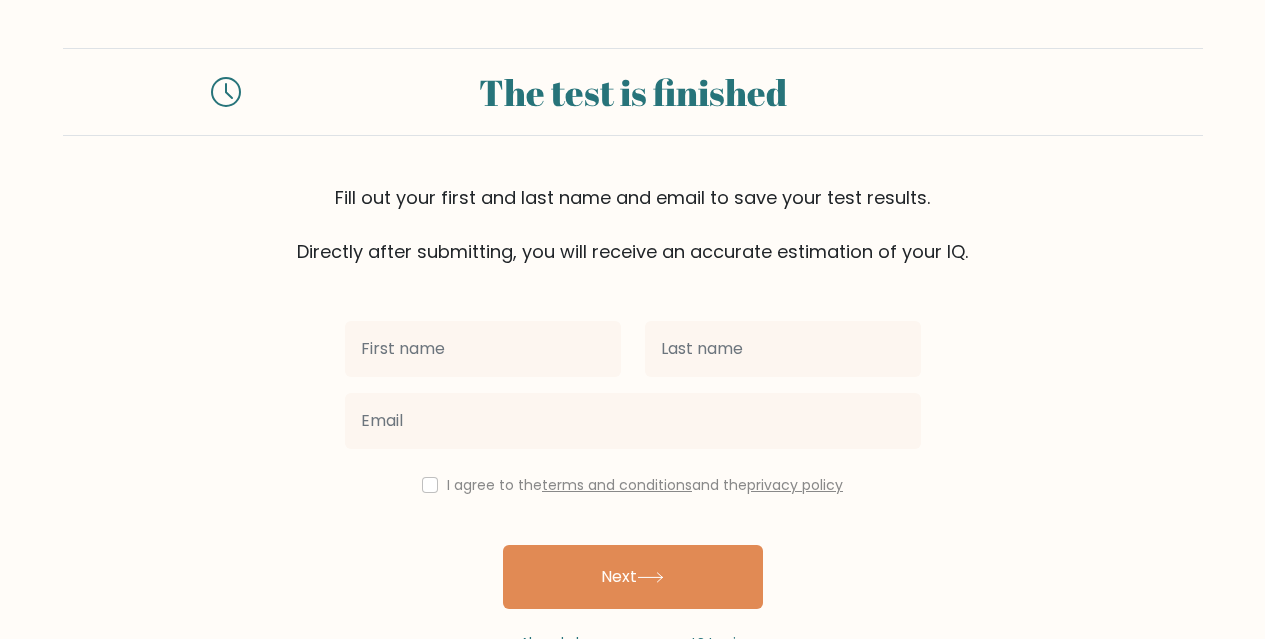 scroll, scrollTop: 0, scrollLeft: 0, axis: both 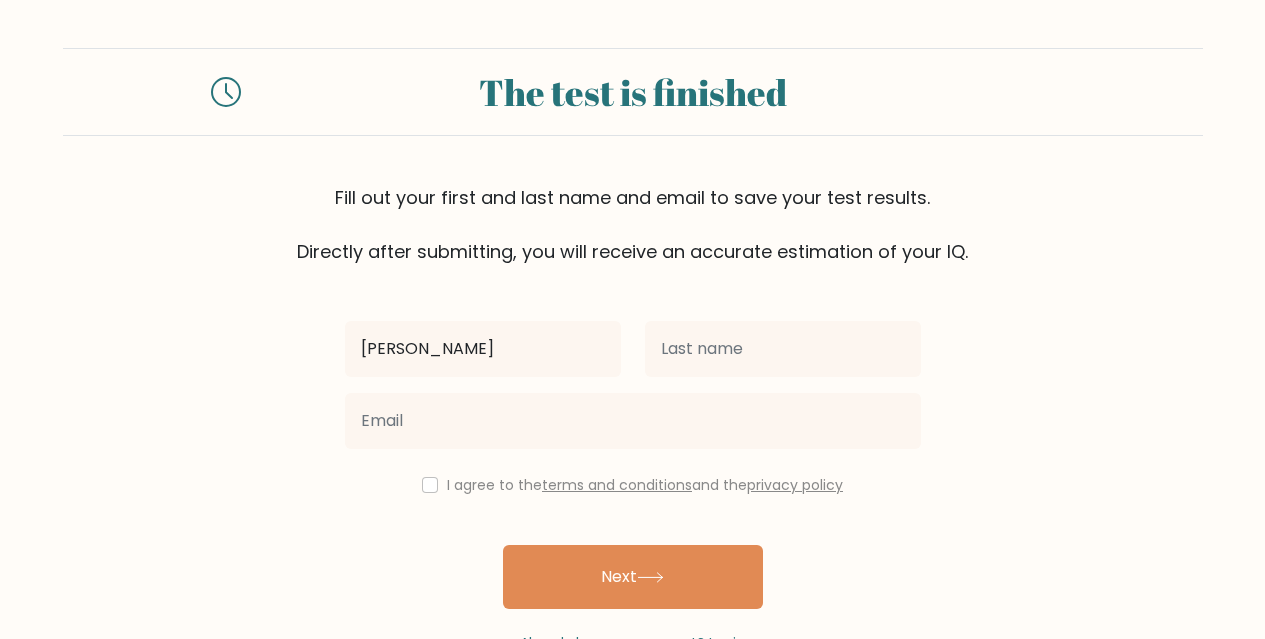 type on "[PERSON_NAME]" 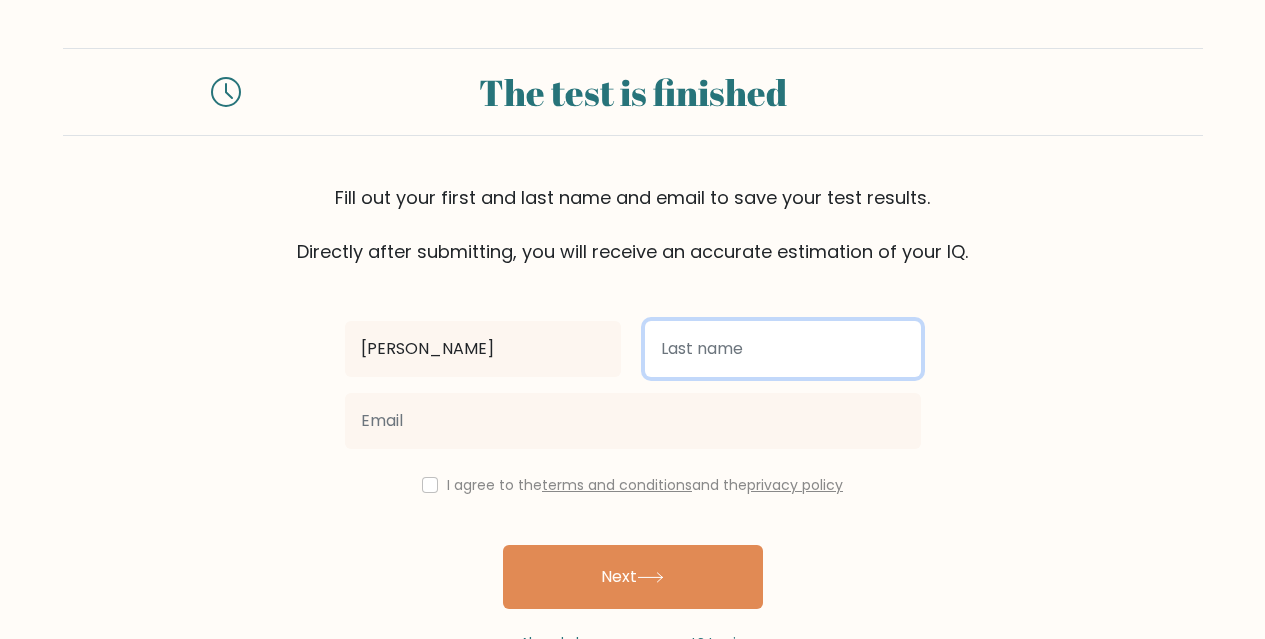 click at bounding box center (783, 349) 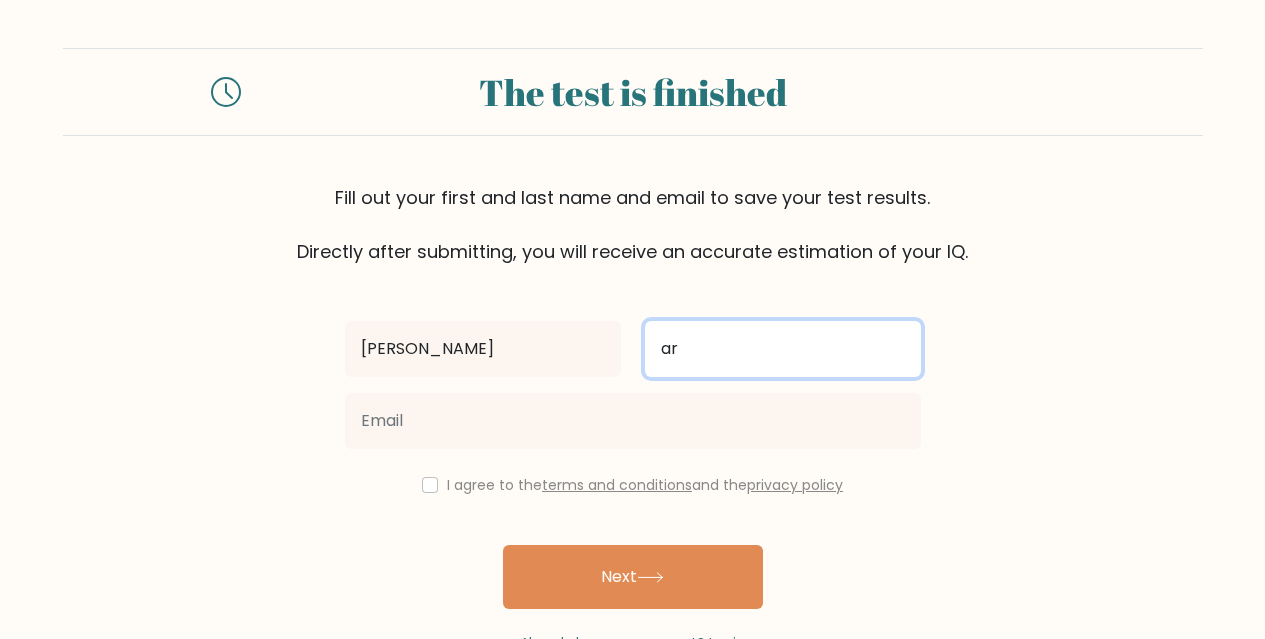 type on "ar" 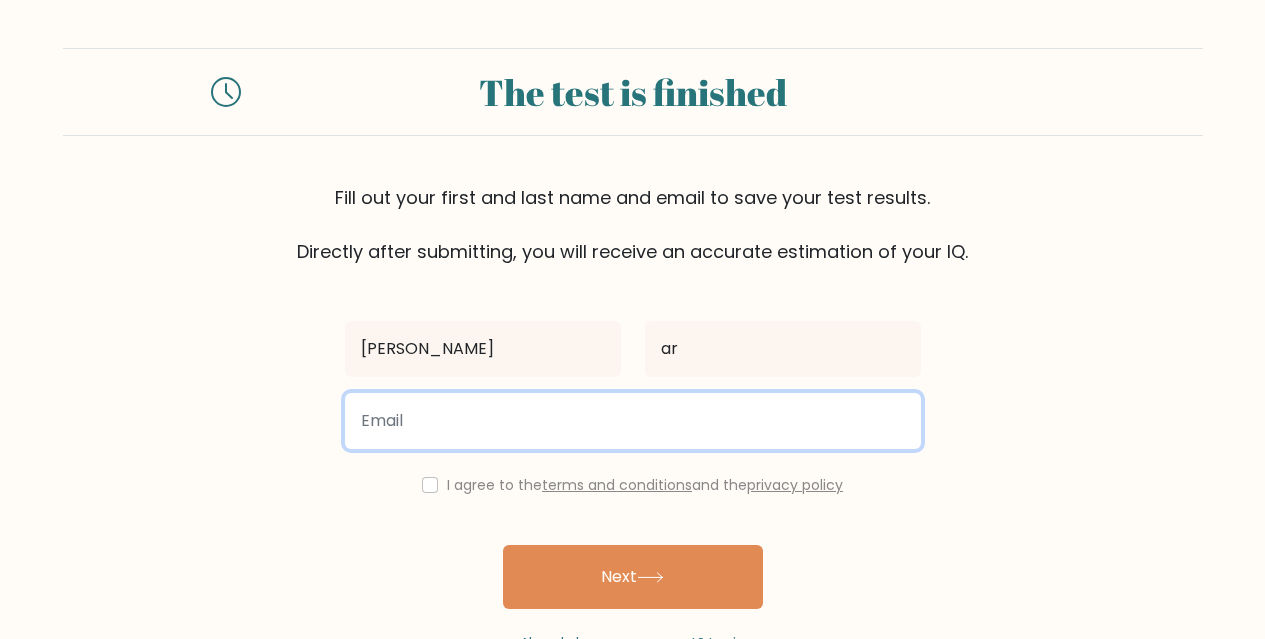 click at bounding box center [633, 421] 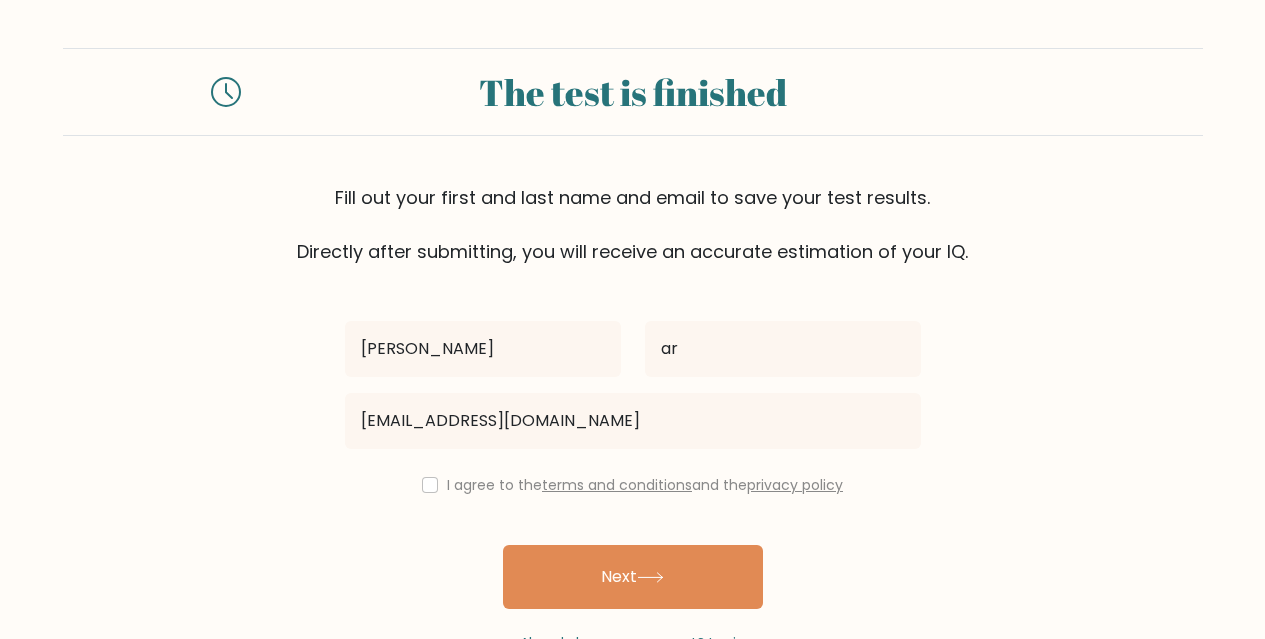 click on "I agree to the  terms and conditions  and the  privacy policy" at bounding box center (633, 485) 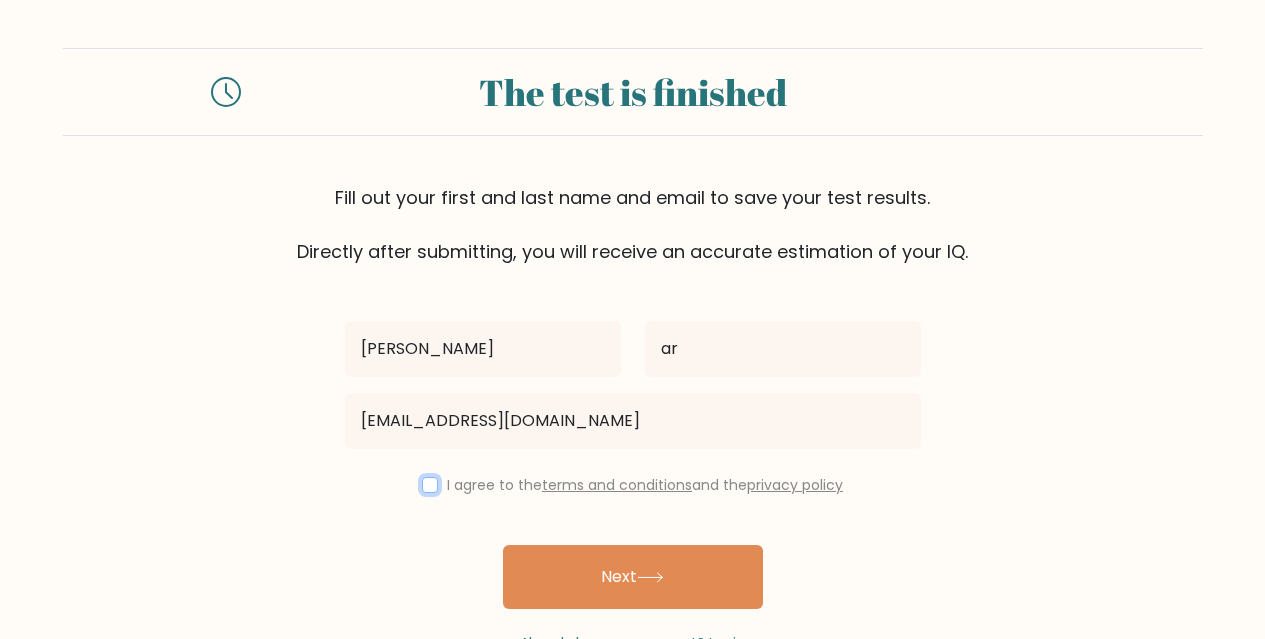 click at bounding box center [430, 485] 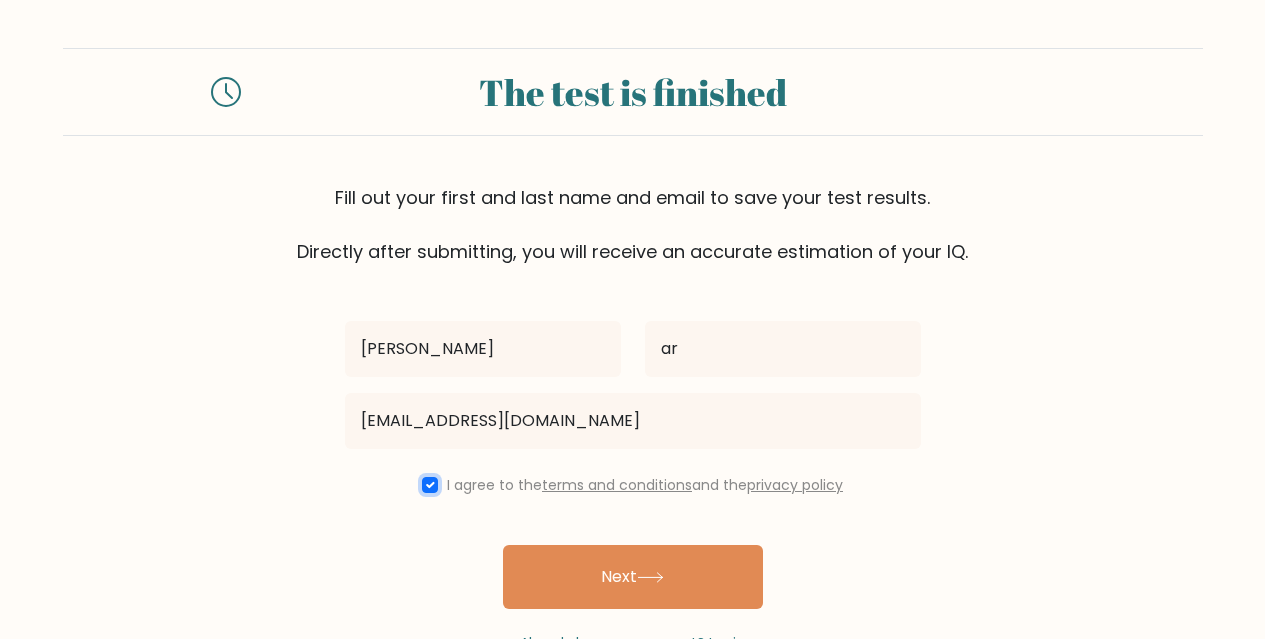 scroll, scrollTop: 63, scrollLeft: 0, axis: vertical 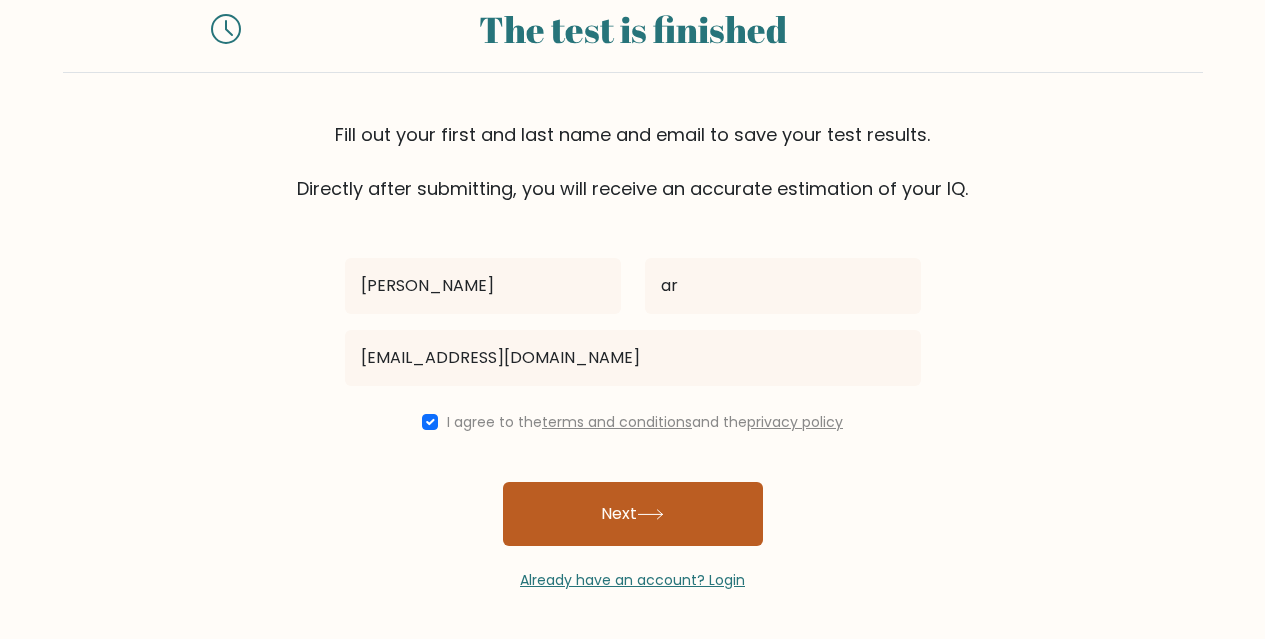 click on "Next" at bounding box center [633, 514] 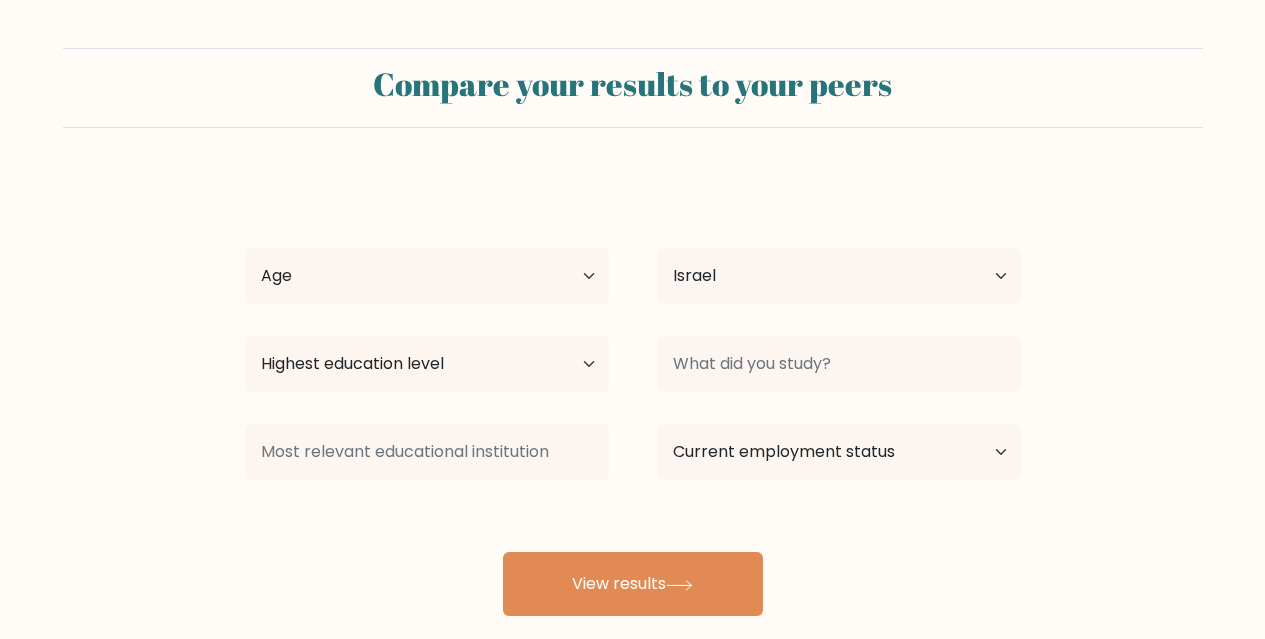 select on "IL" 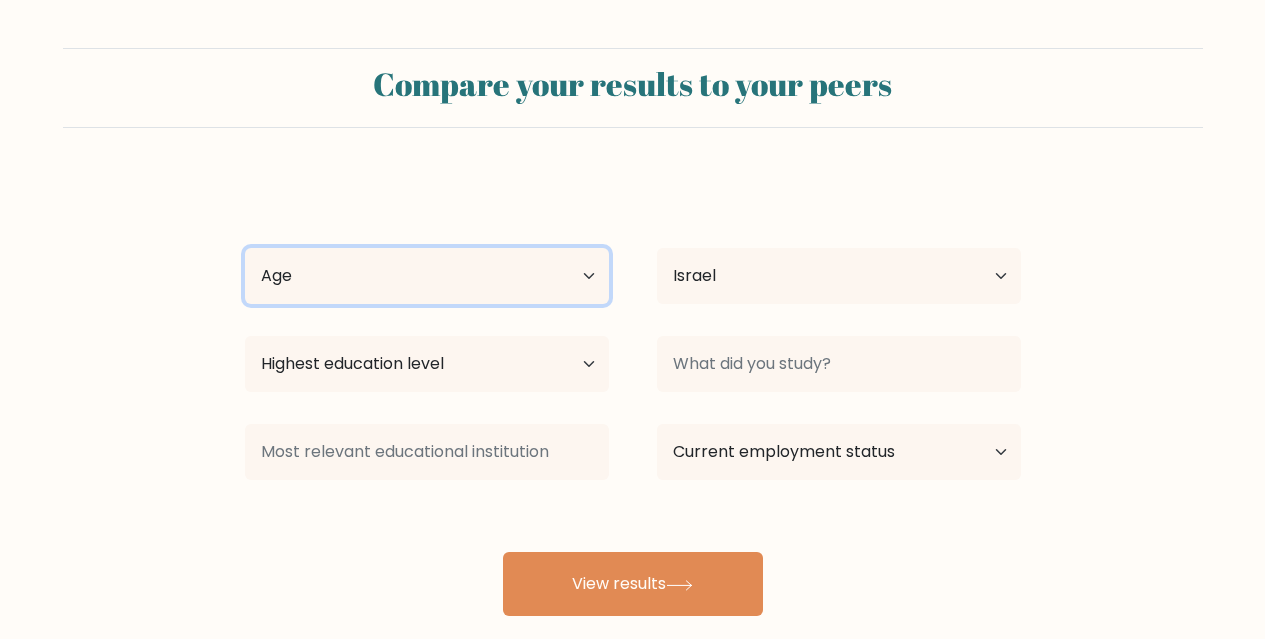 click on "Age
Under 18 years old
18-24 years old
25-34 years old
35-44 years old
45-54 years old
55-64 years old
65 years old and above" at bounding box center (427, 276) 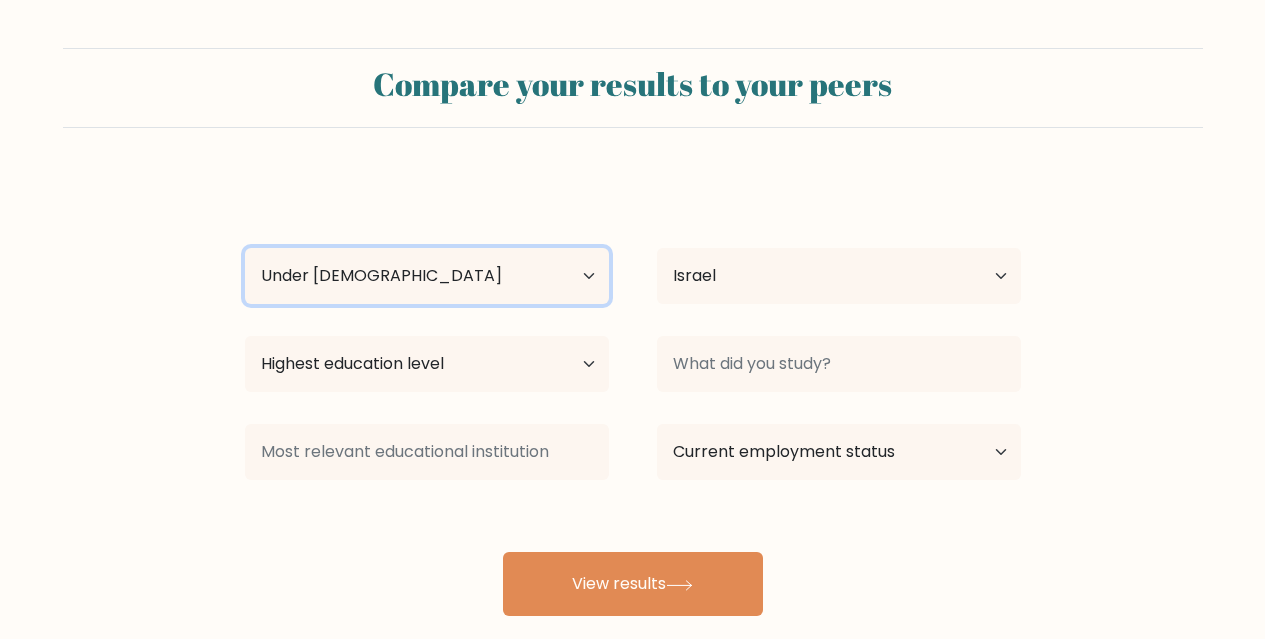 click on "Age
Under 18 years old
18-24 years old
25-34 years old
35-44 years old
45-54 years old
55-64 years old
65 years old and above" at bounding box center [427, 276] 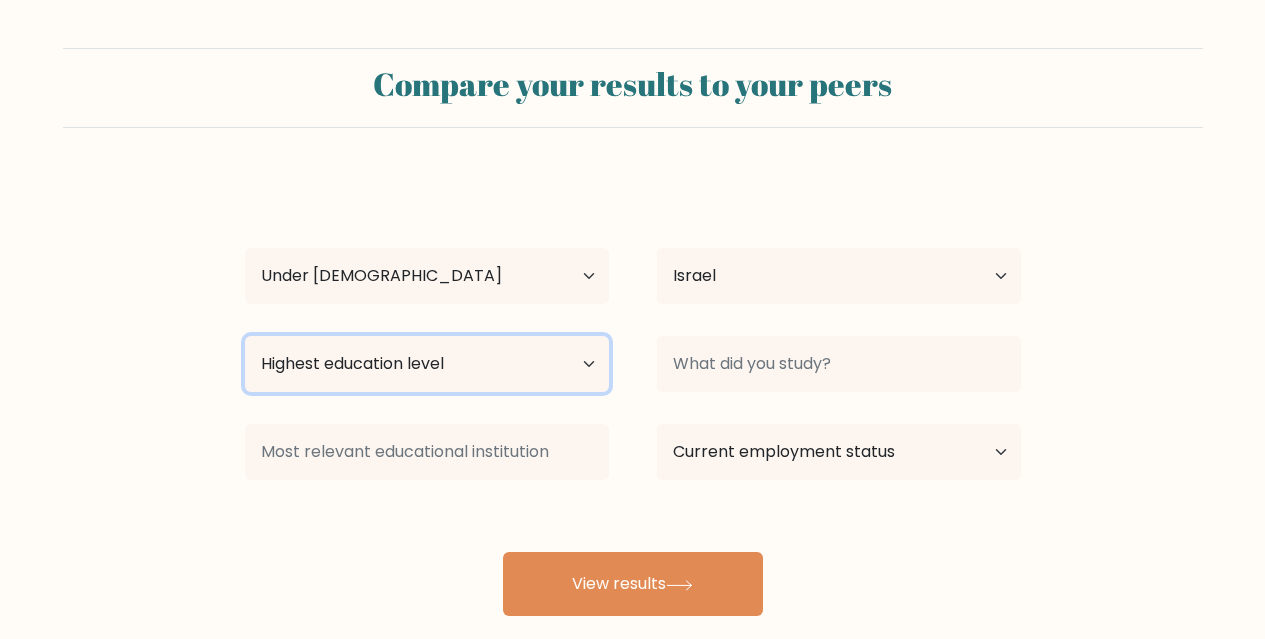 click on "Highest education level
No schooling
Primary
Lower Secondary
Upper Secondary
Occupation Specific
Bachelor's degree
Master's degree
Doctoral degree" at bounding box center [427, 364] 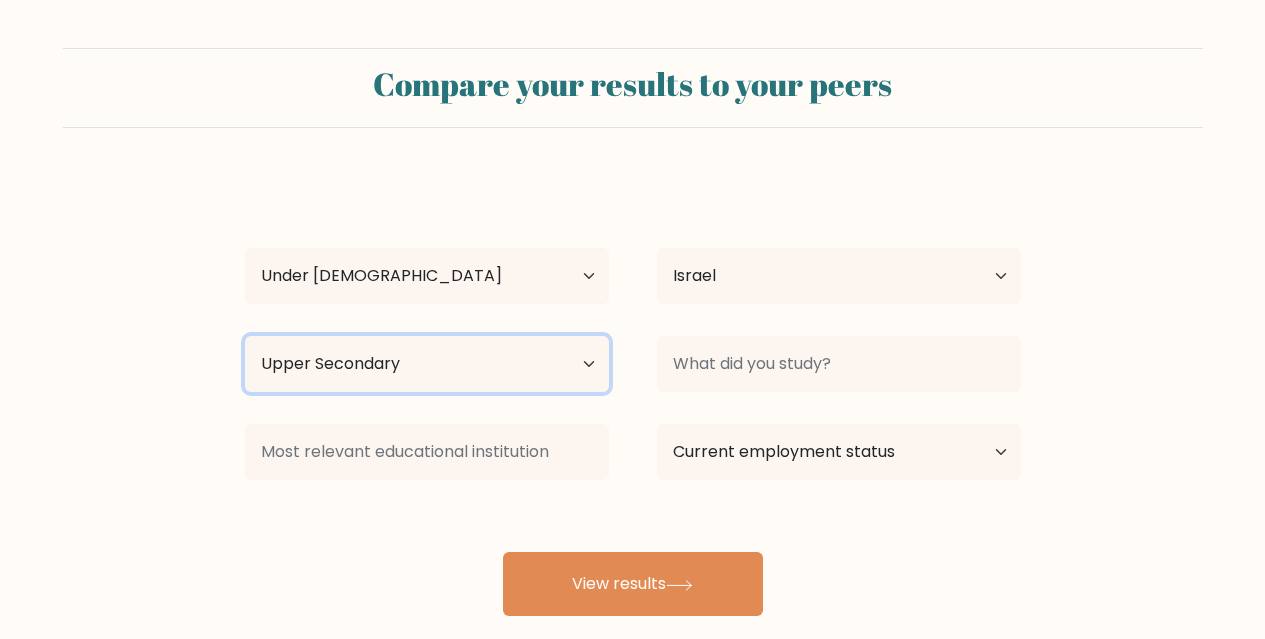 click on "Highest education level
No schooling
Primary
Lower Secondary
Upper Secondary
Occupation Specific
Bachelor's degree
Master's degree
Doctoral degree" at bounding box center (427, 364) 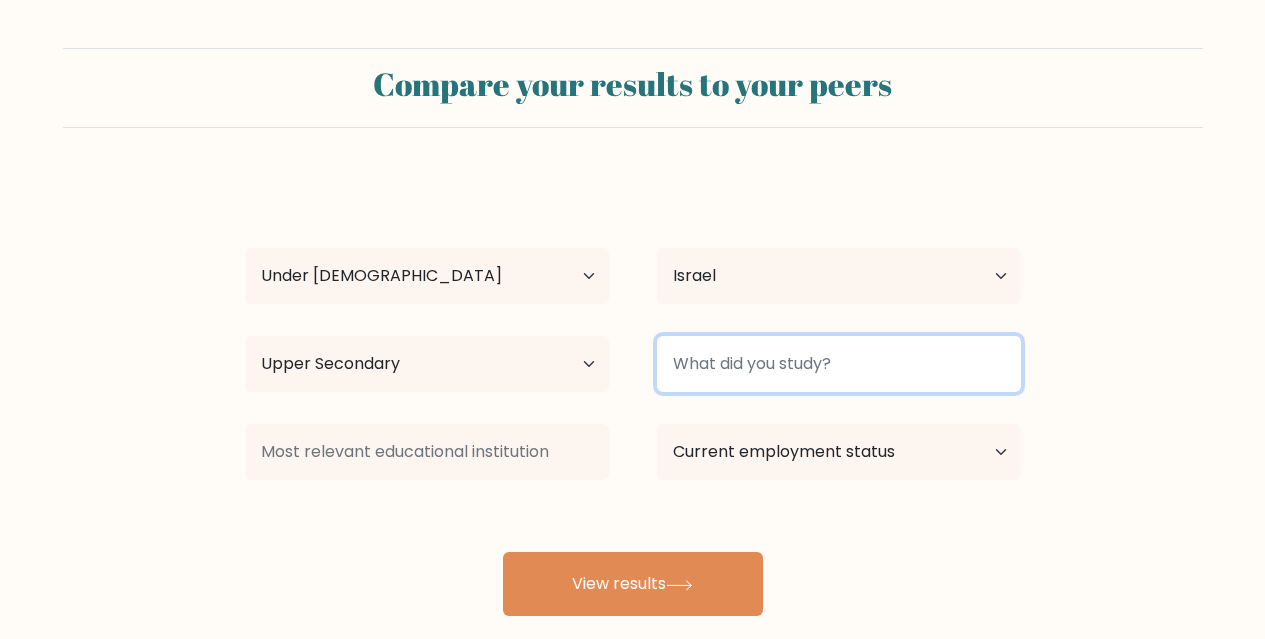 click at bounding box center (839, 364) 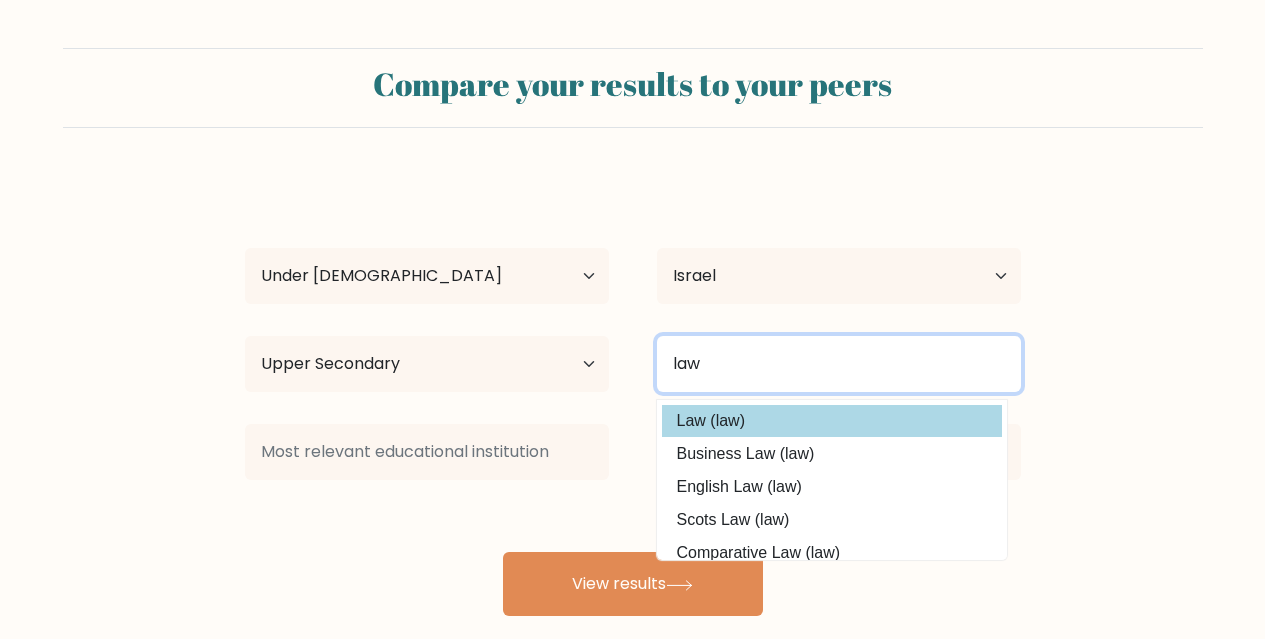 type on "law" 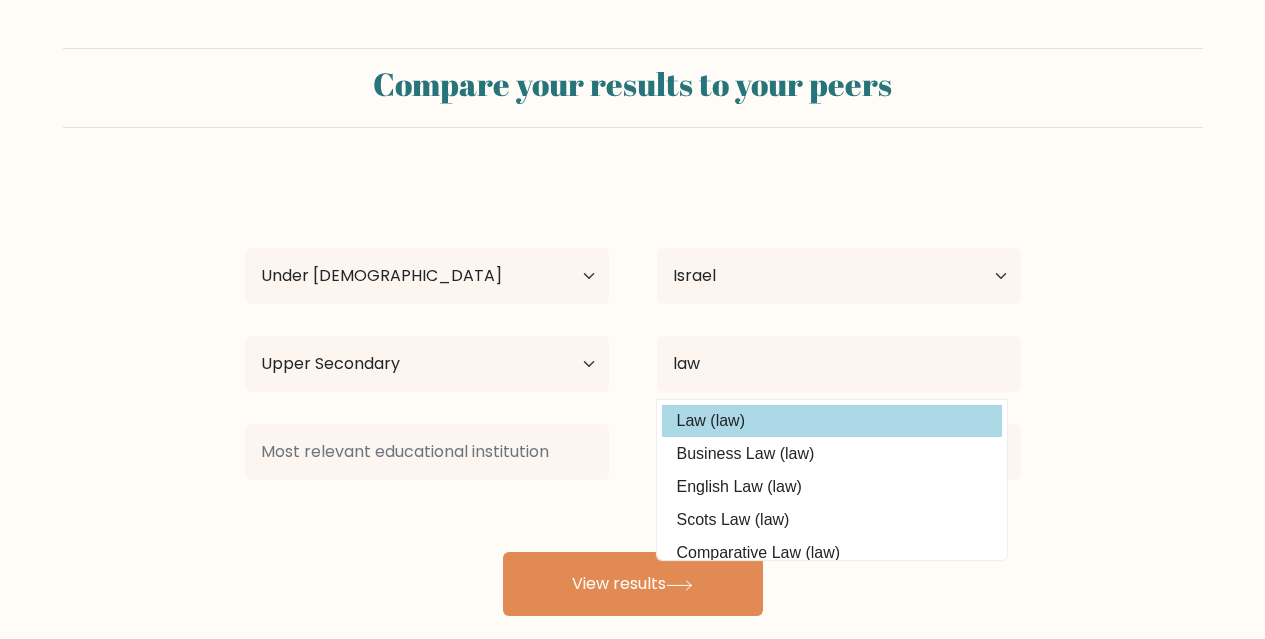 click on "Jamileh
ar
Age
Under 18 years old
18-24 years old
25-34 years old
35-44 years old
45-54 years old
55-64 years old
65 years old and above
Country
Afghanistan
Albania
Algeria
American Samoa
Andorra
Angola
Anguilla
Antarctica
Antigua and Barbuda
Argentina
Armenia
Aruba
Australia
Austria
Azerbaijan
Bahamas
Bahrain
Bangladesh
Barbados
Belarus
Belgium
Belize
Benin
Bermuda
Bhutan
Bolivia
Bonaire, Sint Eustatius and Saba
Bosnia and Herzegovina
Botswana
Bouvet Island
Brazil
Brunei" at bounding box center [633, 396] 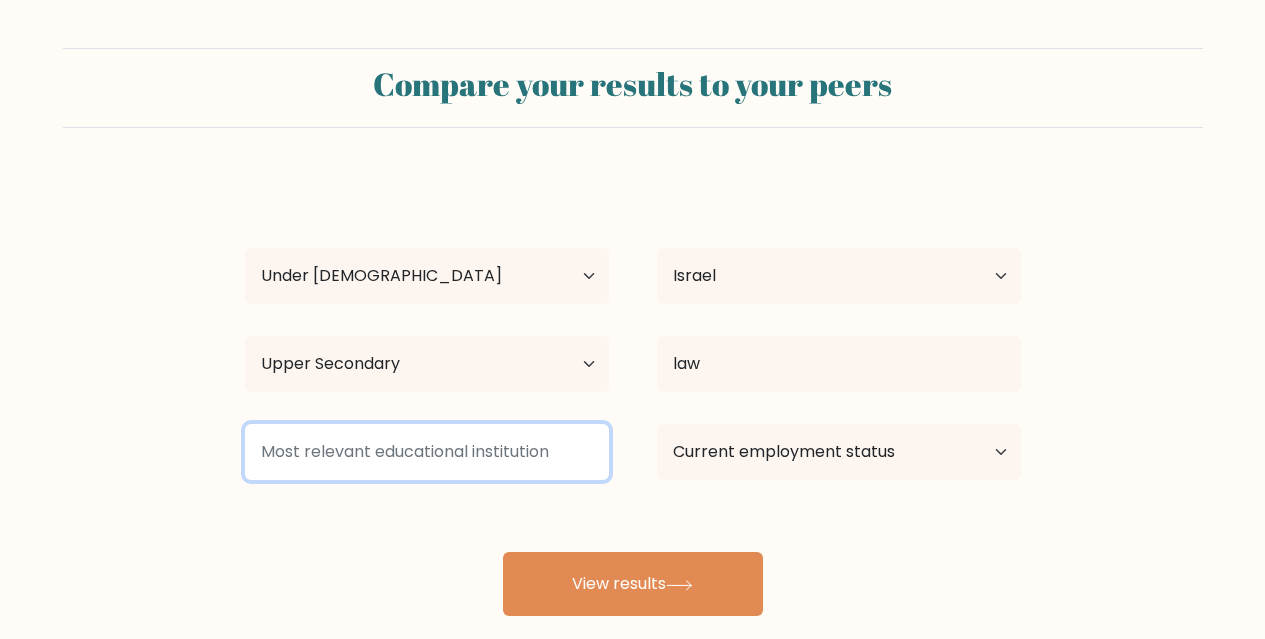 click at bounding box center (427, 452) 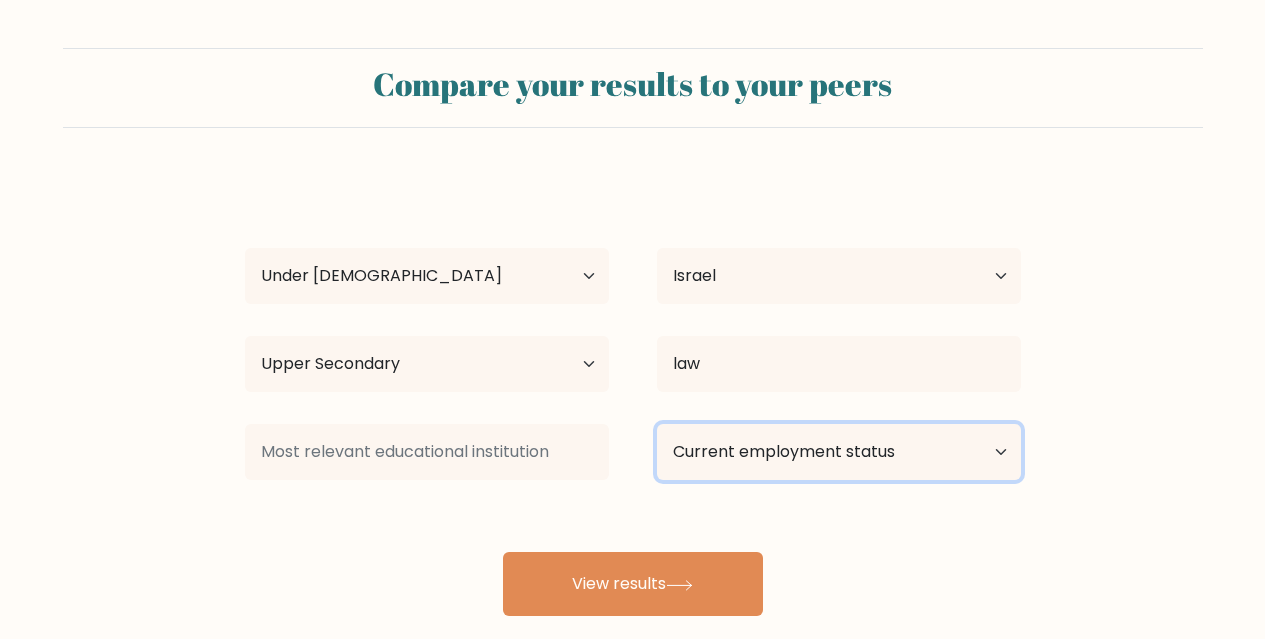 click on "Current employment status
Employed
Student
Retired
Other / prefer not to answer" at bounding box center [839, 452] 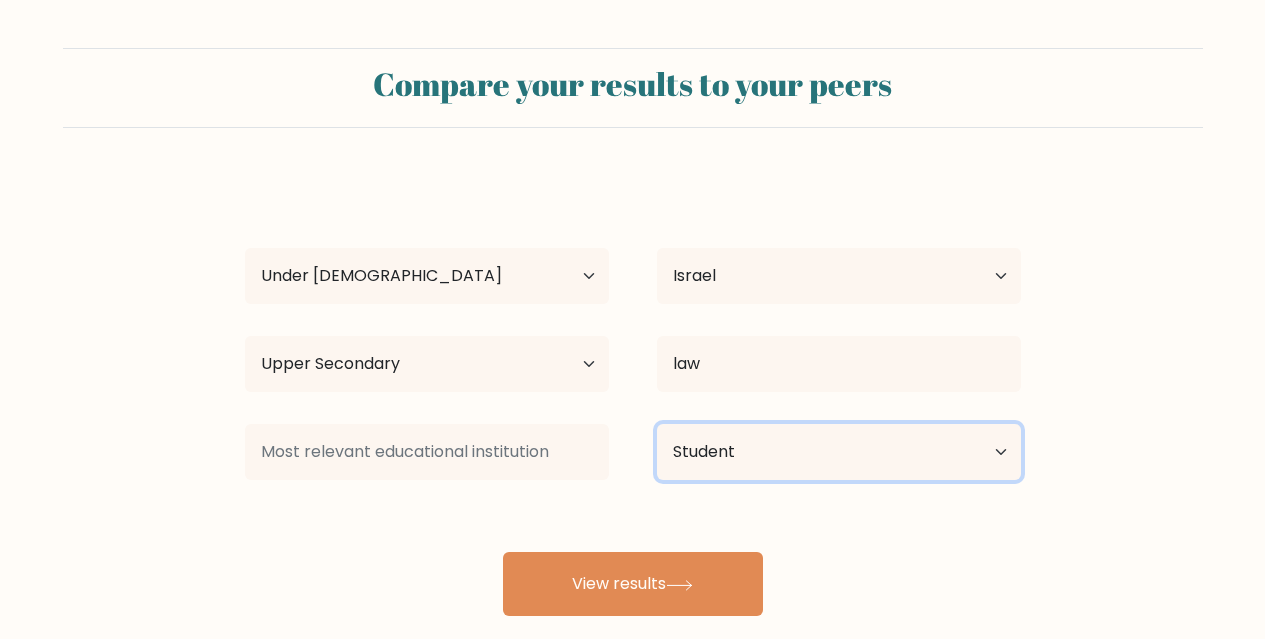 click on "Current employment status
Employed
Student
Retired
Other / prefer not to answer" at bounding box center (839, 452) 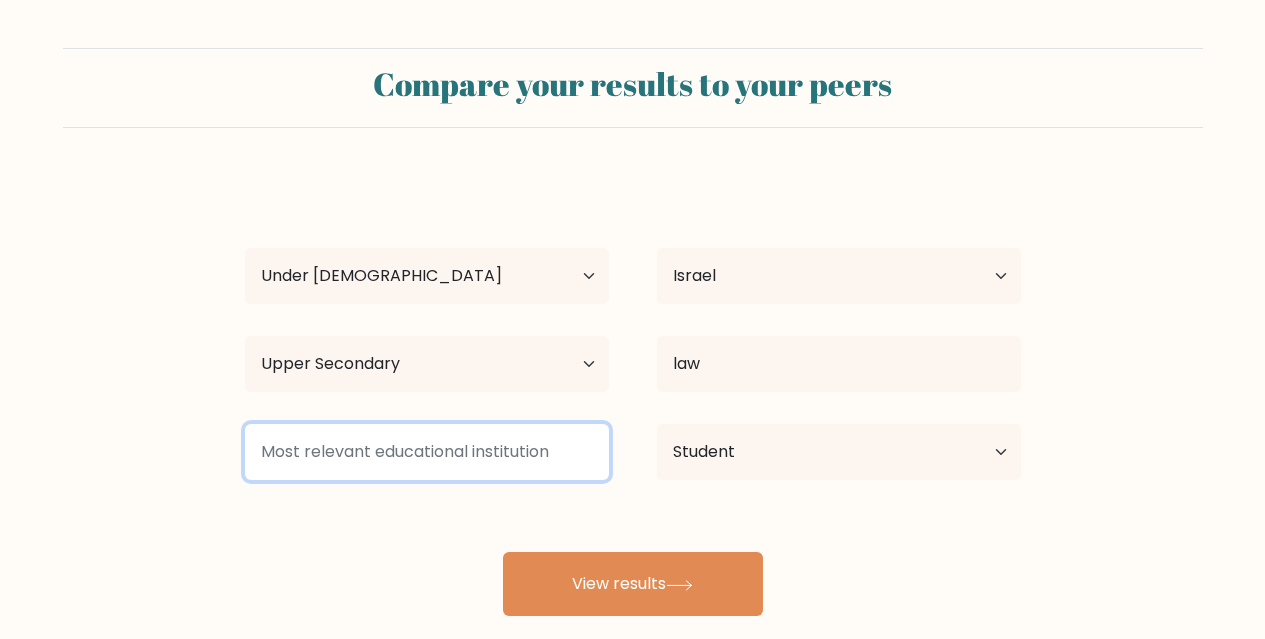 click at bounding box center [427, 452] 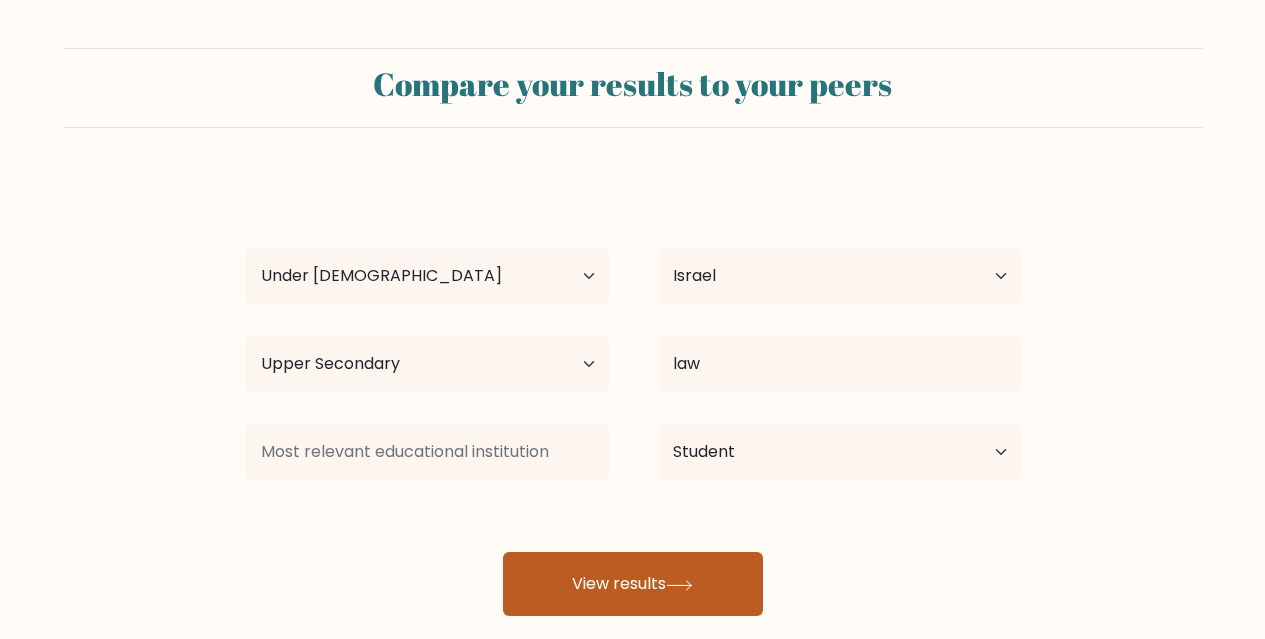 click on "View results" at bounding box center [633, 584] 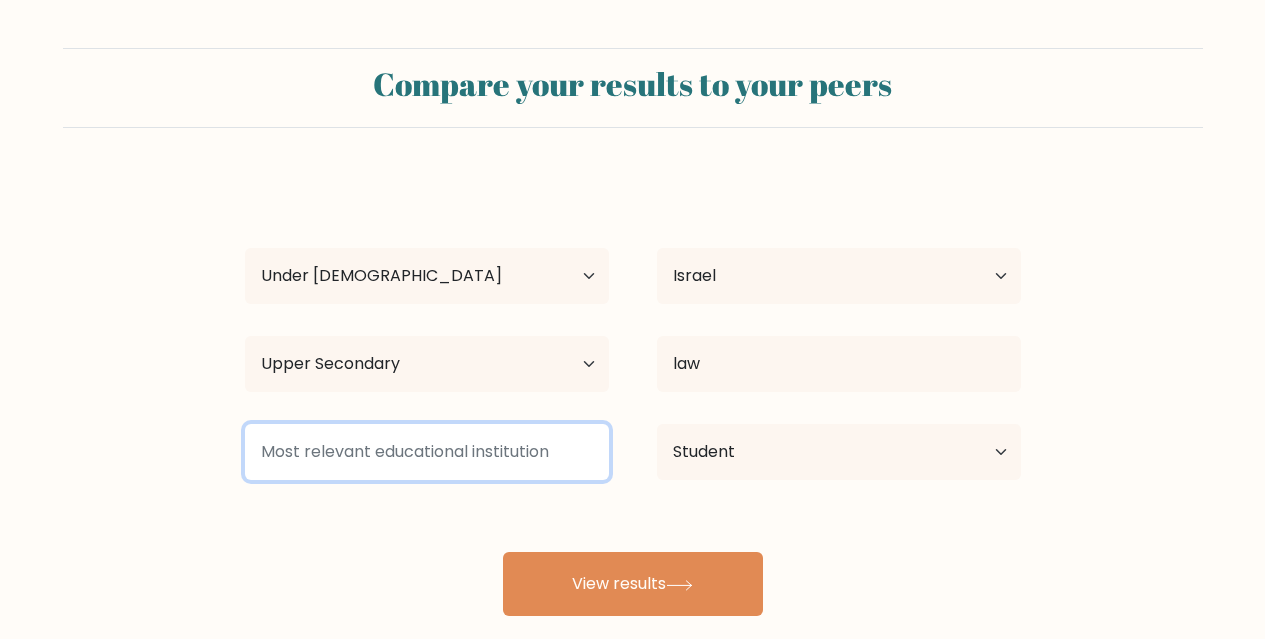 click at bounding box center [427, 452] 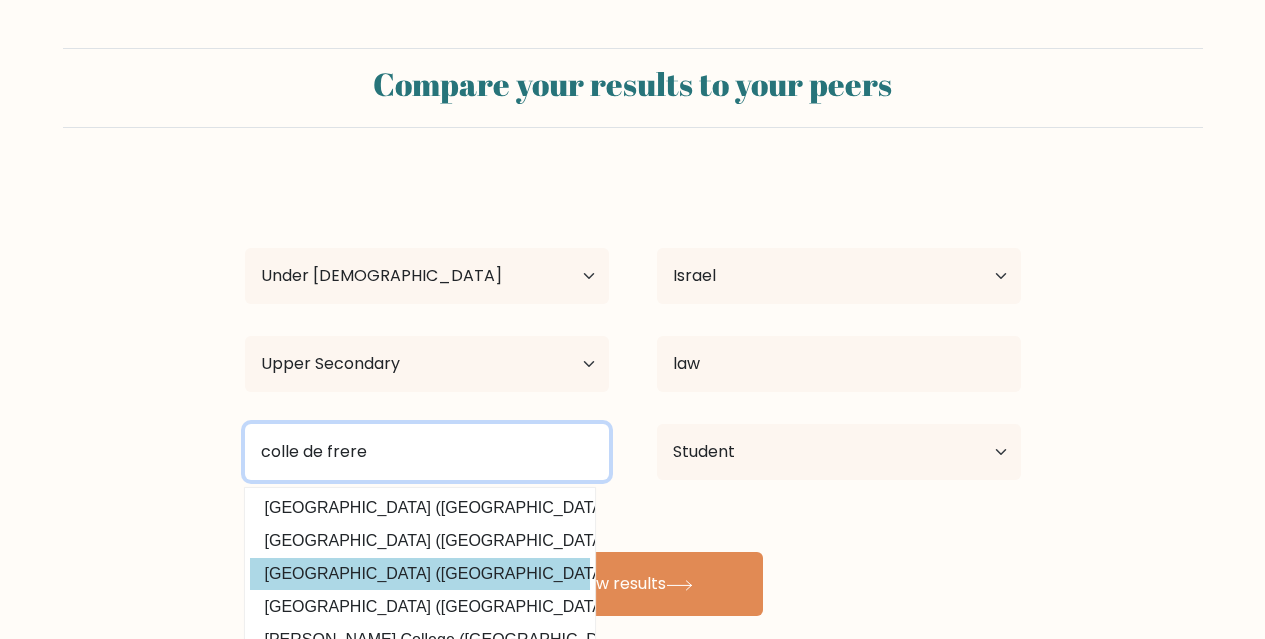 scroll, scrollTop: 0, scrollLeft: 0, axis: both 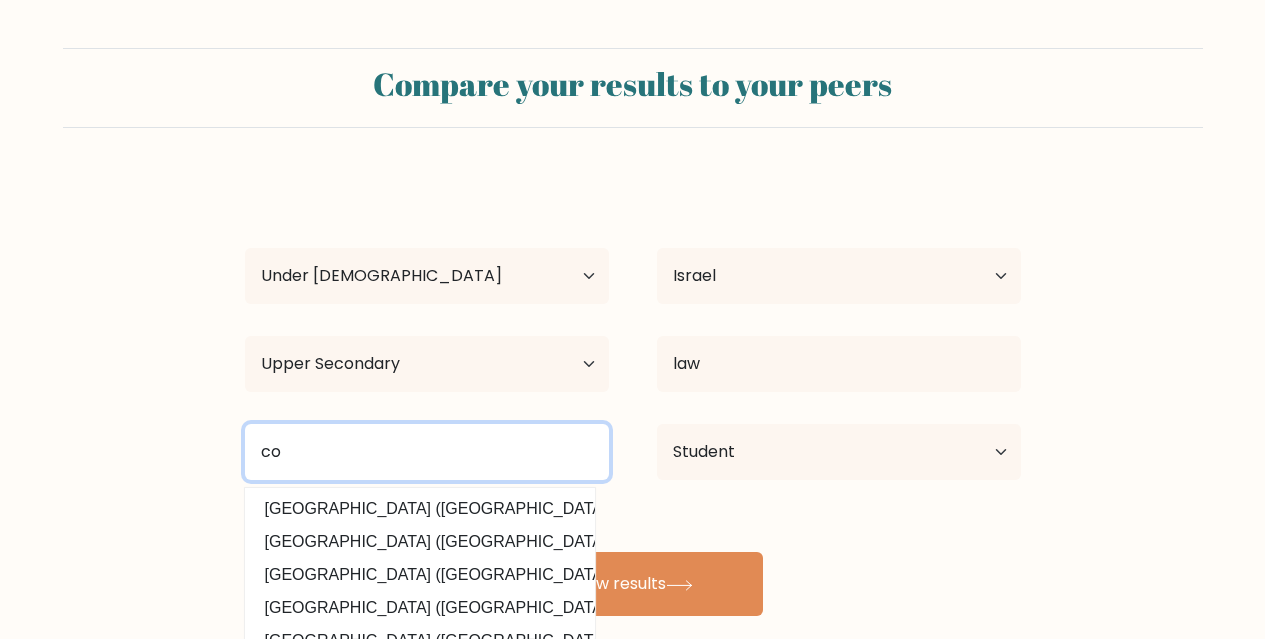 type on "c" 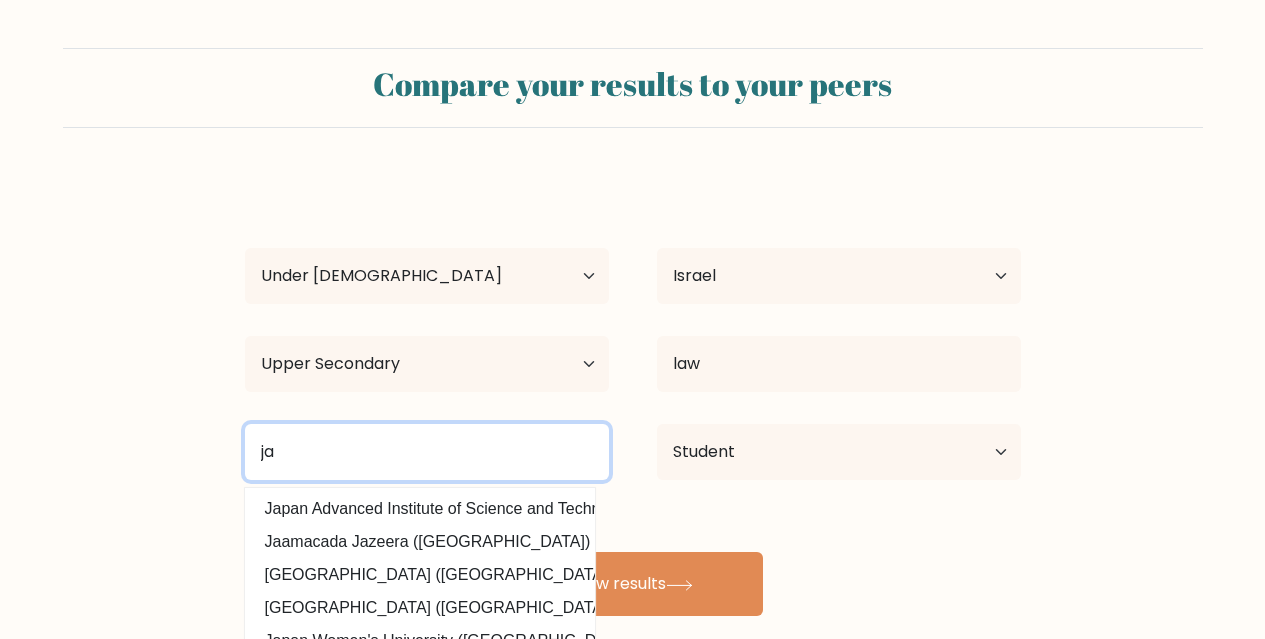 type on "j" 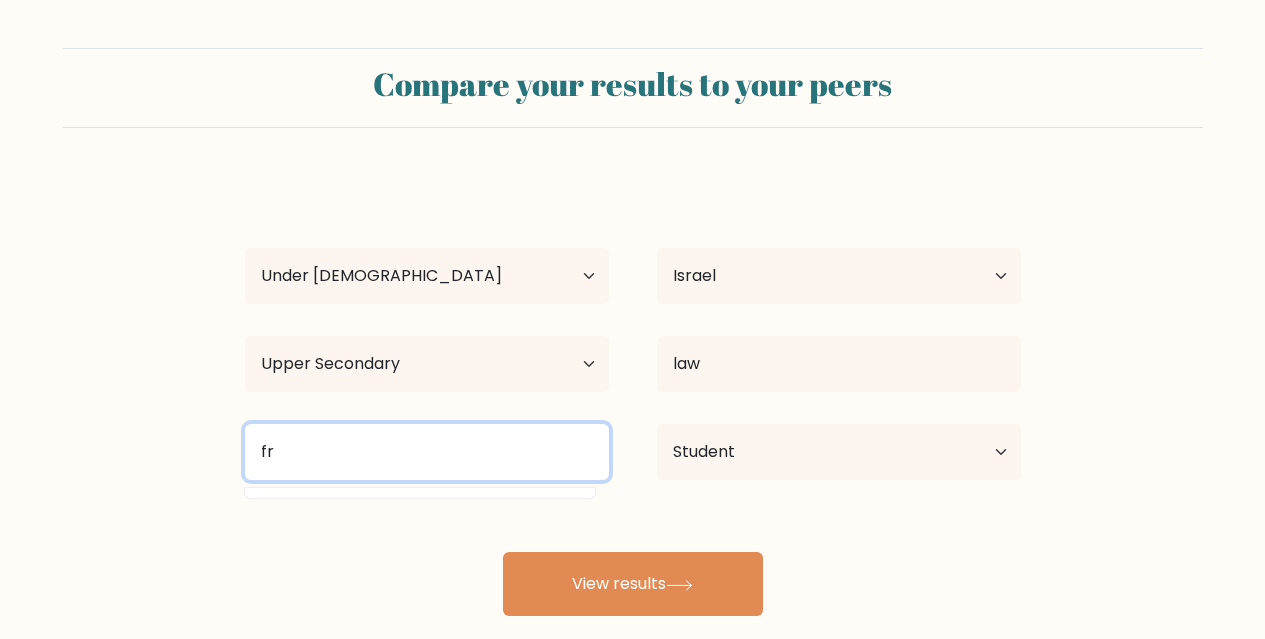 type on "f" 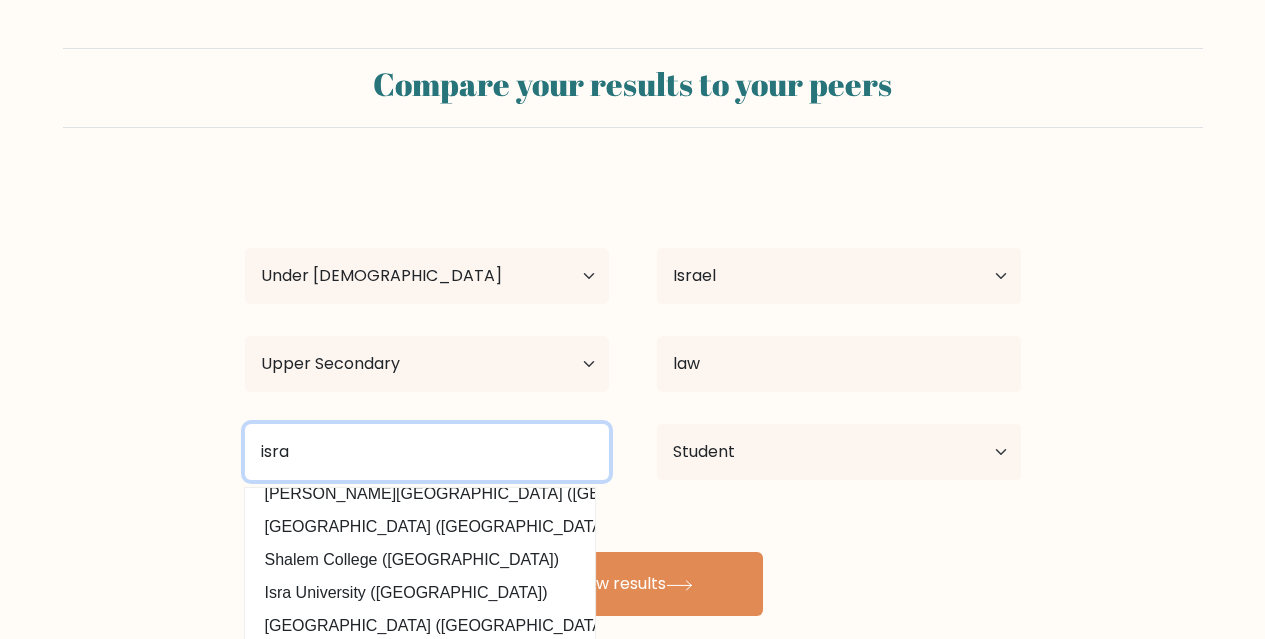scroll, scrollTop: 195, scrollLeft: 0, axis: vertical 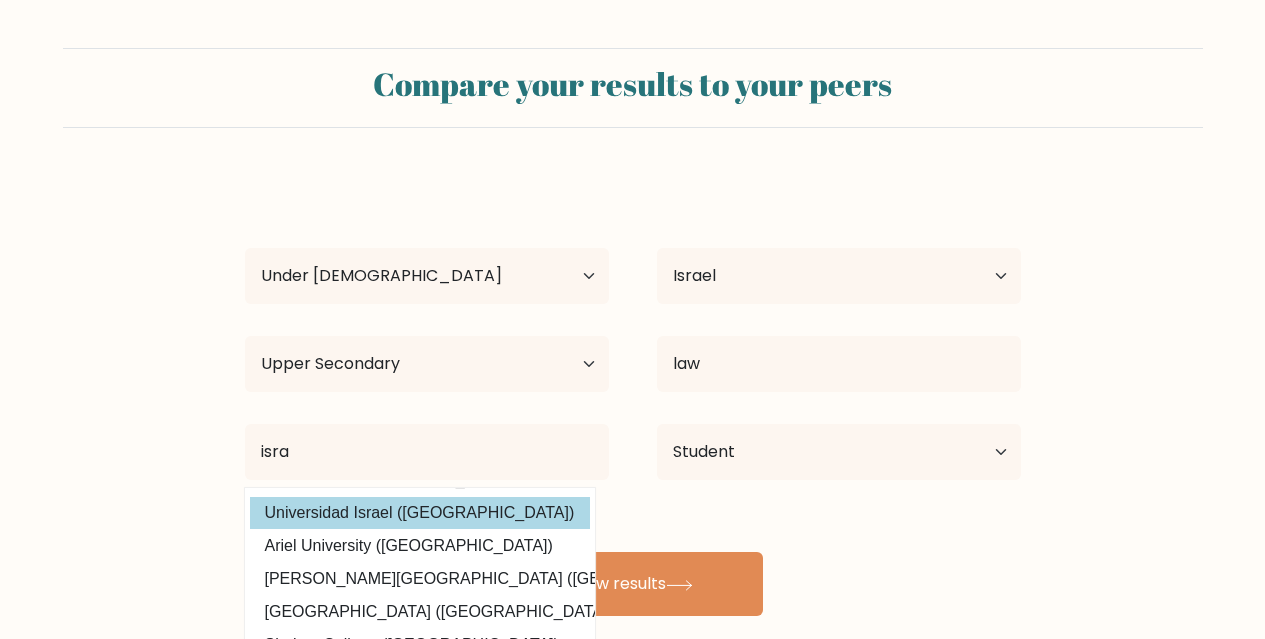 click on "Jamileh
ar
Age
Under 18 years old
18-24 years old
25-34 years old
35-44 years old
45-54 years old
55-64 years old
65 years old and above
Country
Afghanistan
Albania
Algeria
American Samoa
Andorra
Angola
Anguilla
Antarctica
Antigua and Barbuda
Argentina
Armenia
Aruba
Australia
Austria
Azerbaijan
Bahamas
Bahrain
Bangladesh
Barbados
Belarus
Belgium
Belize
Benin
Bermuda
Bhutan
Bolivia
Bonaire, Sint Eustatius and Saba
Bosnia and Herzegovina
Botswana
Bouvet Island
Brazil
Brunei" at bounding box center [633, 396] 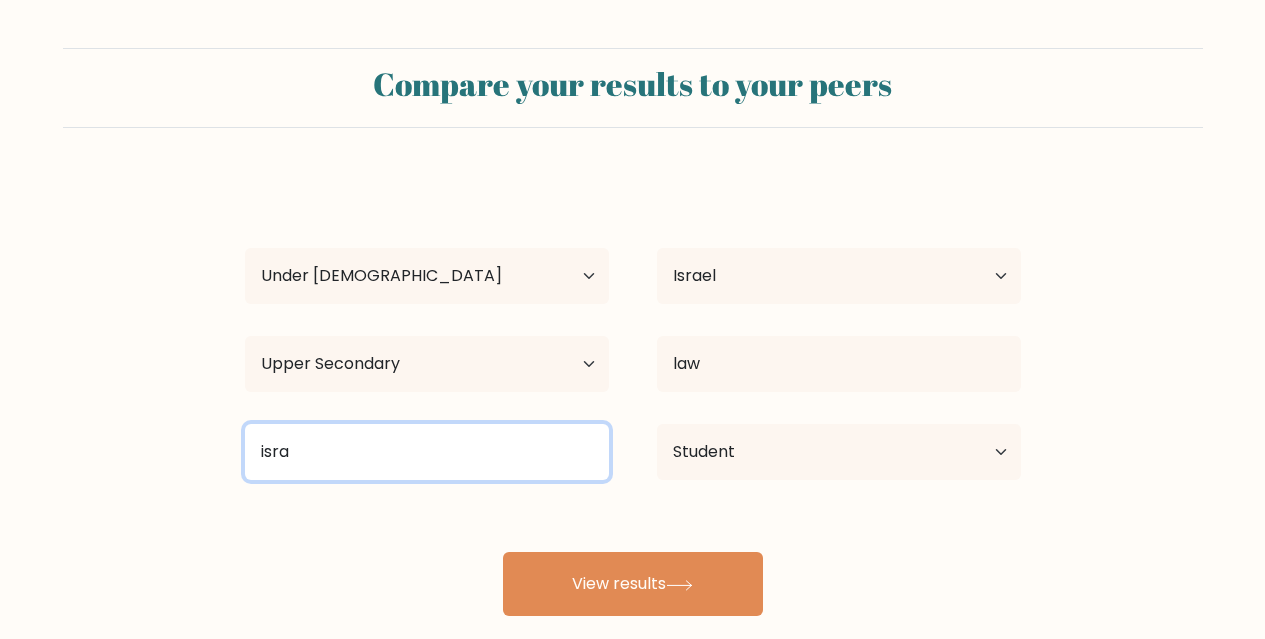 click on "isra" at bounding box center (427, 452) 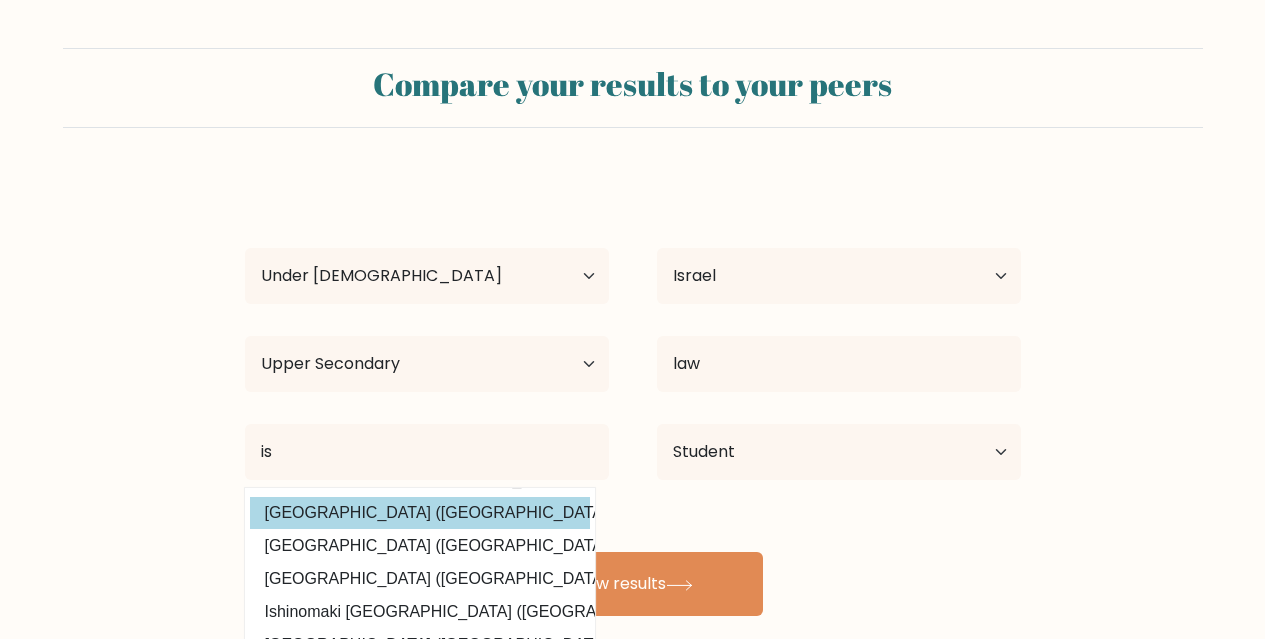 click on "Israel Academic College (Israel)" at bounding box center (420, 513) 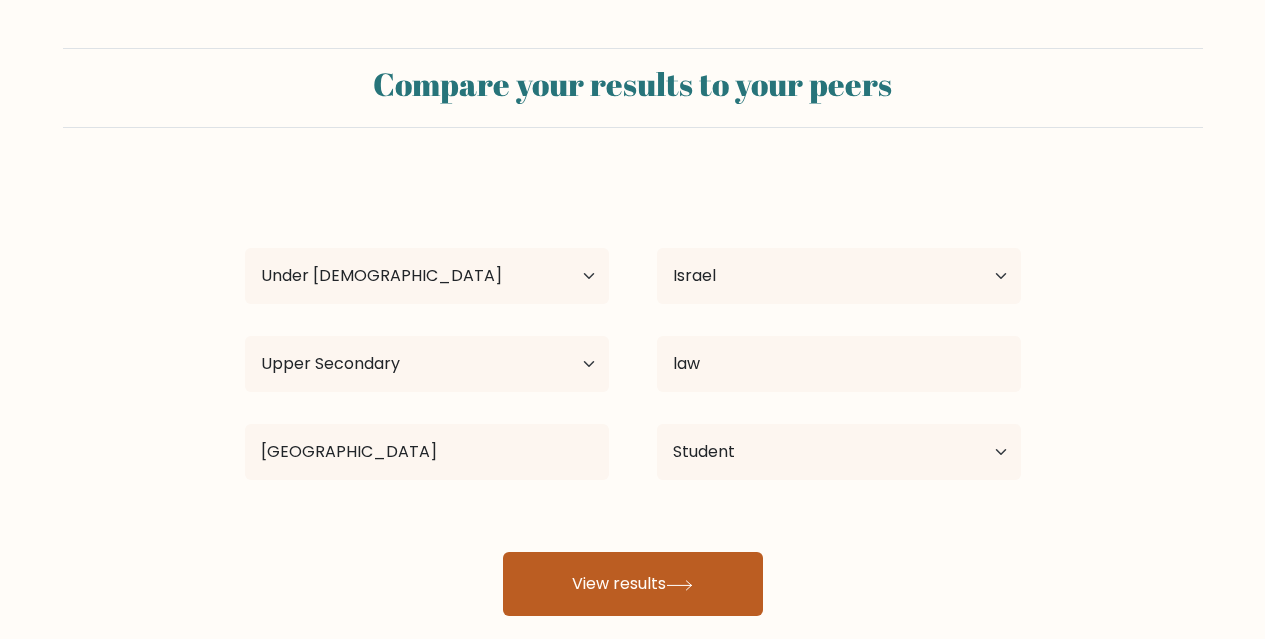 click on "View results" at bounding box center [633, 584] 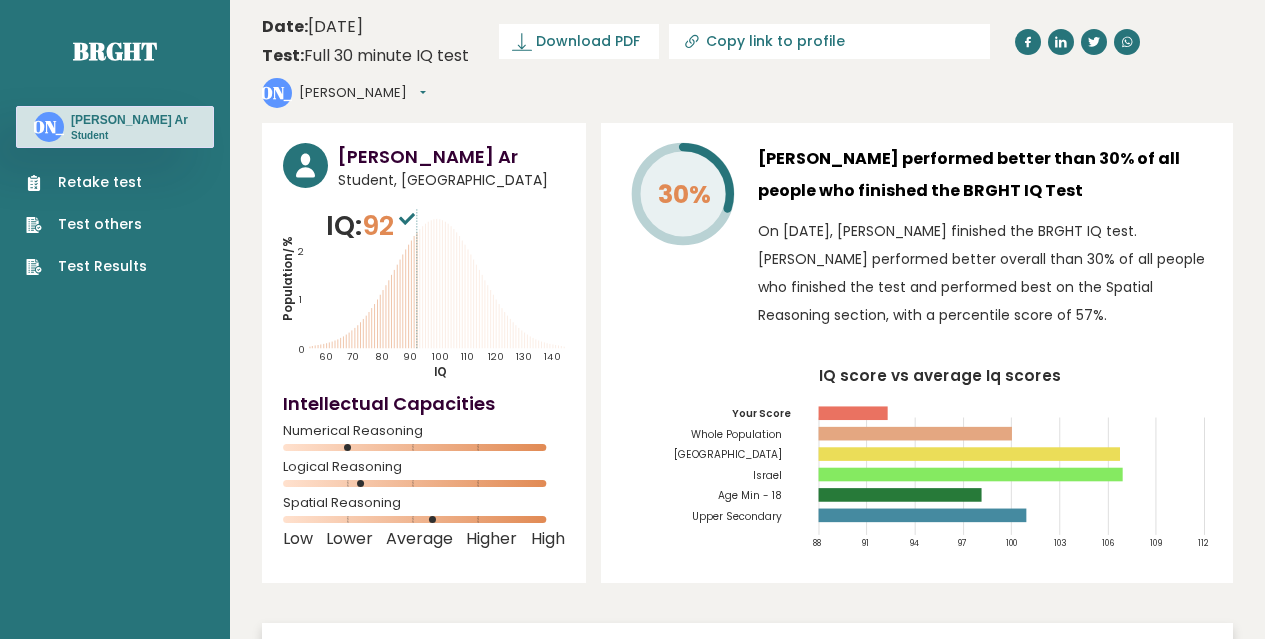 scroll, scrollTop: 0, scrollLeft: 0, axis: both 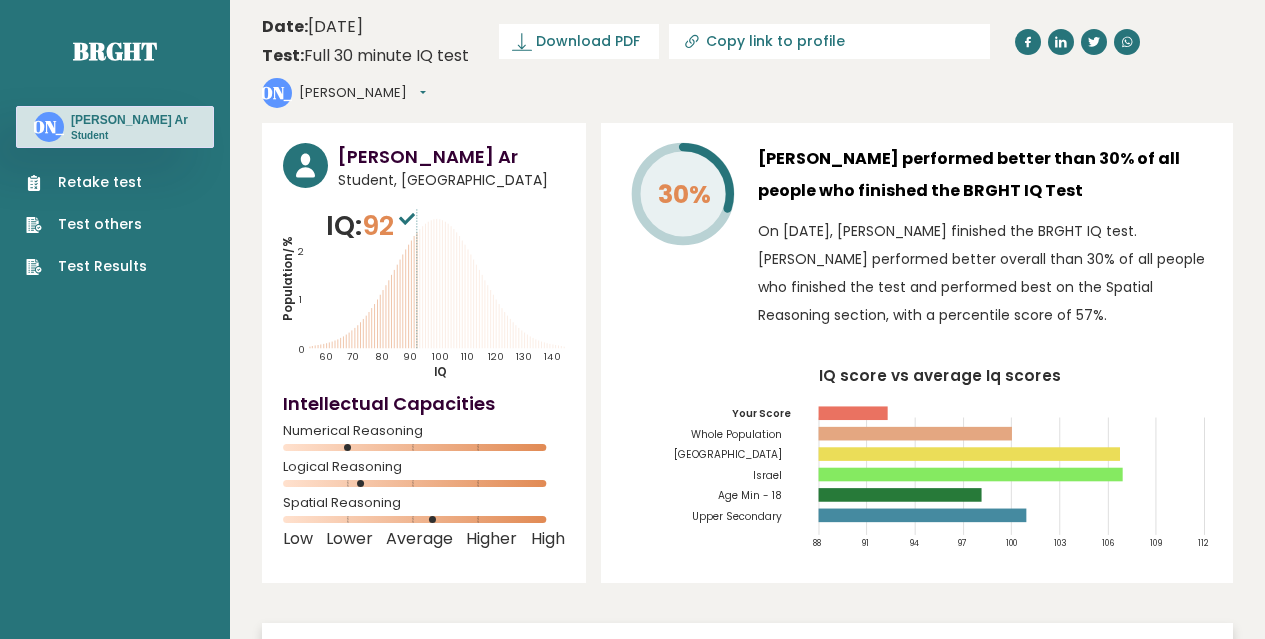 drag, startPoint x: 449, startPoint y: 481, endPoint x: 464, endPoint y: 482, distance: 15.033297 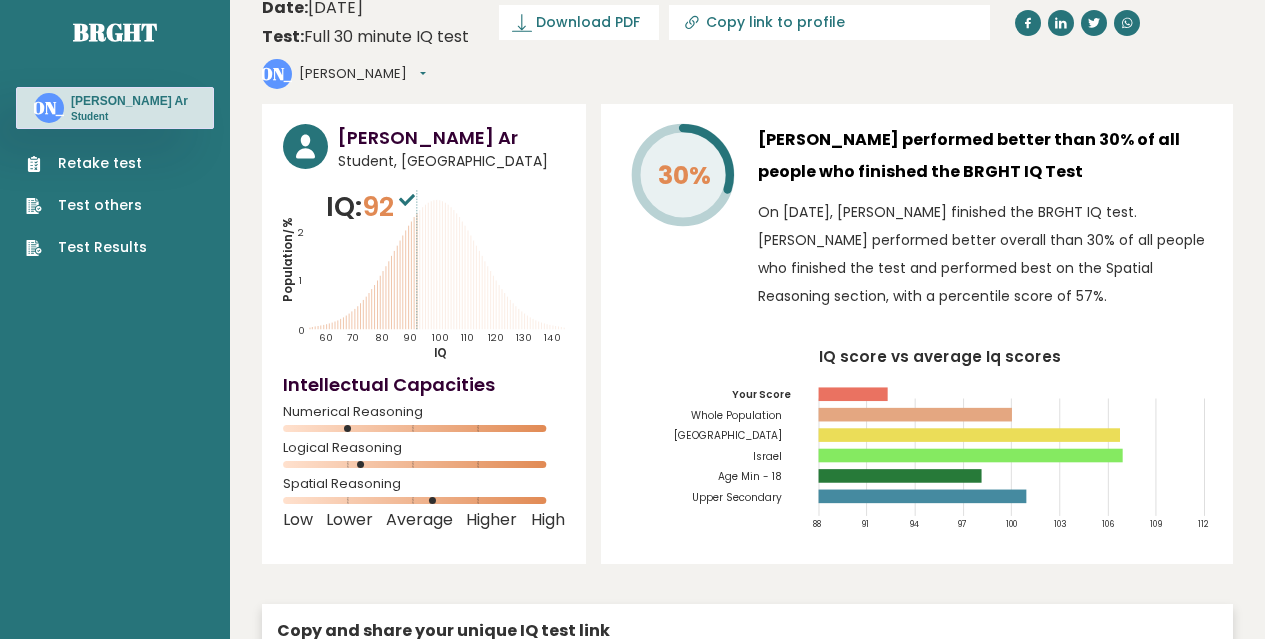 scroll, scrollTop: 0, scrollLeft: 0, axis: both 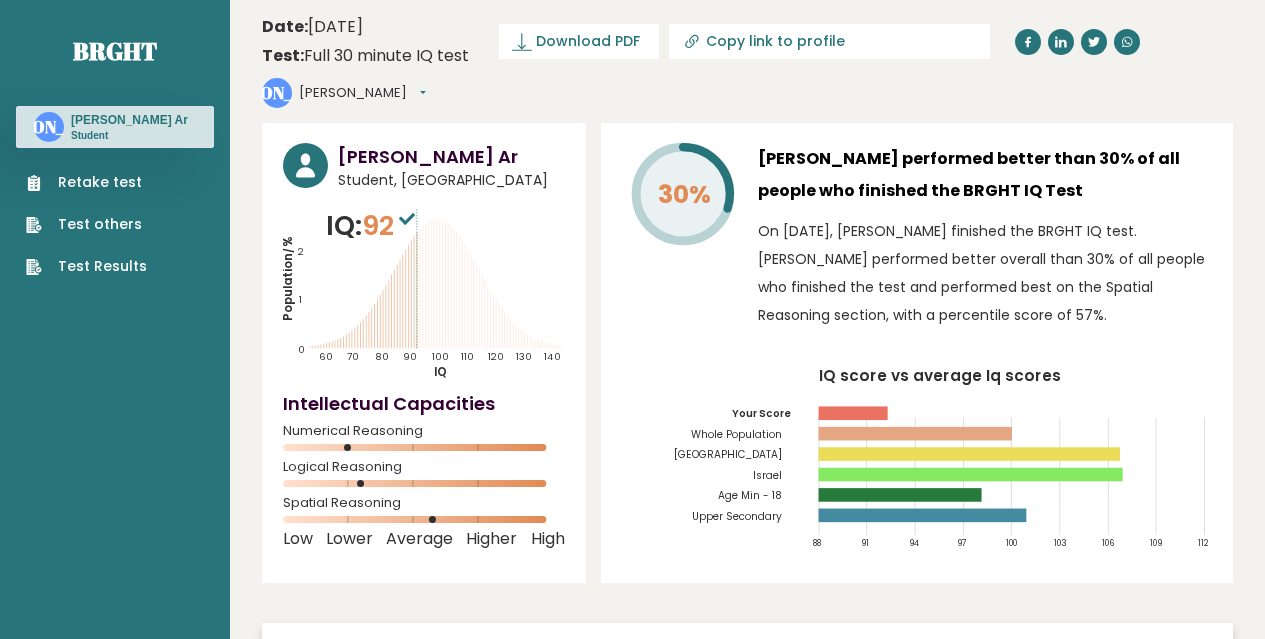 click on "Retake test
Test others
Test Results" at bounding box center [86, 224] 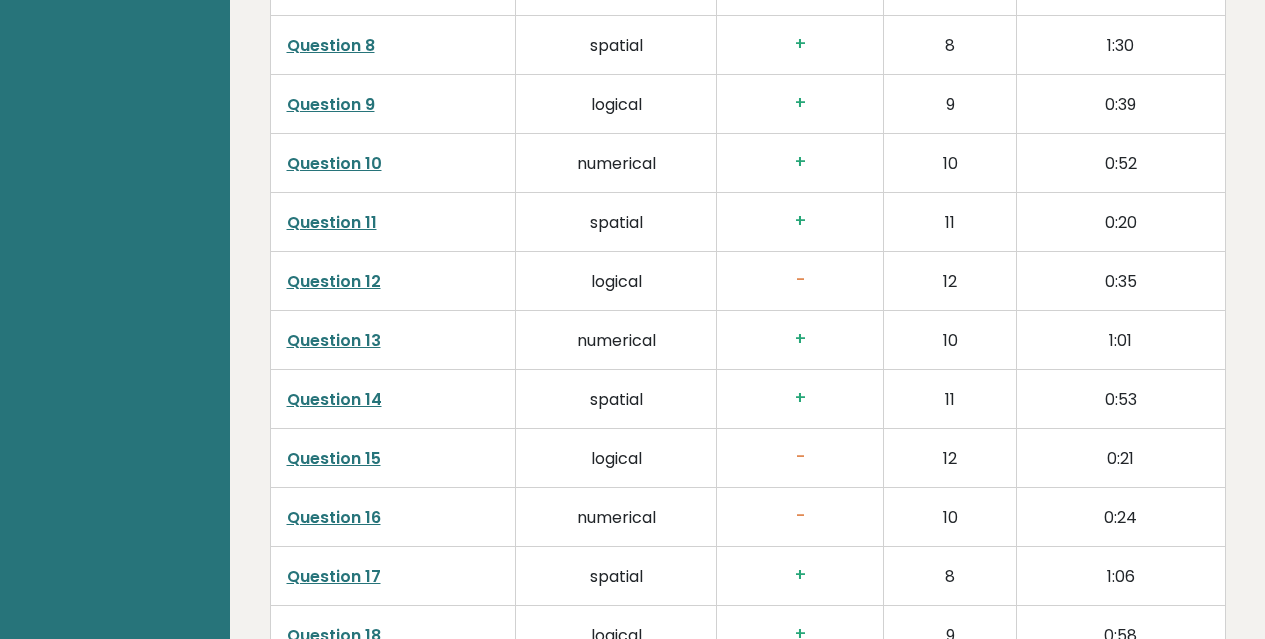scroll, scrollTop: 3721, scrollLeft: 0, axis: vertical 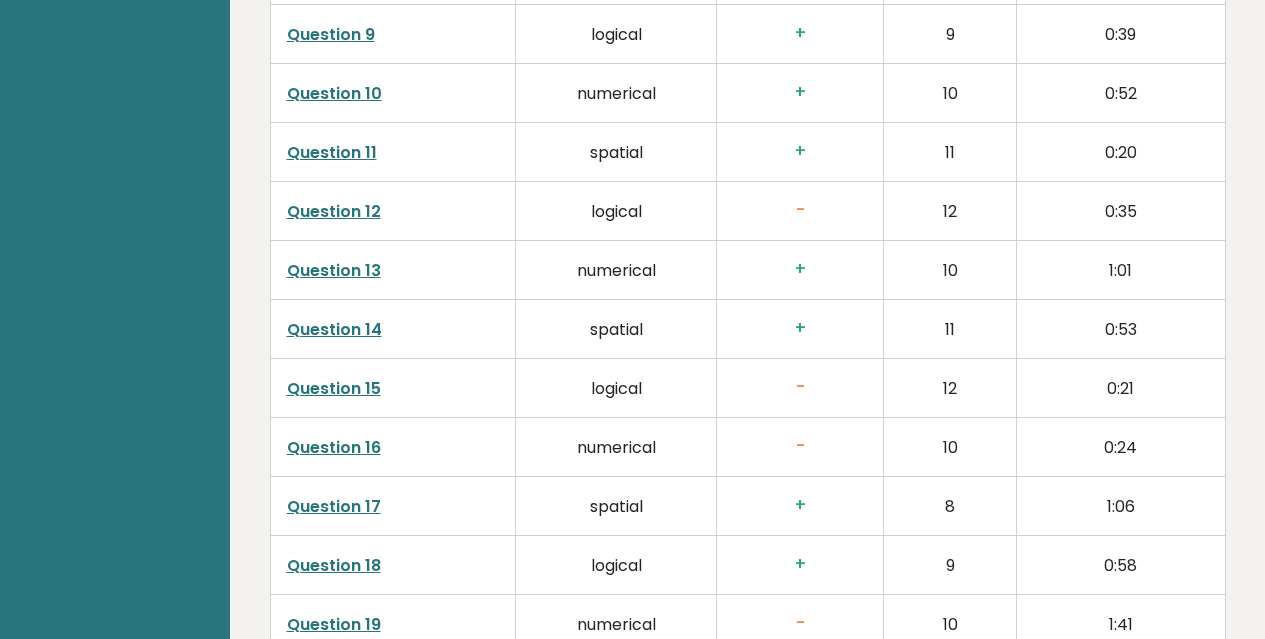 click on "Question
12" at bounding box center (334, 211) 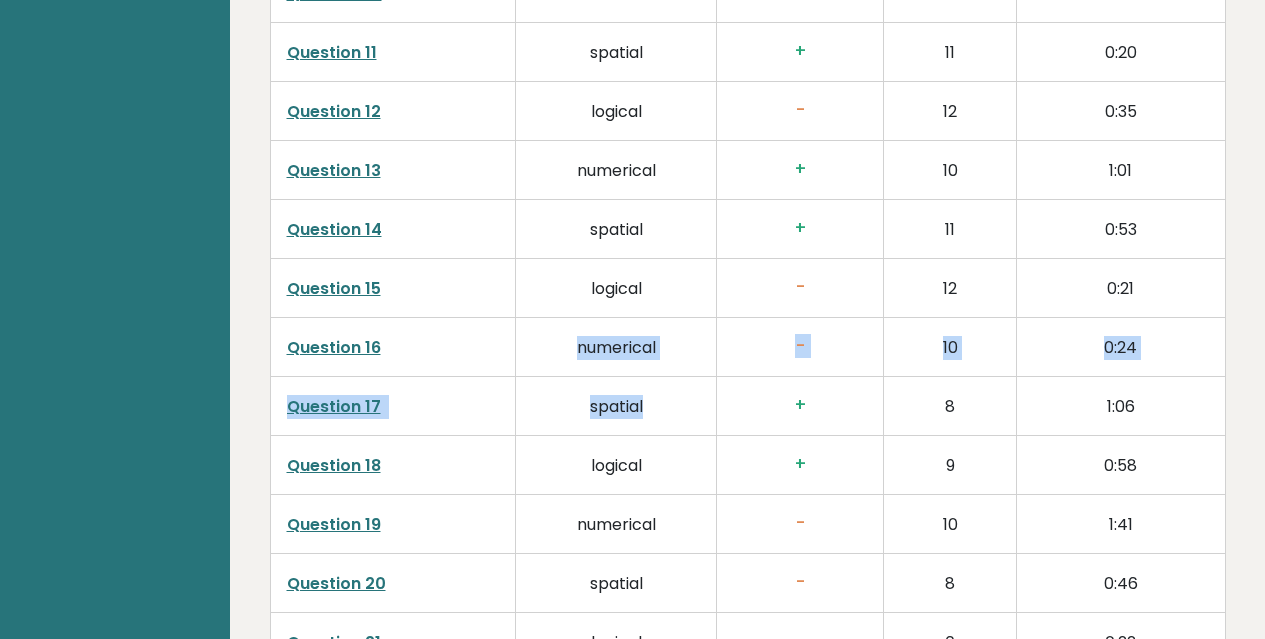 drag, startPoint x: 389, startPoint y: 308, endPoint x: 691, endPoint y: 351, distance: 305.0459 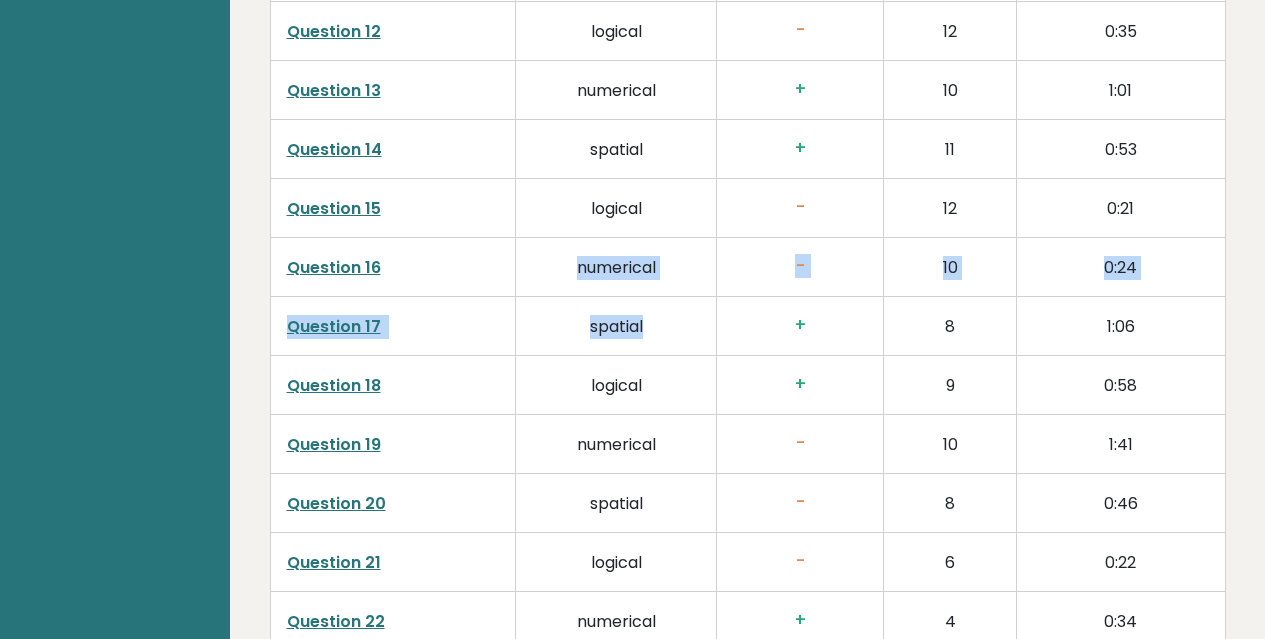 scroll, scrollTop: 4021, scrollLeft: 0, axis: vertical 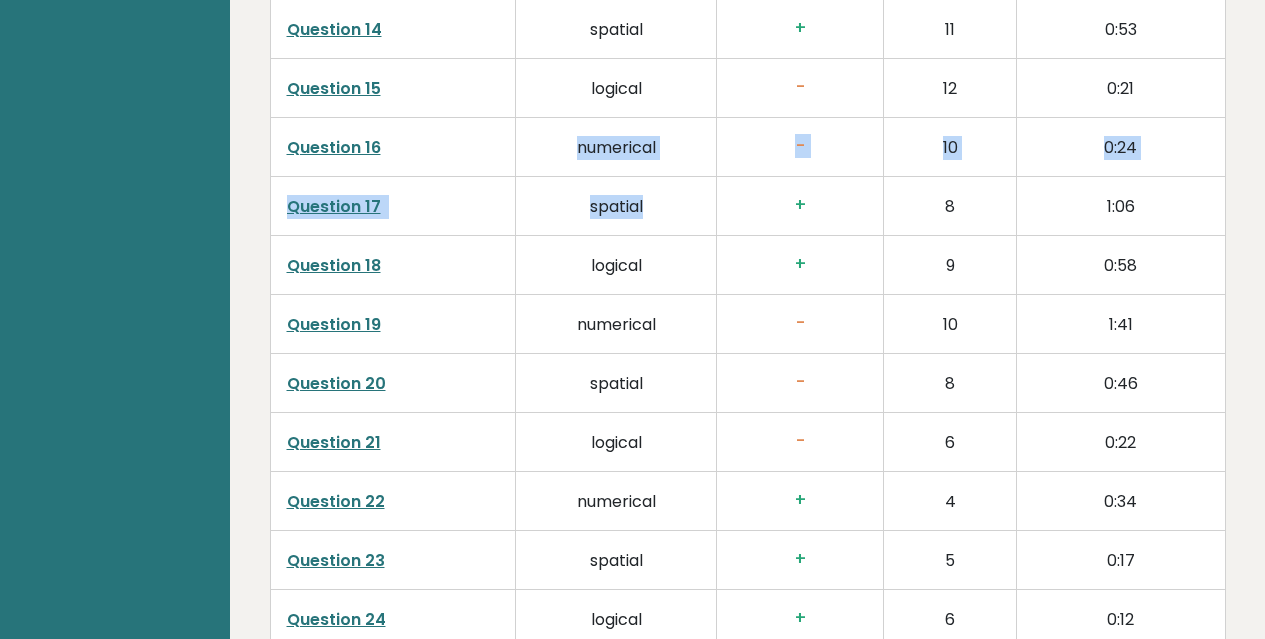 click on "Question
20" at bounding box center [336, 383] 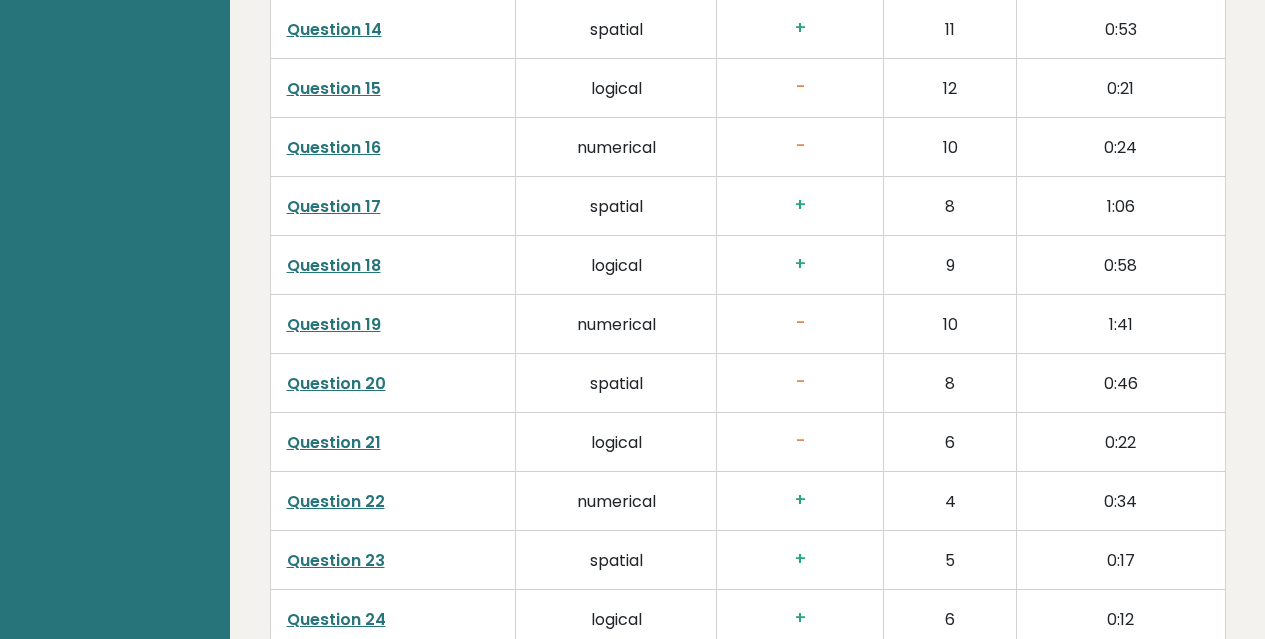 click on "+" at bounding box center [800, 264] 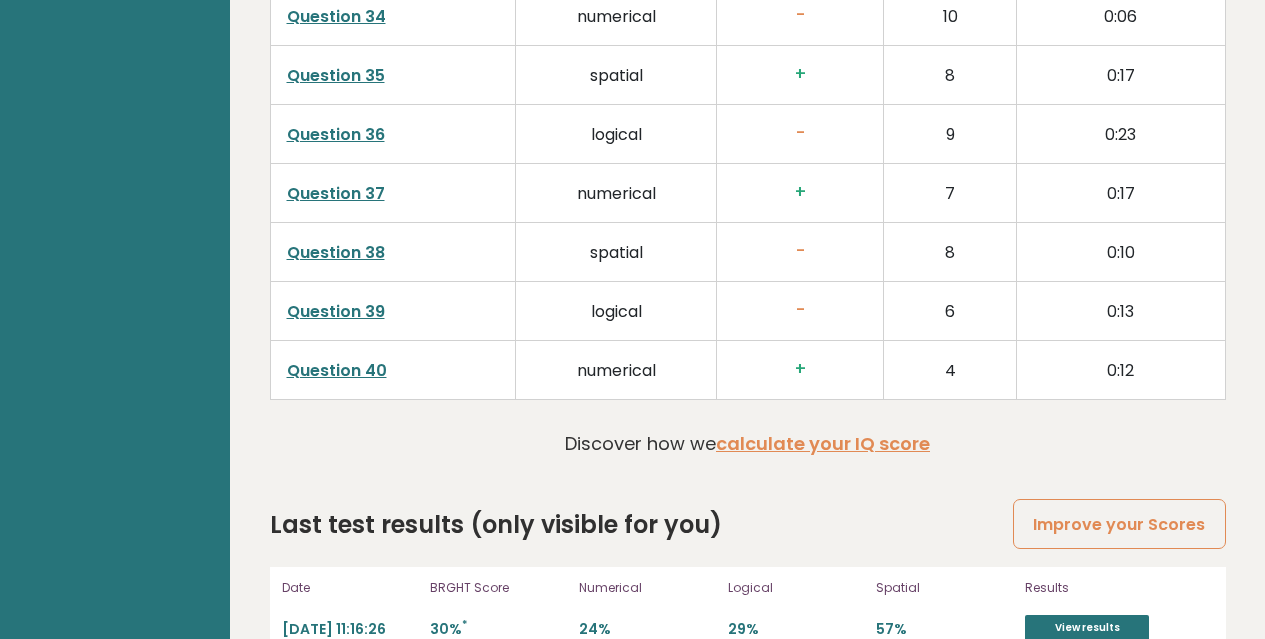 scroll, scrollTop: 5221, scrollLeft: 0, axis: vertical 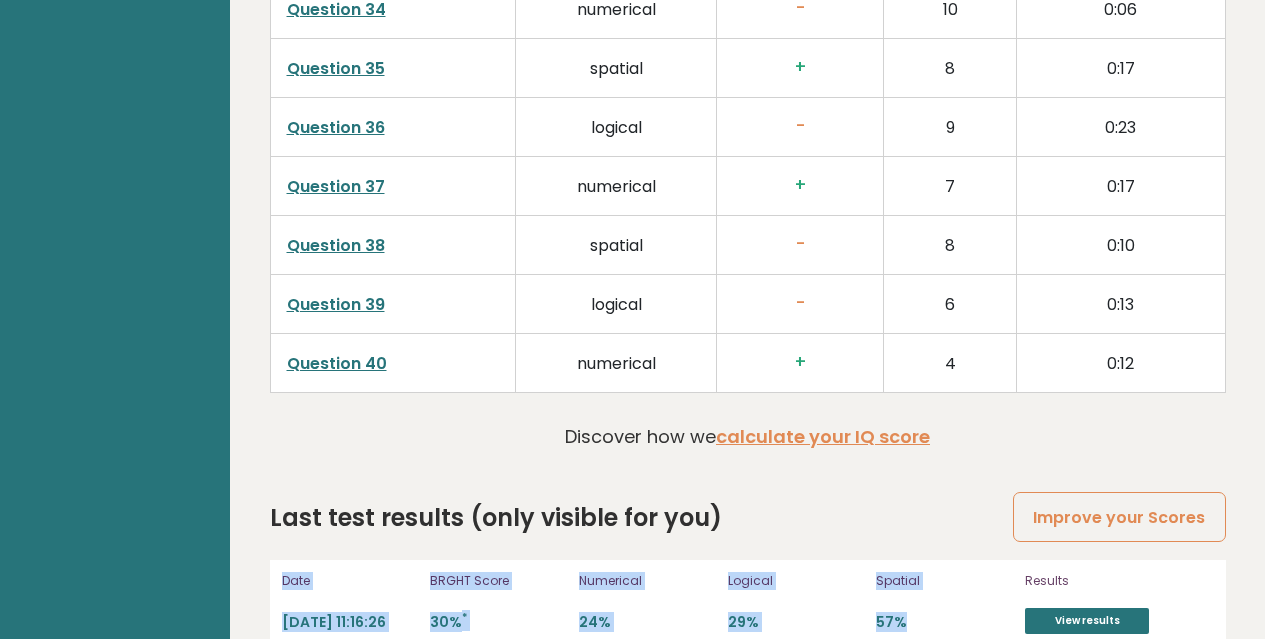 drag, startPoint x: 270, startPoint y: 534, endPoint x: 915, endPoint y: 567, distance: 645.8436 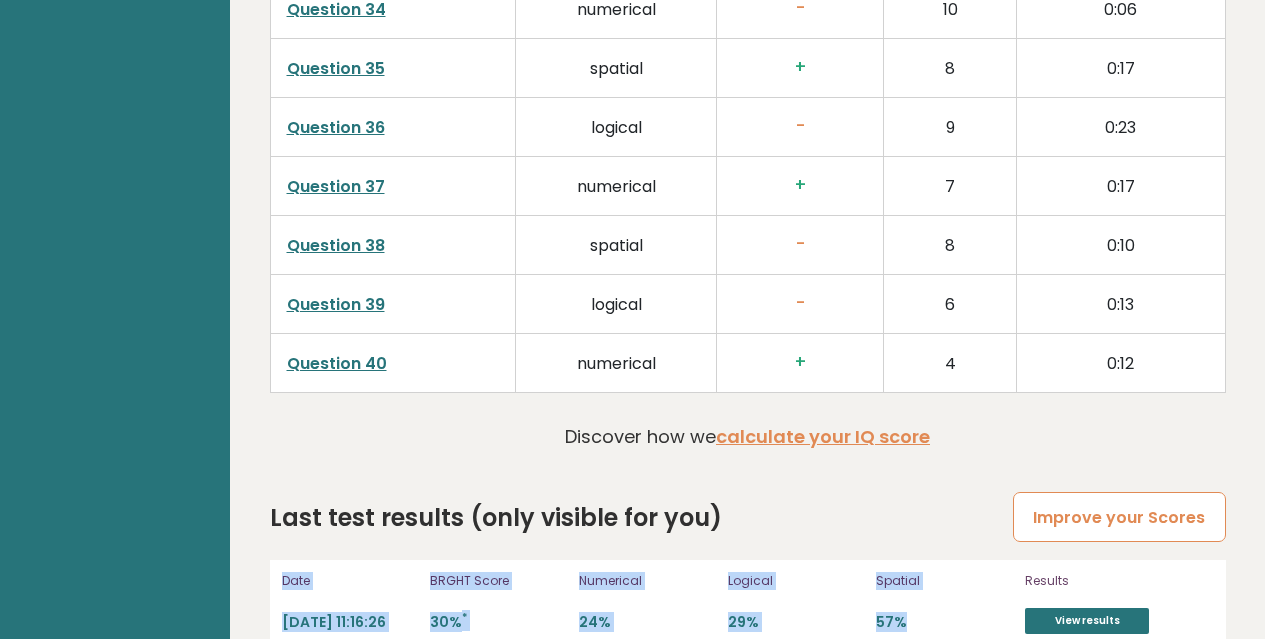 click on "Improve your Scores" at bounding box center [1119, 517] 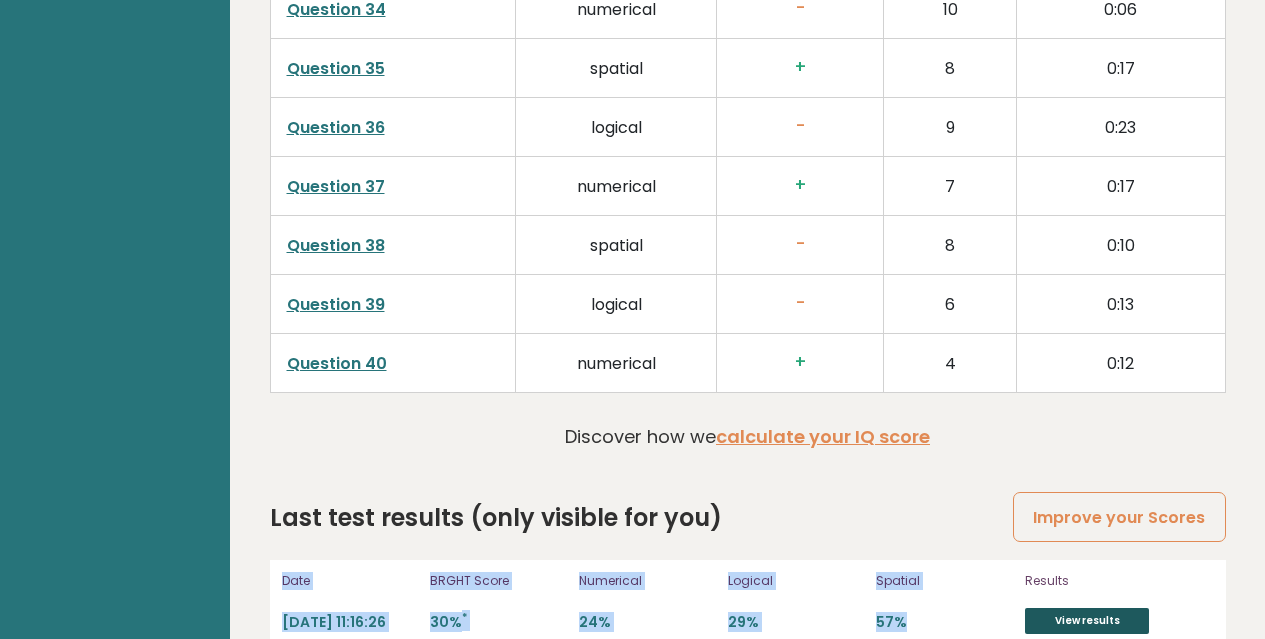 click on "View results" at bounding box center [1087, 621] 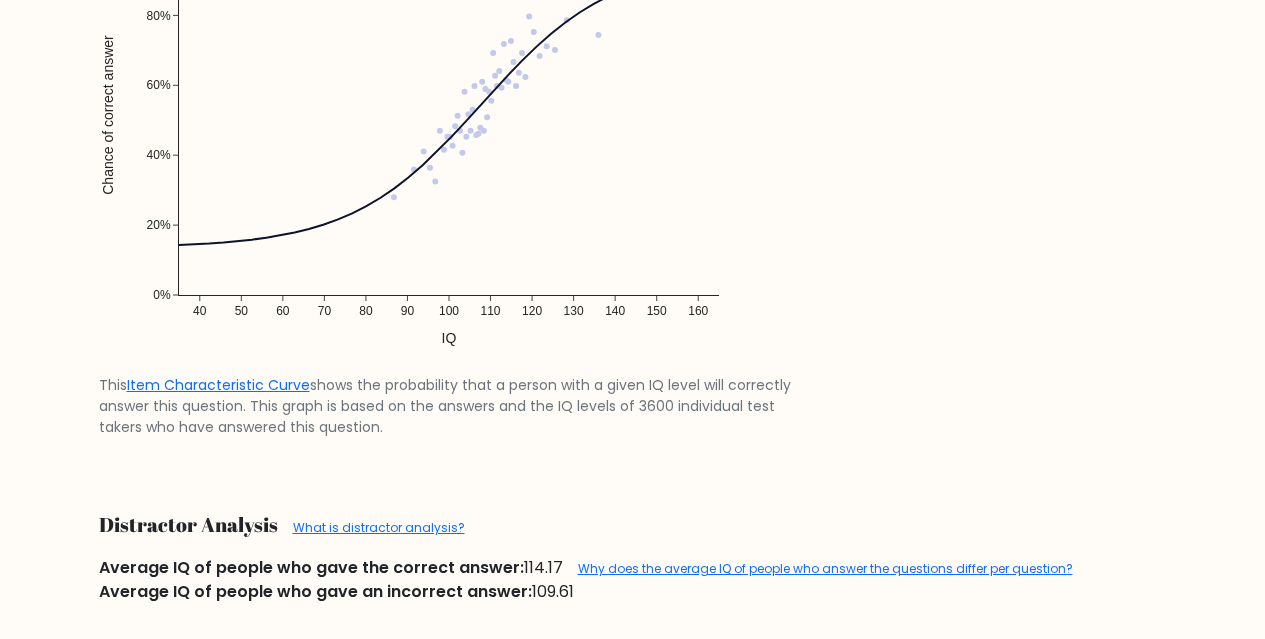 scroll, scrollTop: 1600, scrollLeft: 0, axis: vertical 